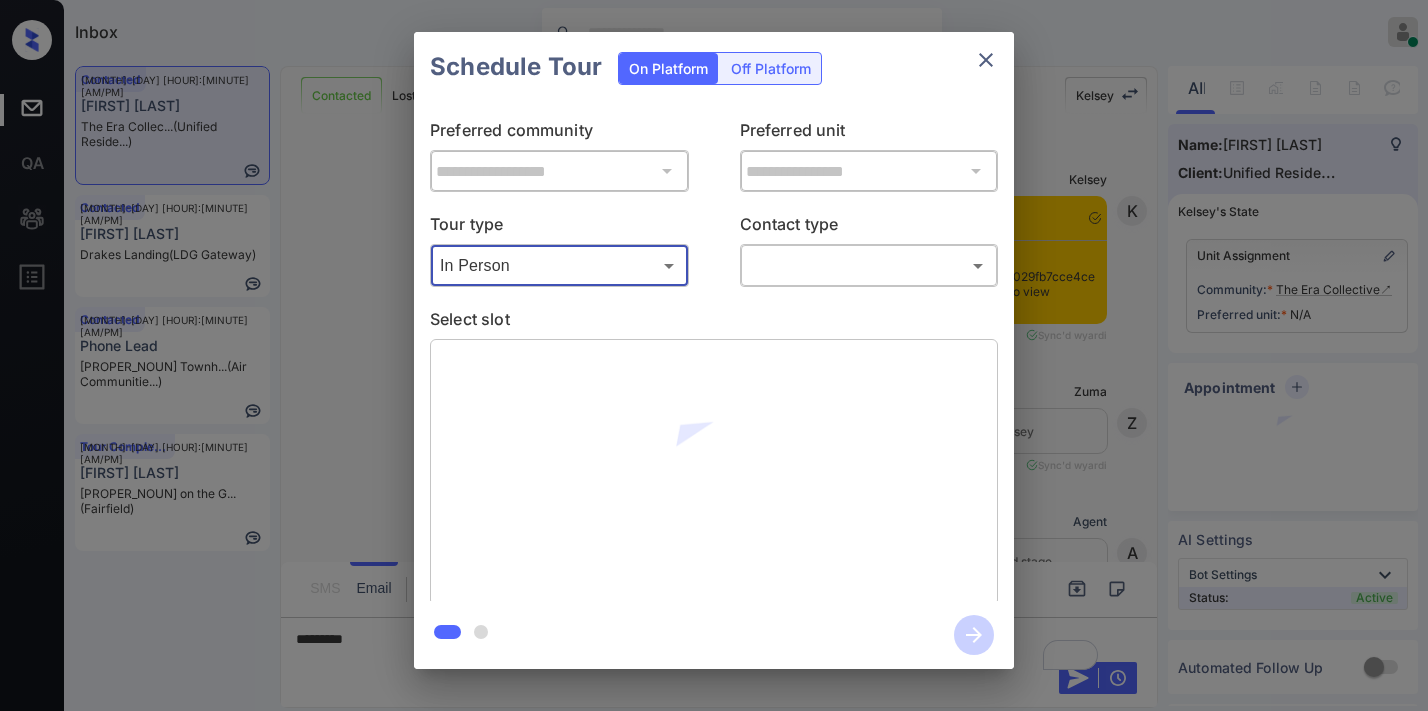 scroll, scrollTop: 0, scrollLeft: 0, axis: both 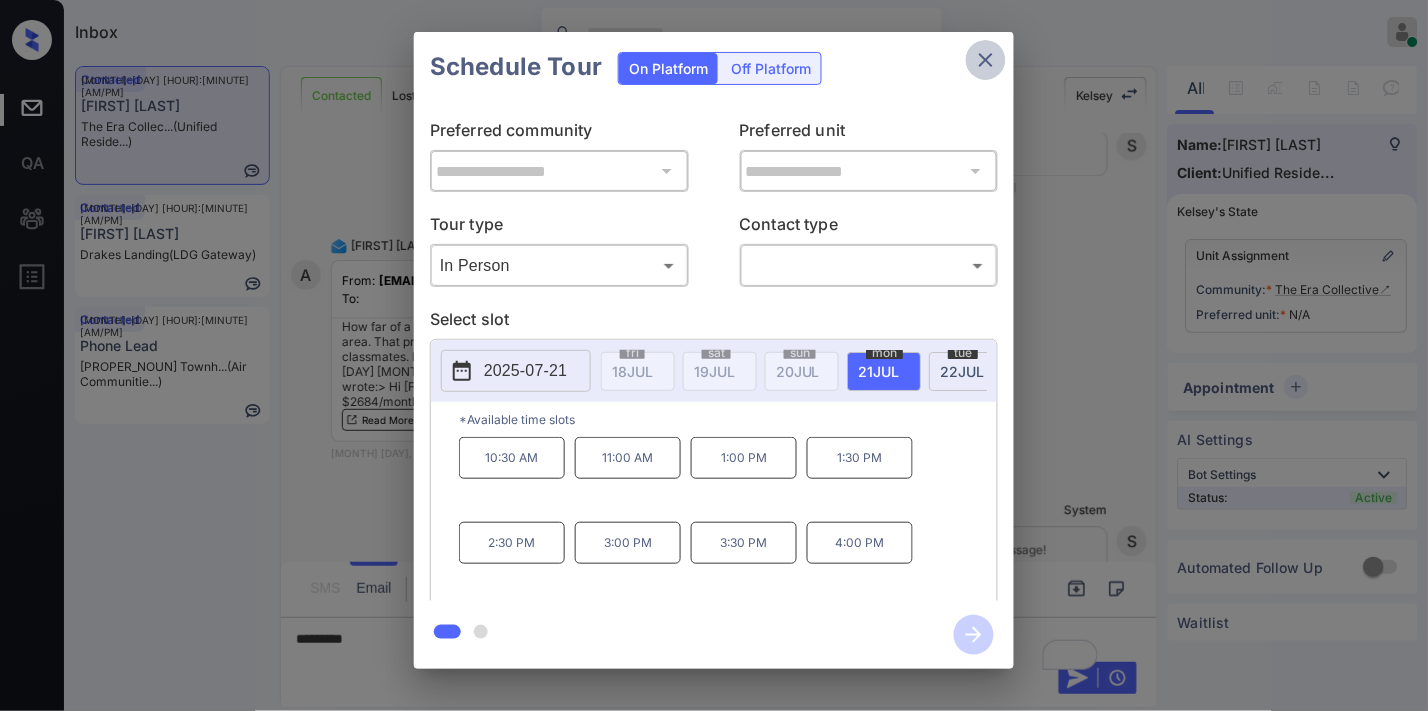 click 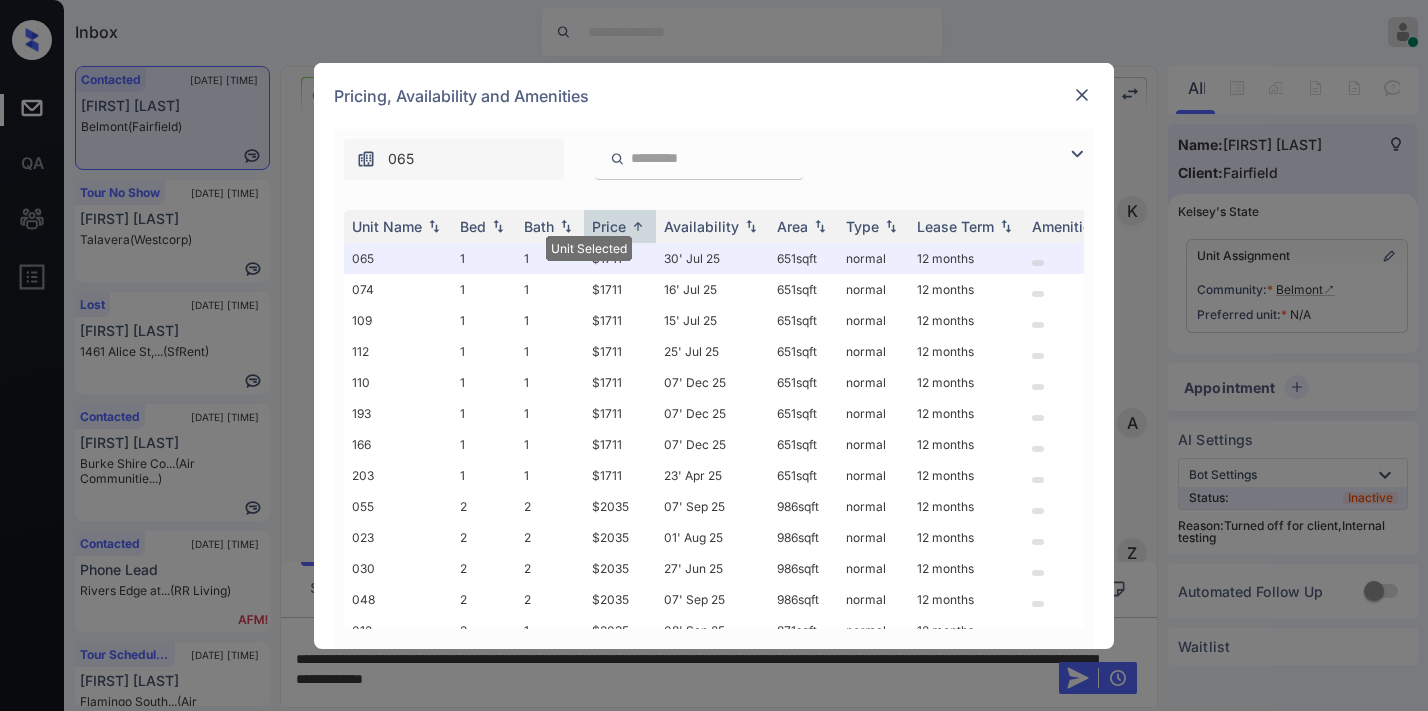 click on "Pricing, Availability and Amenities" at bounding box center (714, 96) 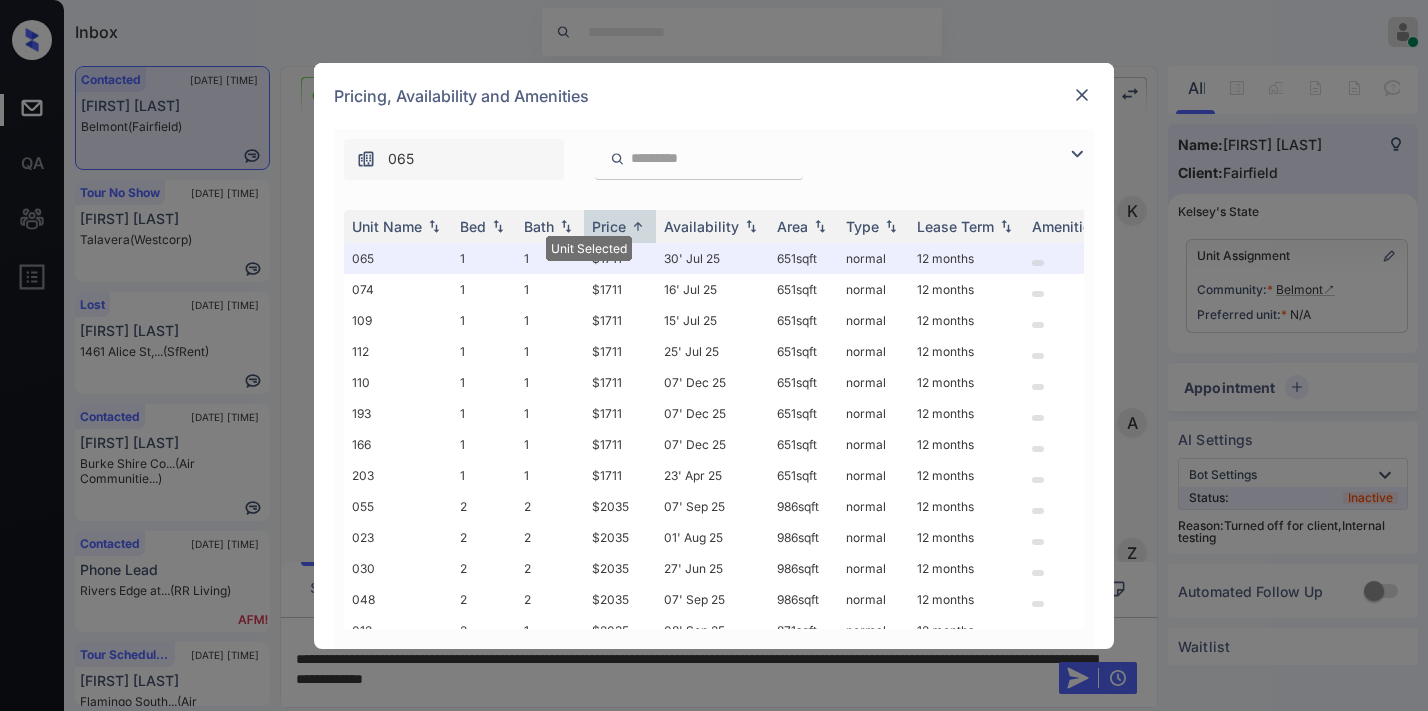 scroll, scrollTop: 0, scrollLeft: 0, axis: both 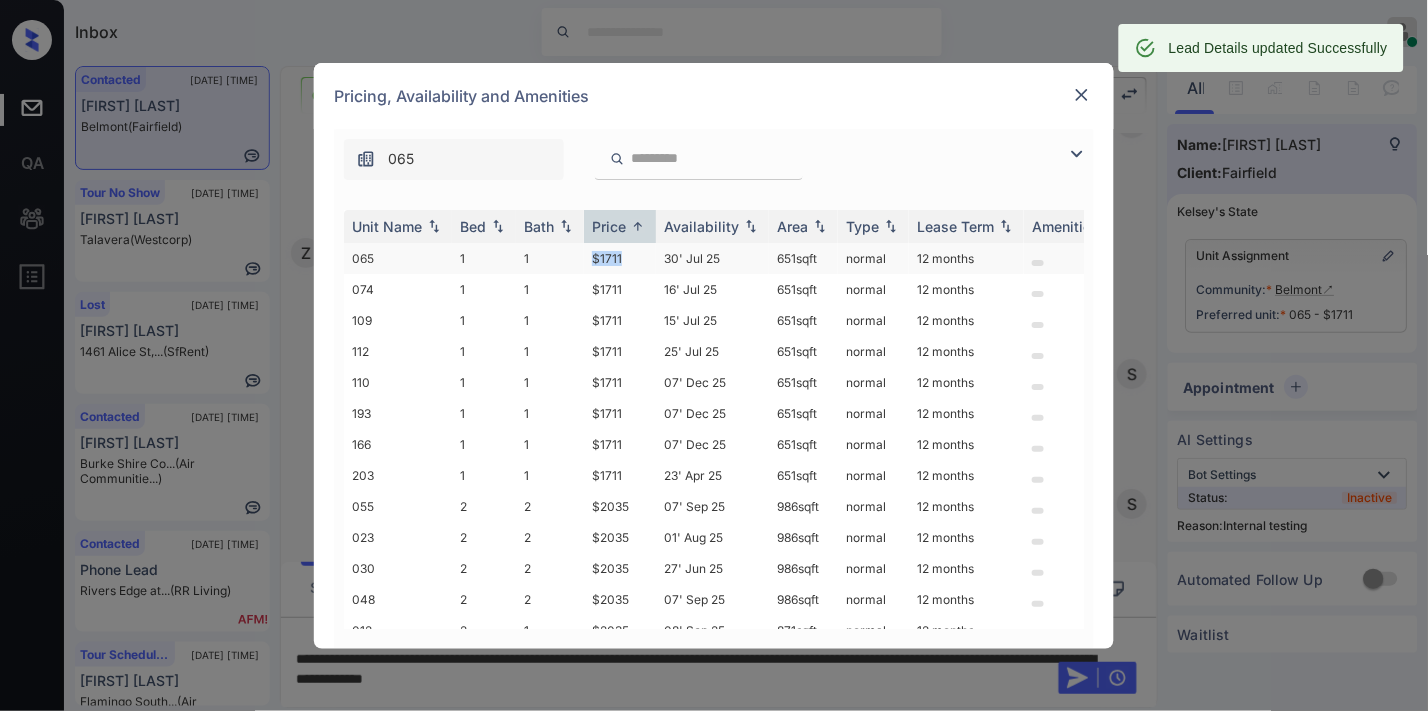 drag, startPoint x: 634, startPoint y: 248, endPoint x: 585, endPoint y: 258, distance: 50.01 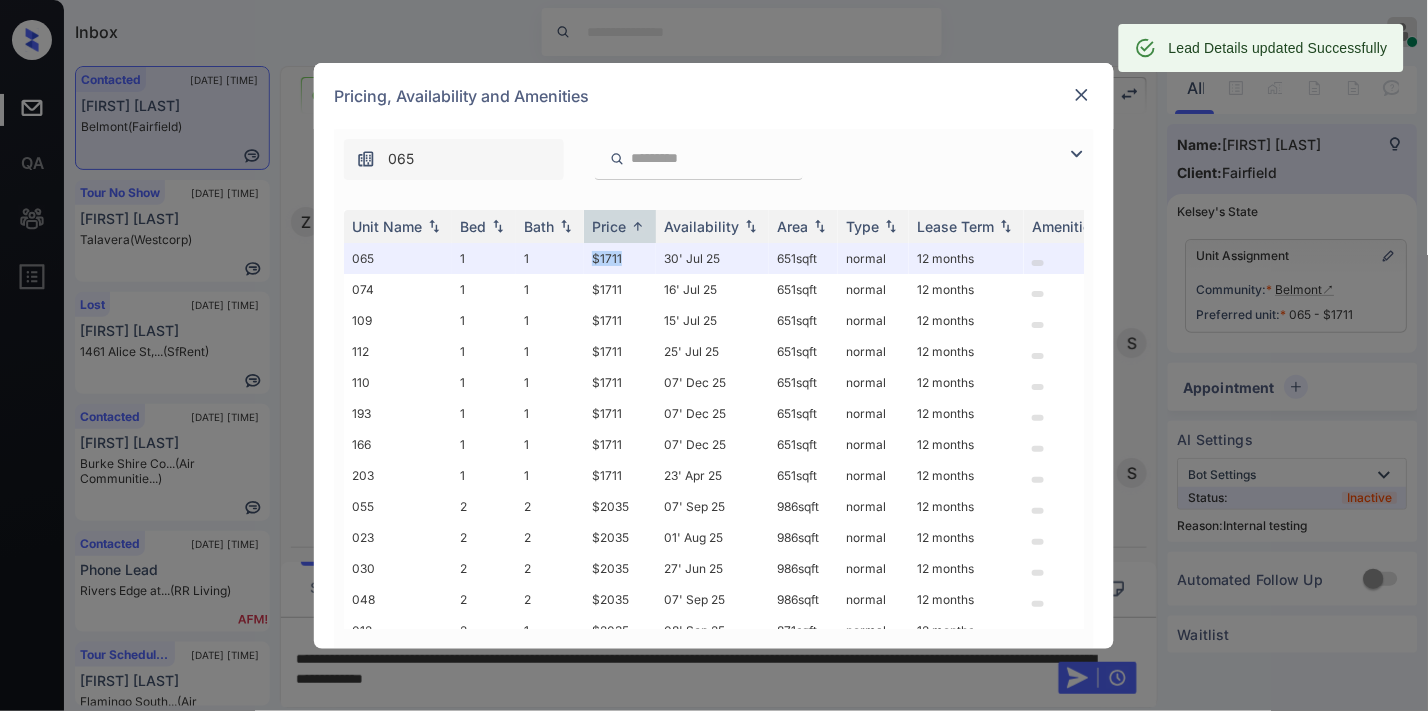 click at bounding box center [1082, 95] 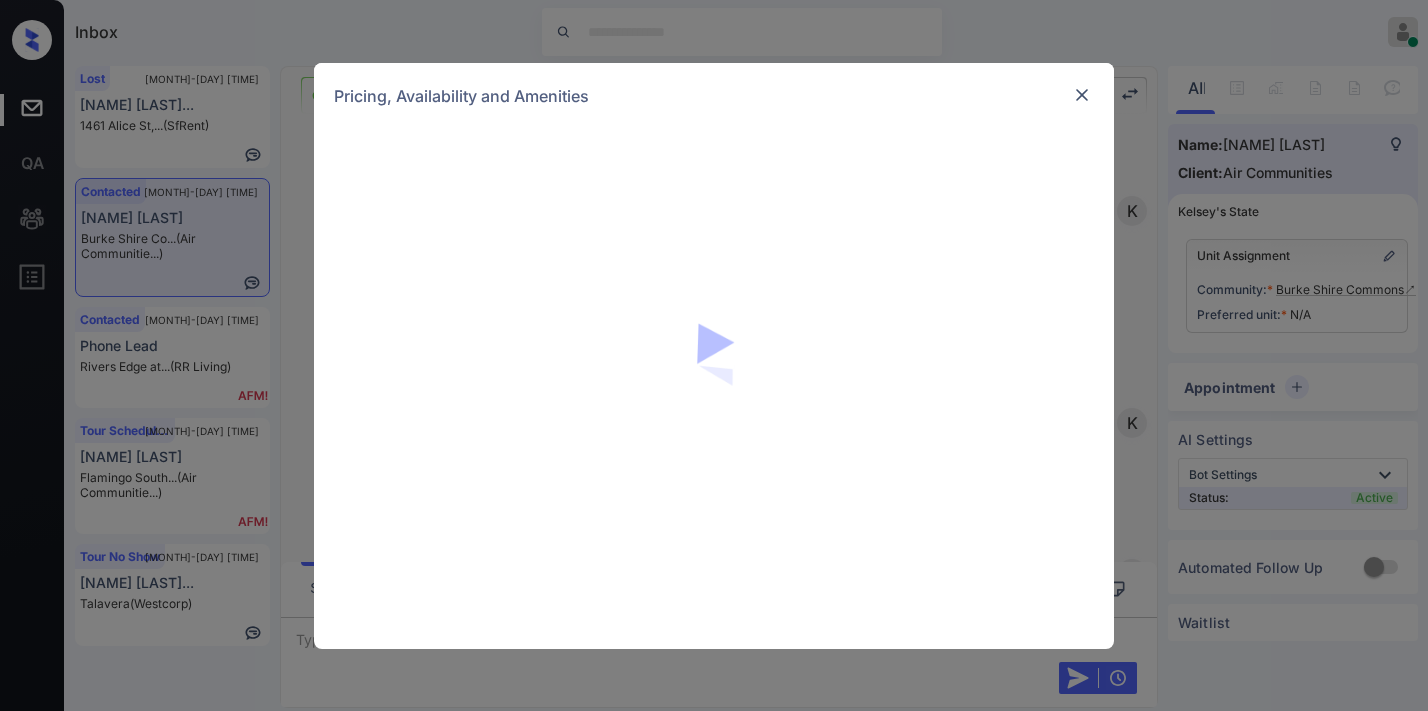 scroll, scrollTop: 0, scrollLeft: 0, axis: both 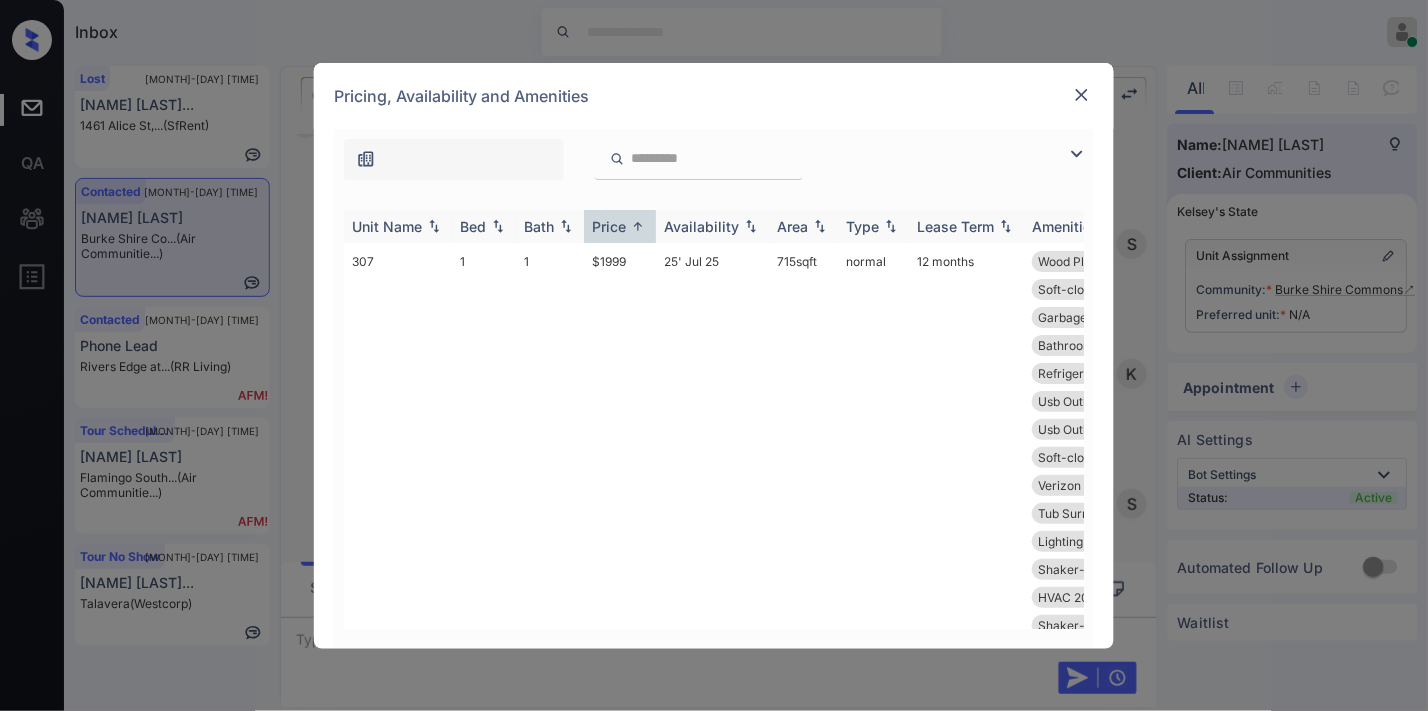 click at bounding box center (638, 226) 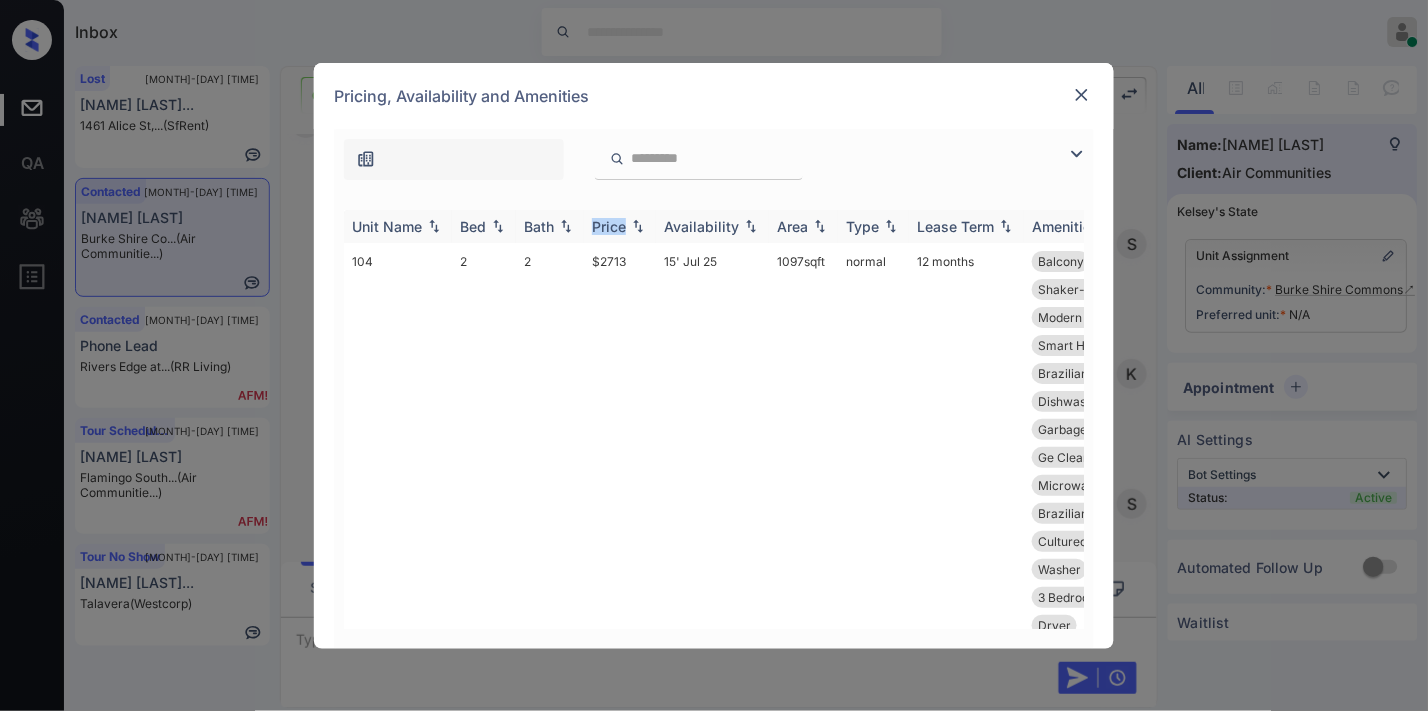 click on "Price" at bounding box center [609, 226] 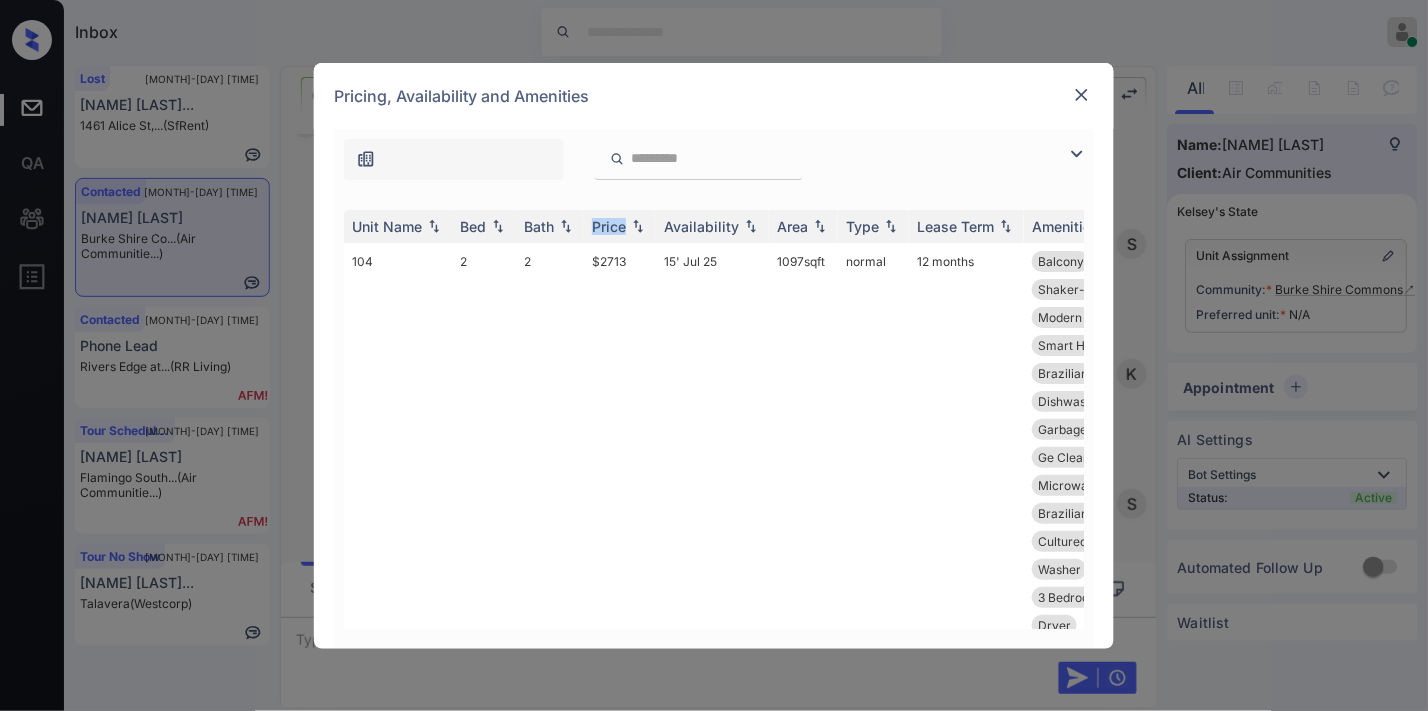 click at bounding box center (714, 154) 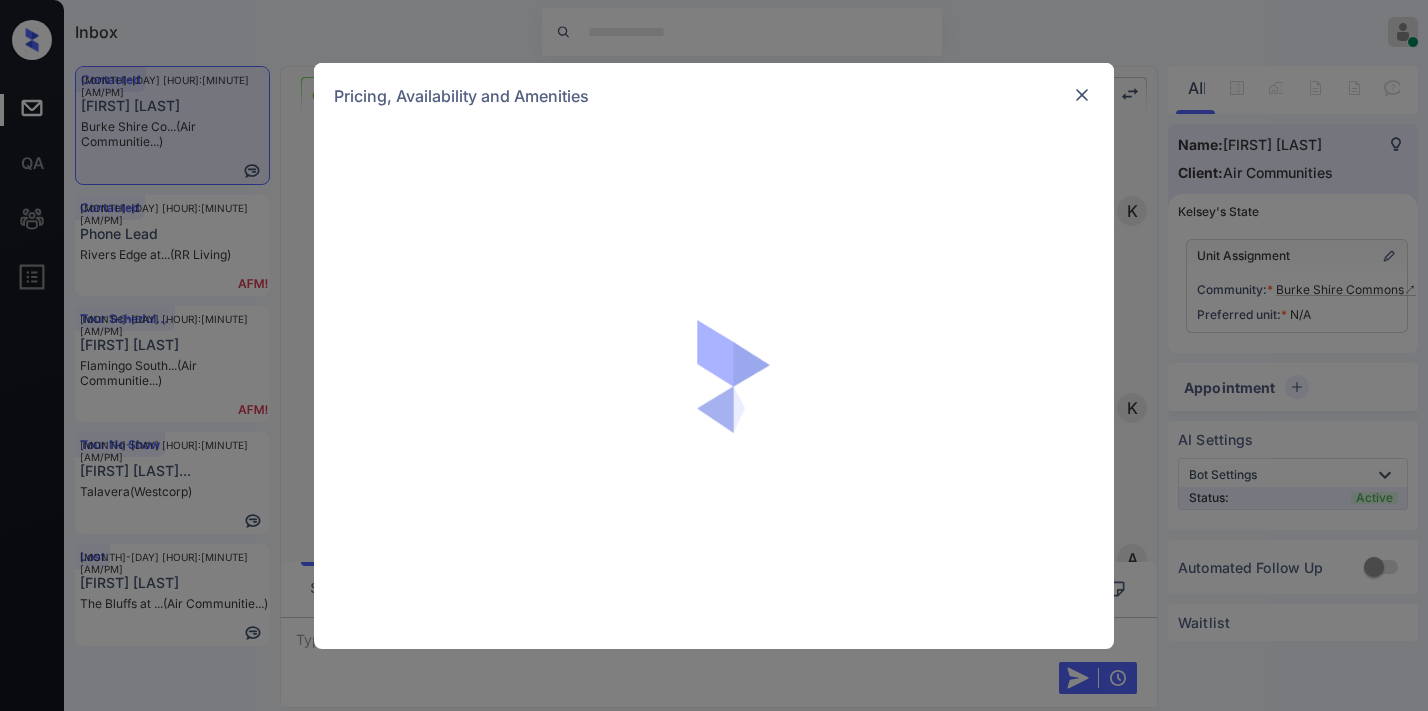 scroll, scrollTop: 0, scrollLeft: 0, axis: both 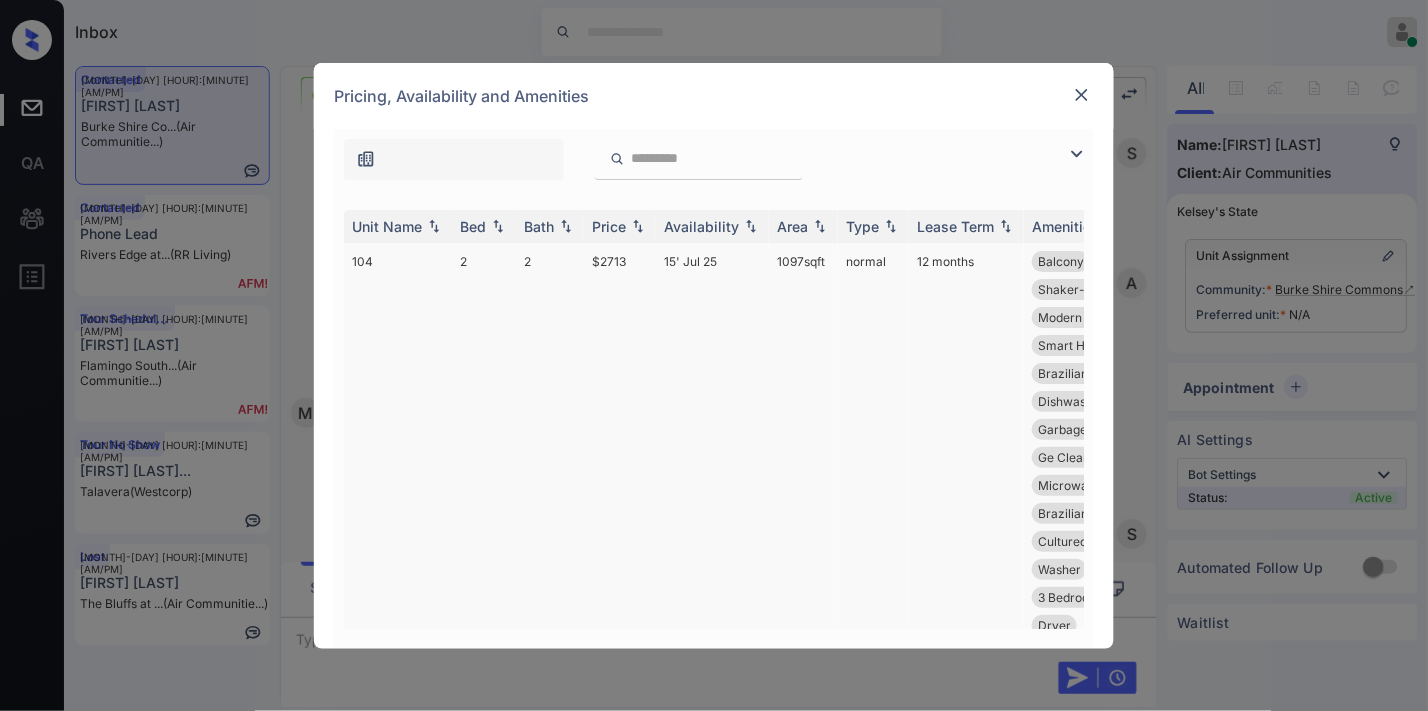 click on "$2713" at bounding box center [620, 765] 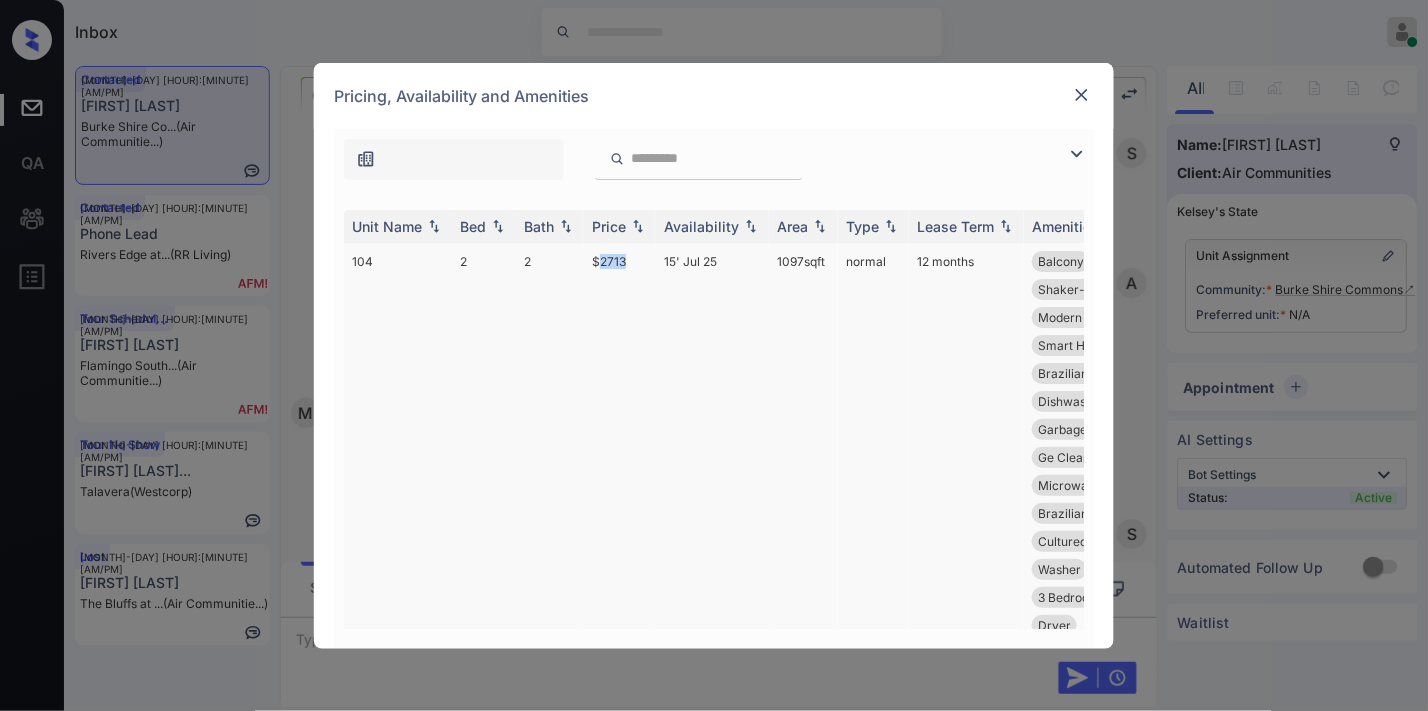click on "$2713" at bounding box center [620, 765] 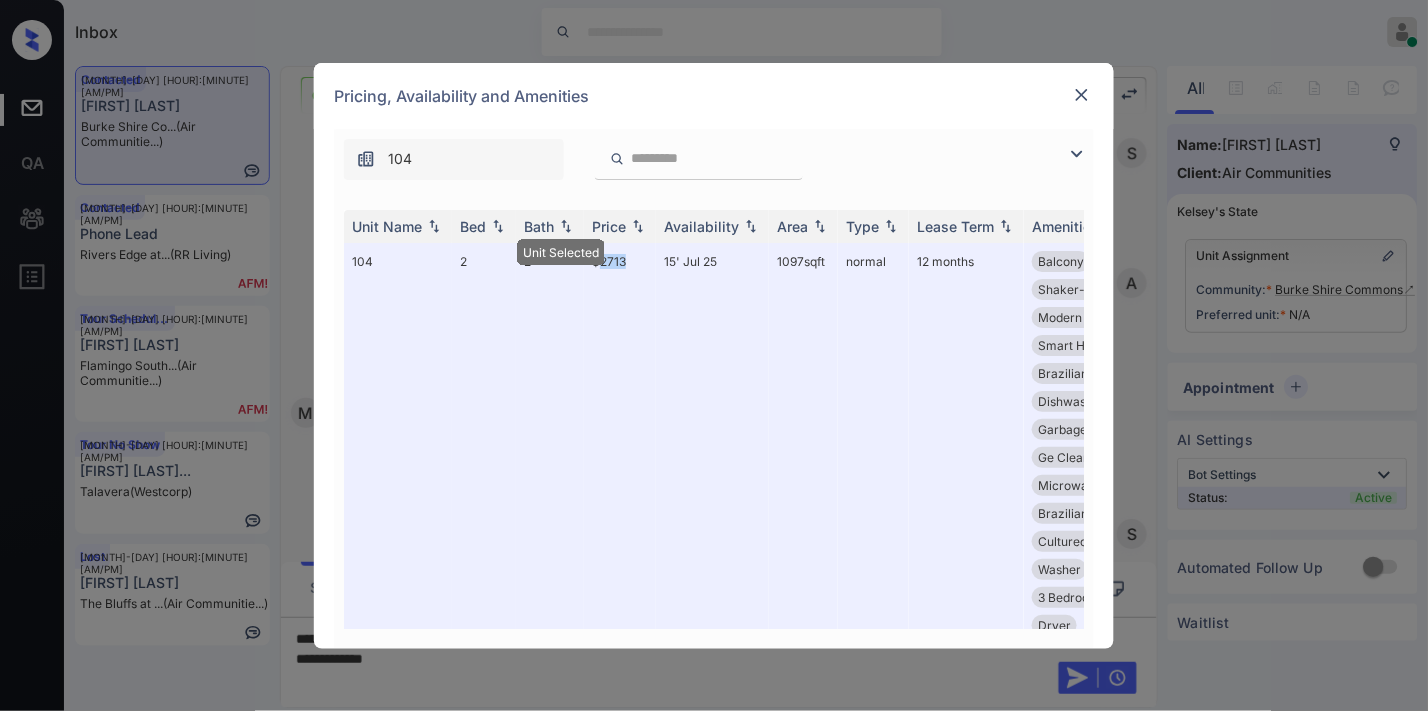 click at bounding box center [1082, 95] 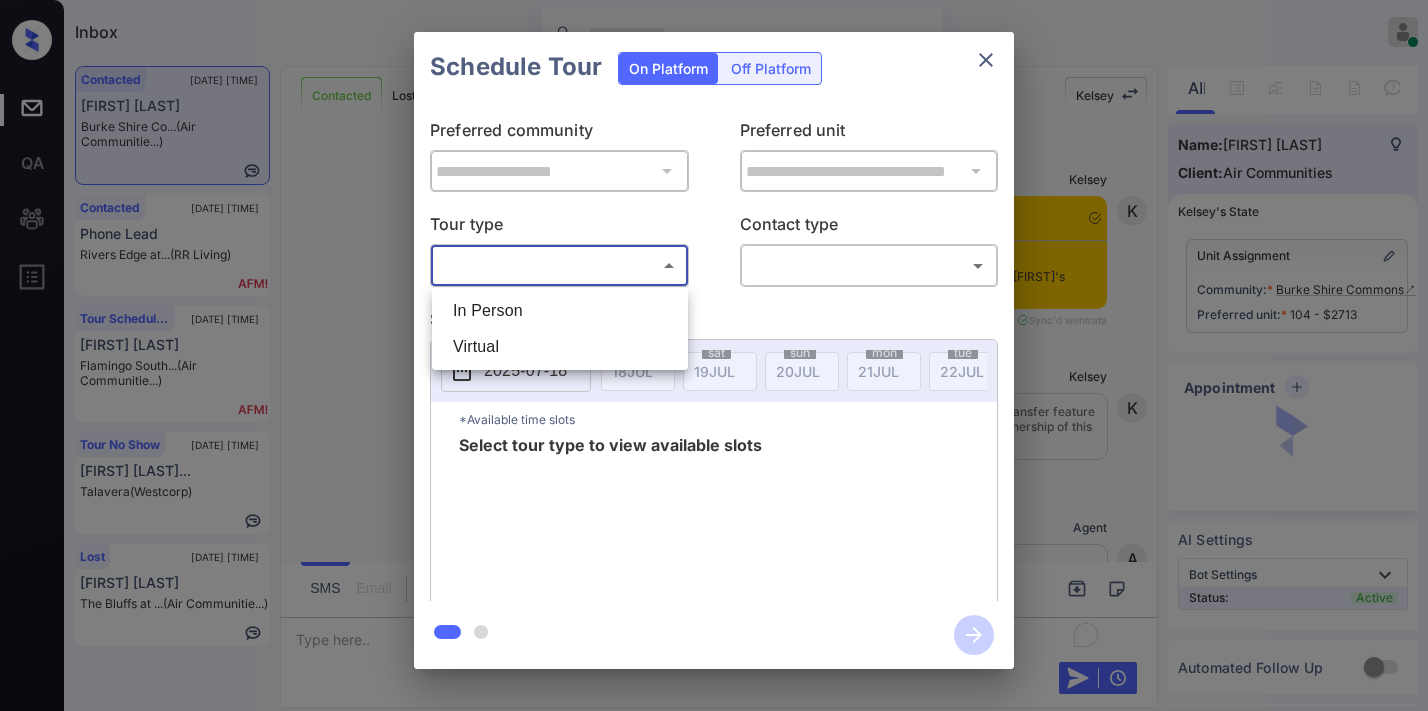 scroll, scrollTop: 0, scrollLeft: 0, axis: both 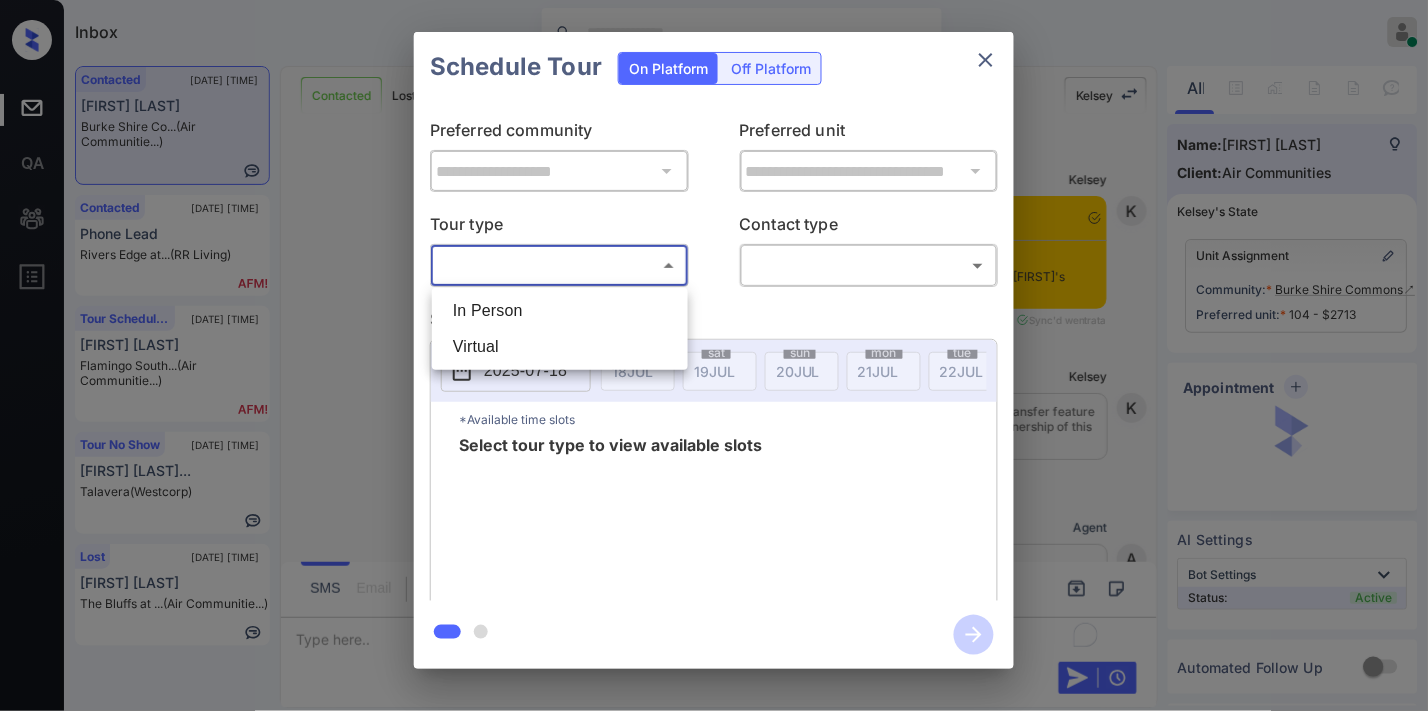 click on "In Person" at bounding box center [560, 311] 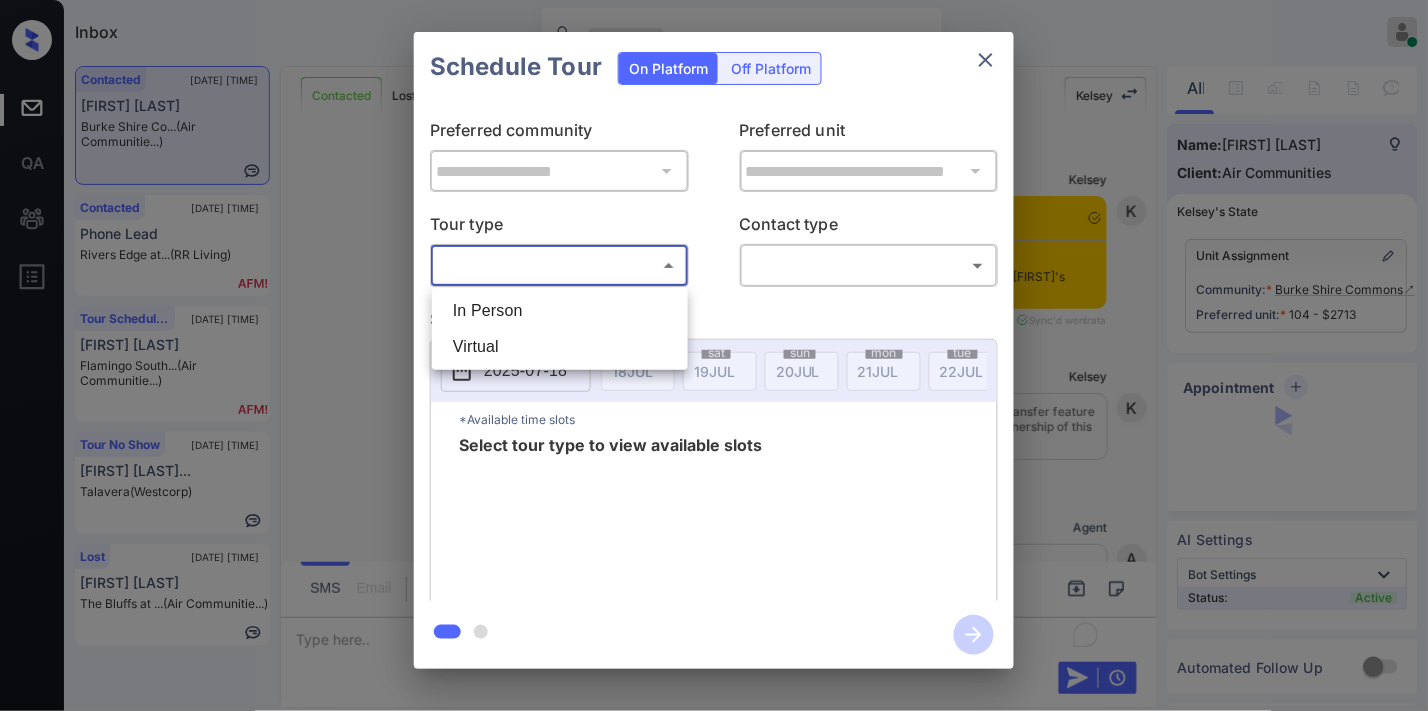 type on "********" 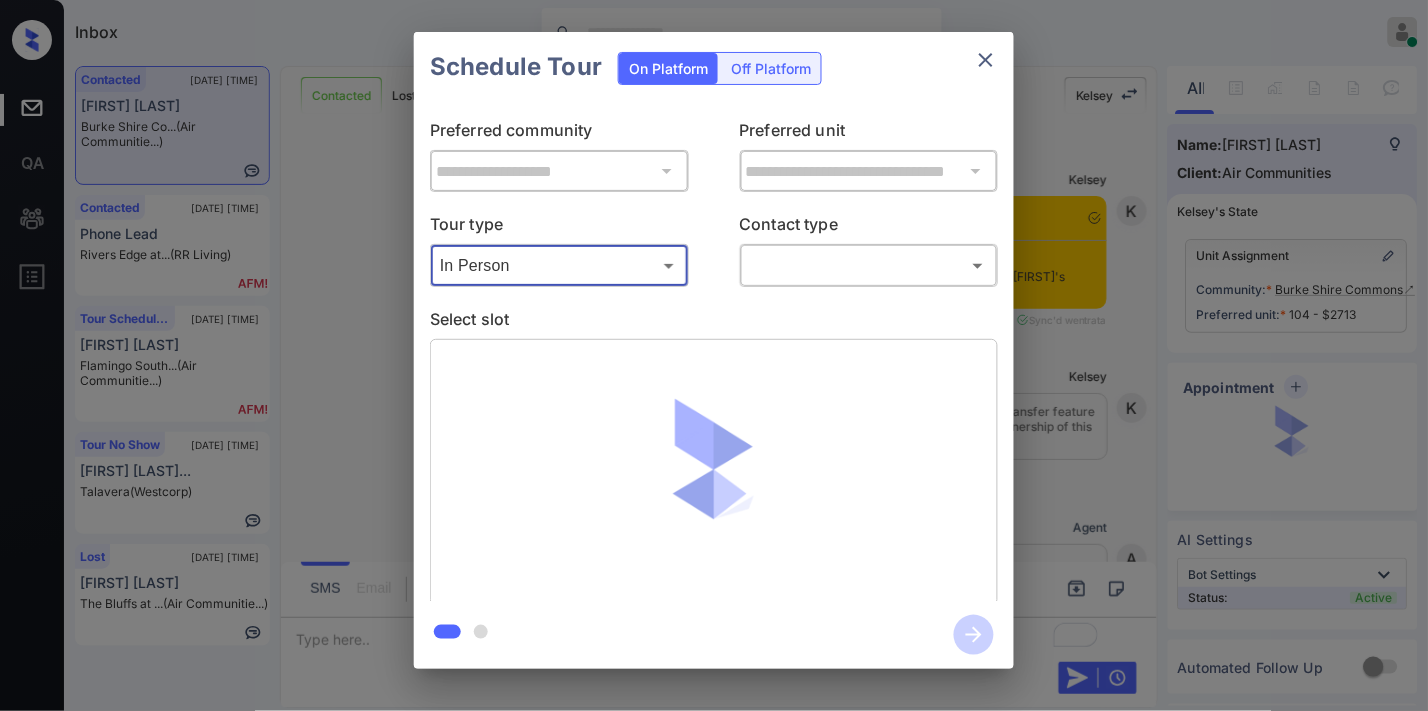 scroll, scrollTop: 3475, scrollLeft: 0, axis: vertical 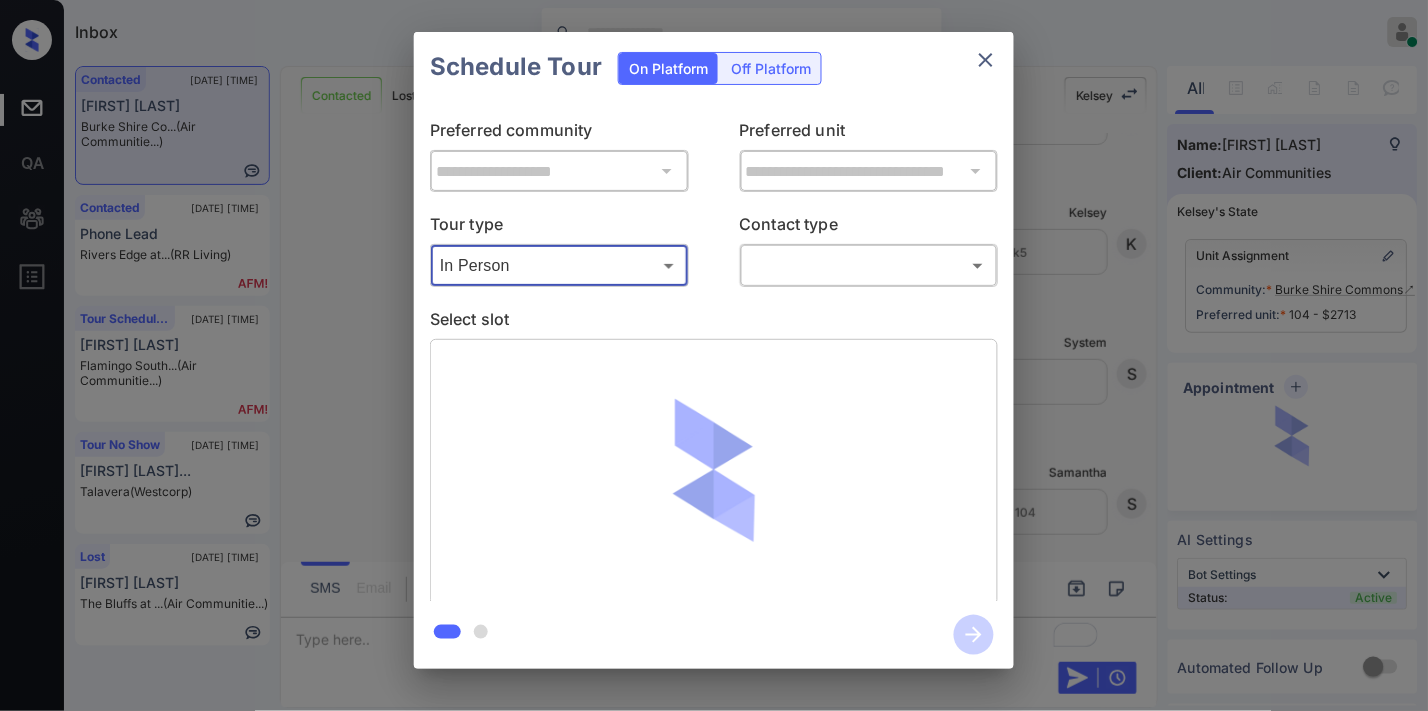 click on "Inbox [FIRST] [LAST] Online Set yourself   offline Set yourself   on break Profile Switch to  dark  mode Sign out Contacted [DATE] [TIME]   [FIRST] [LAST] Burke Shire Co...  (Air Communitie...) Contacted [DATE] [TIME]   Phone Lead Rivers Edge at...  (RR Living) Tour Scheduled [DATE] [TIME]   [FIRST] [LAST] Flamingo South...  (Air Communitie...) Tour No Show [DATE] [TIME]   [FIRST] [LAST] Talavera  (Westcorp) Lost [DATE] [TIME]   [FIRST] [LAST] The Bluffs at ...  (Air Communitie...) Contacted Lost Lead Sentiment: Angry Upon sliding the acknowledgement:  Lead will move to lost stage. * ​ SMS and call option will be set to opt out. AFM will be turned off for the lead. [FIRST] [LAST] New Message [FIRST] [LAST] Notes Note:  - Paste this link into your browser to view [FIRST]'s conversation with the prospect [DATE] [TIME]  Sync'd w  entrata [FIRST] New Message [FIRST] [DATE] [TIME]" at bounding box center (714, 355) 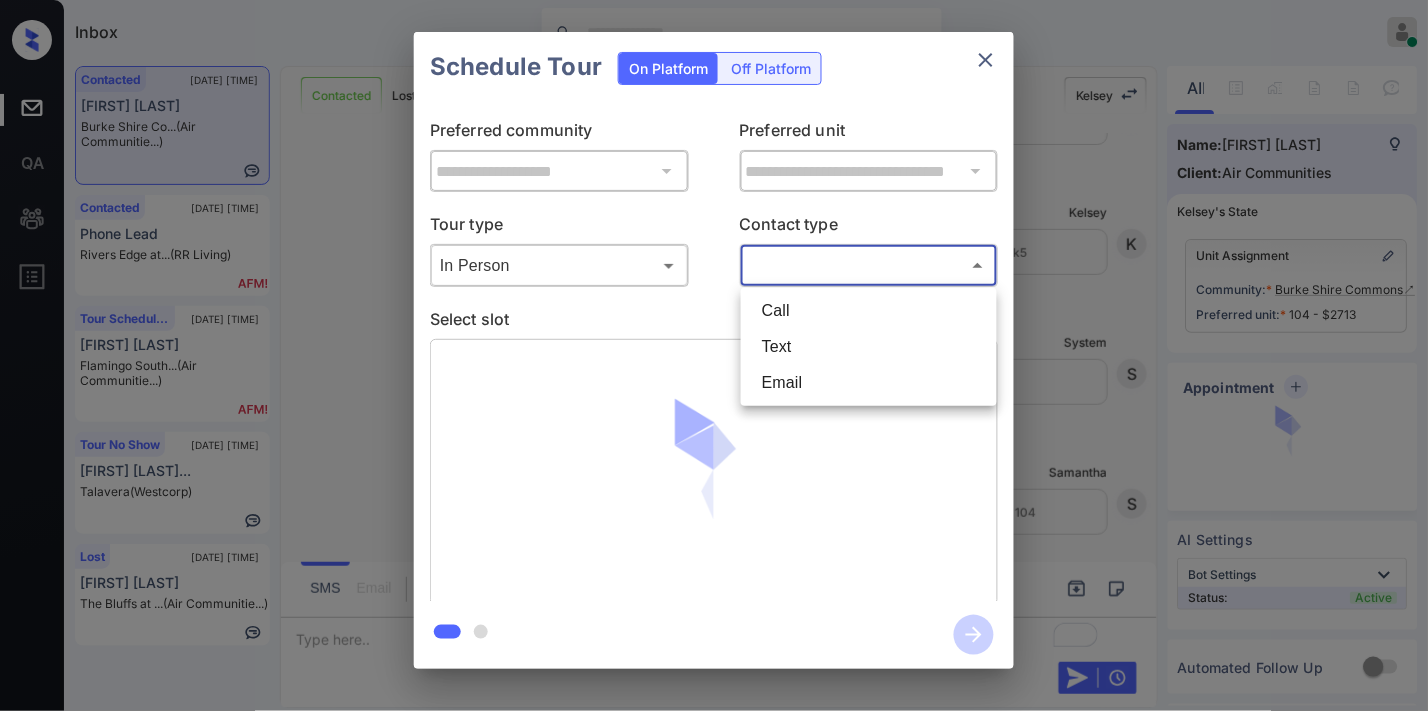 click on "Text" at bounding box center (869, 347) 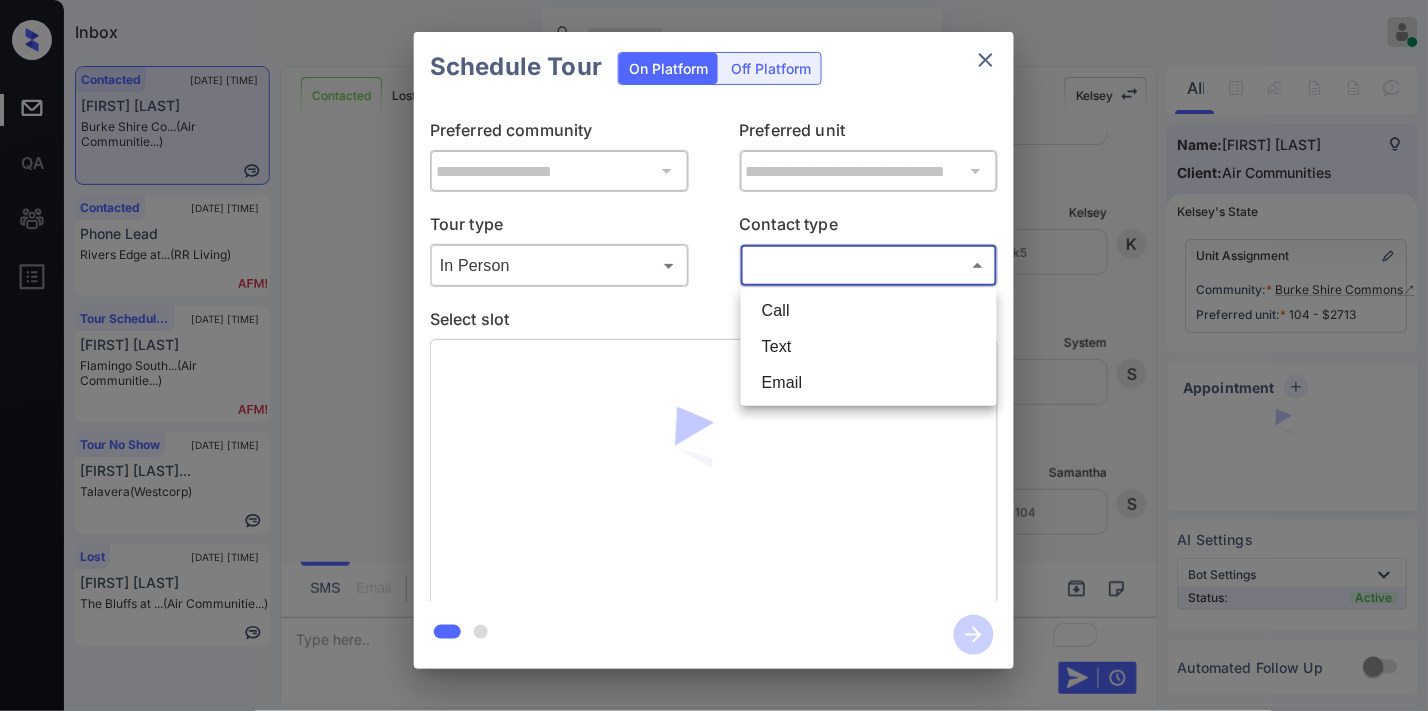 type on "****" 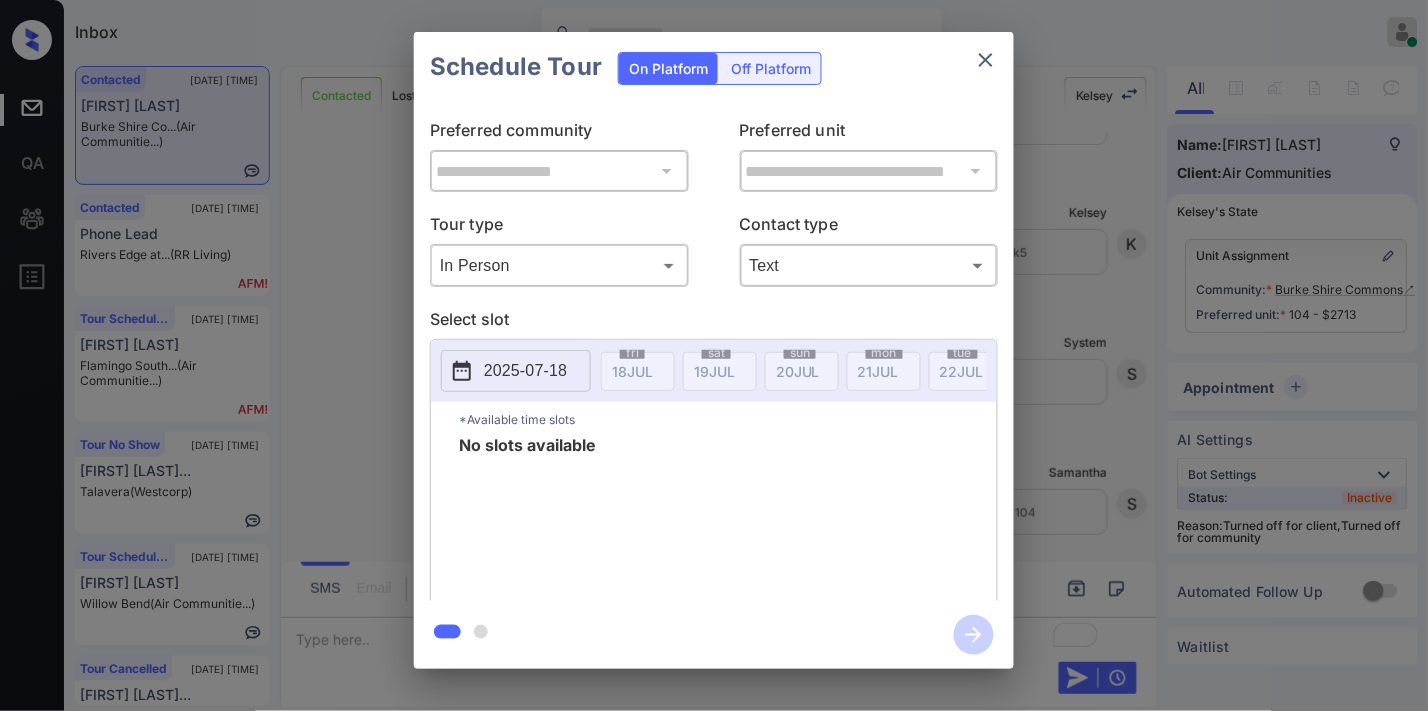 click on "**********" at bounding box center [714, 350] 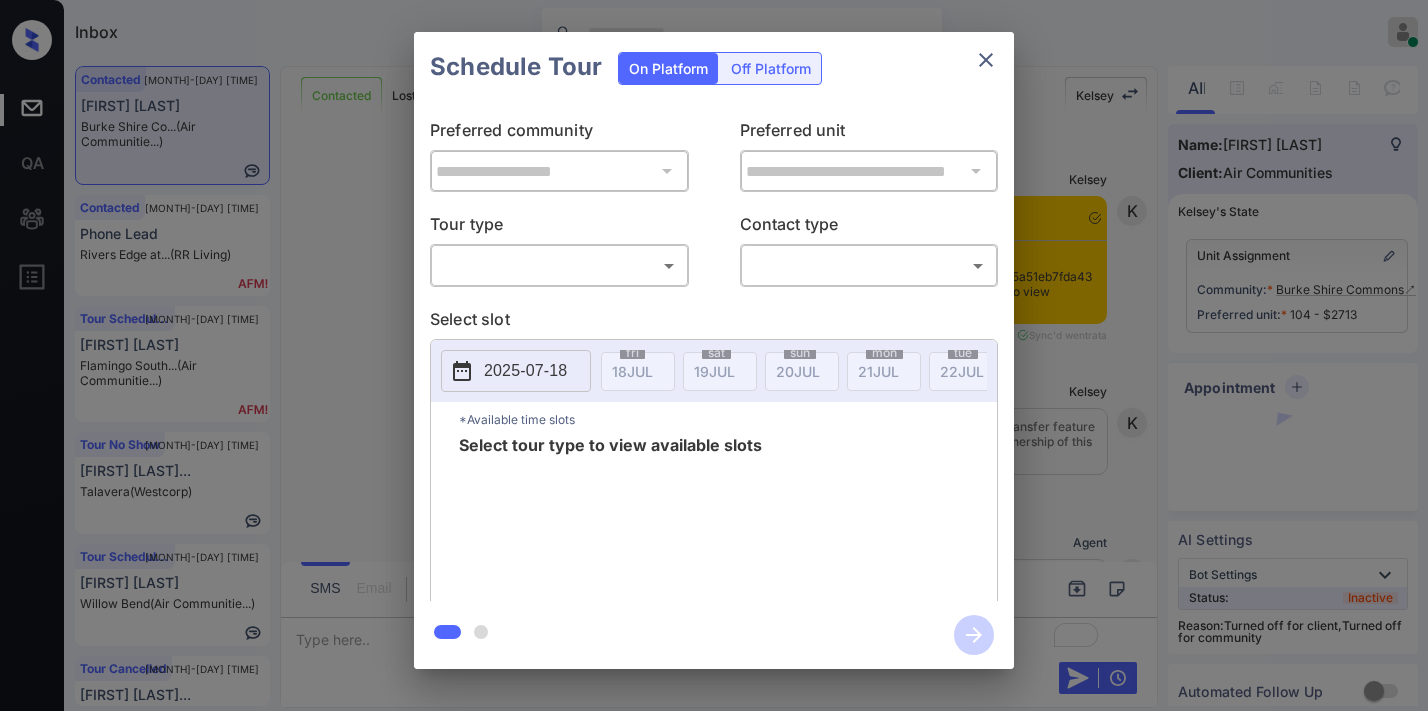 scroll, scrollTop: 0, scrollLeft: 0, axis: both 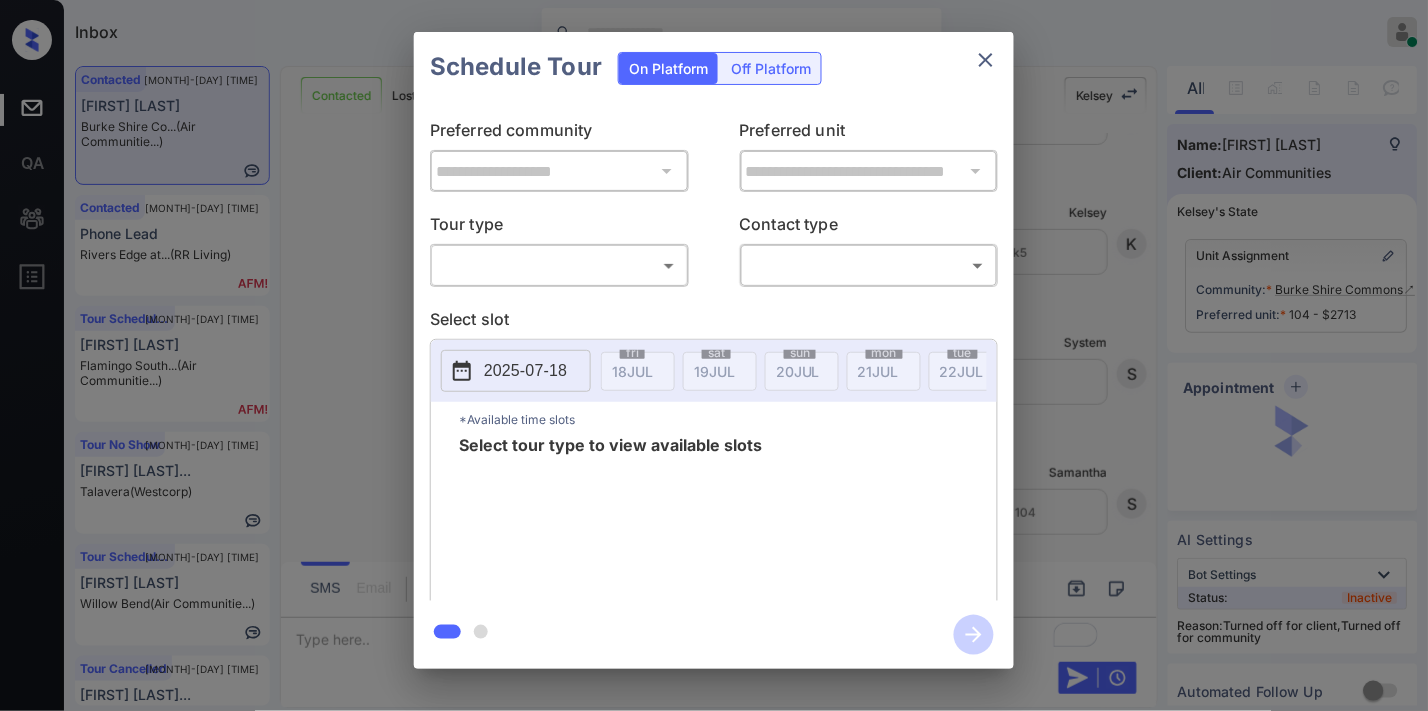 click on "Inbox [FIRST] [LAST] Online Set yourself   offline Set yourself   on break Profile Switch to  dark  mode Sign out Contacted [MONTH]-[DAY] [TIME]   [FIRST] [LAST] [COMPANY]  (Air Communitie...) Contacted [MONTH]-[DAY] [TIME]   Phone Lead [COMMUNITY]  (RR Living) Tour Scheduled [MONTH]-[DAY] [TIME]   [FIRST] [LAST] [COMMUNITY]  (Air Communitie...) Tour No Show [MONTH]-[DAY] [TIME]   [FIRST] [LAST] [COMMUNITY]  (Westcorp) Tour Scheduled [MONTH]-[DAY] [TIME]   [FIRST] [LAST] [COMMUNITY]  (Air Communitie...) Tour Cancelled [MONTH]-[DAY] [TIME]   [FIRST] [LAST] [COMMUNITY]  (Fairfield) Contacted Lost Lead Sentiment: Angry Upon sliding the acknowledgement:  Lead will move to lost stage. * ​ SMS and call option will be set to opt out. AFM will be turned off for the lead. [FIRST] New Message [FIRST] Notes Note: [MONTH] [DAY], [YEAR] [TIME]  Sync'd w  entrata [FIRST] New Message [FIRST] Due to the activation of disableLeadTransfer feature flag, [FIRST] will no longer transfer ownership of this CRM guest card [MONTH] [DAY], [YEAR] [TIME] [FIRST] [FIRST]" at bounding box center (714, 355) 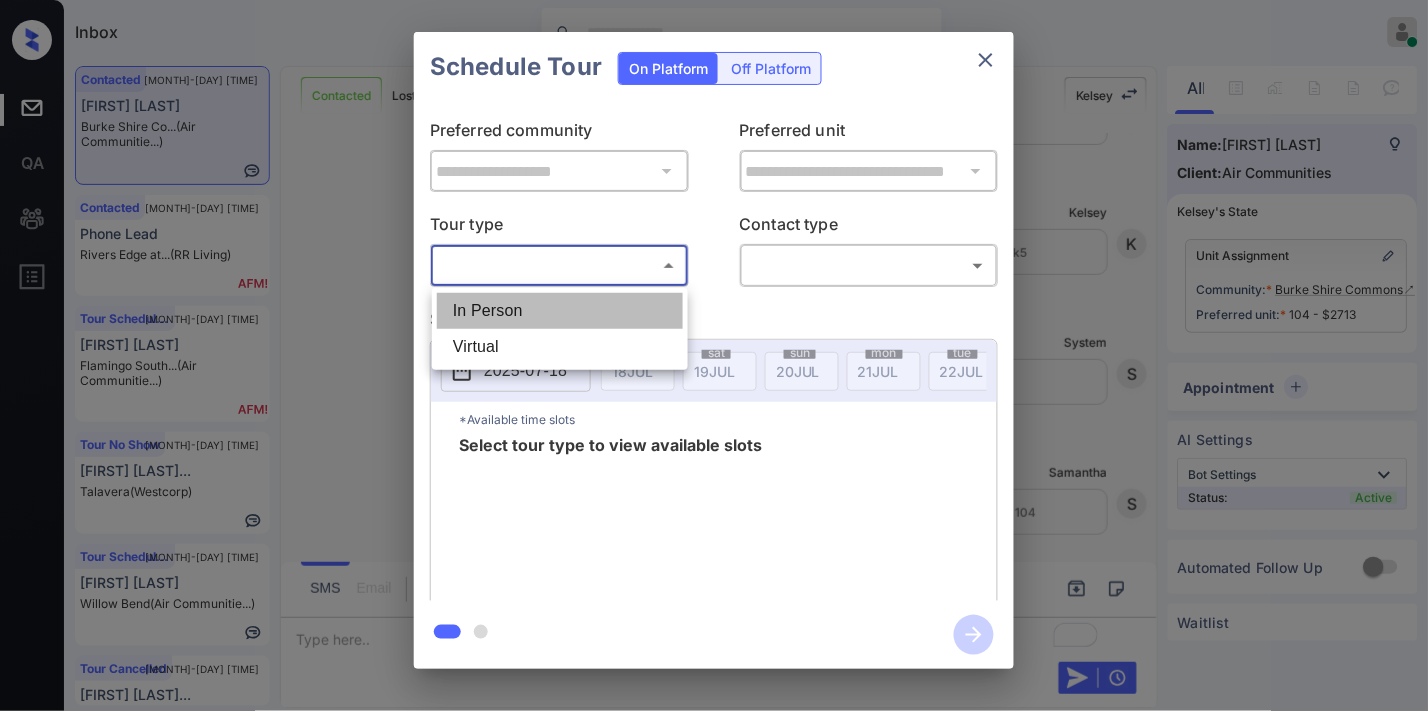 click on "In Person" at bounding box center [560, 311] 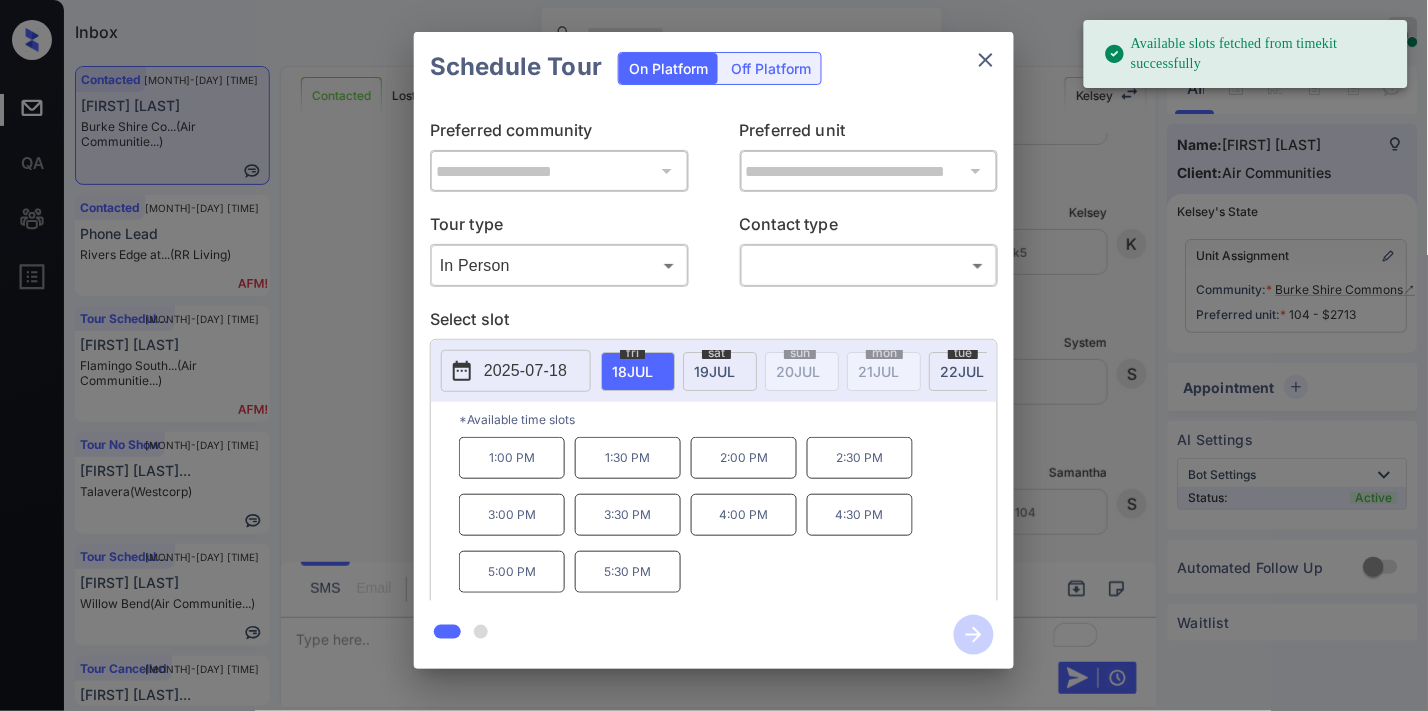 click on "19 JUL" at bounding box center (632, 371) 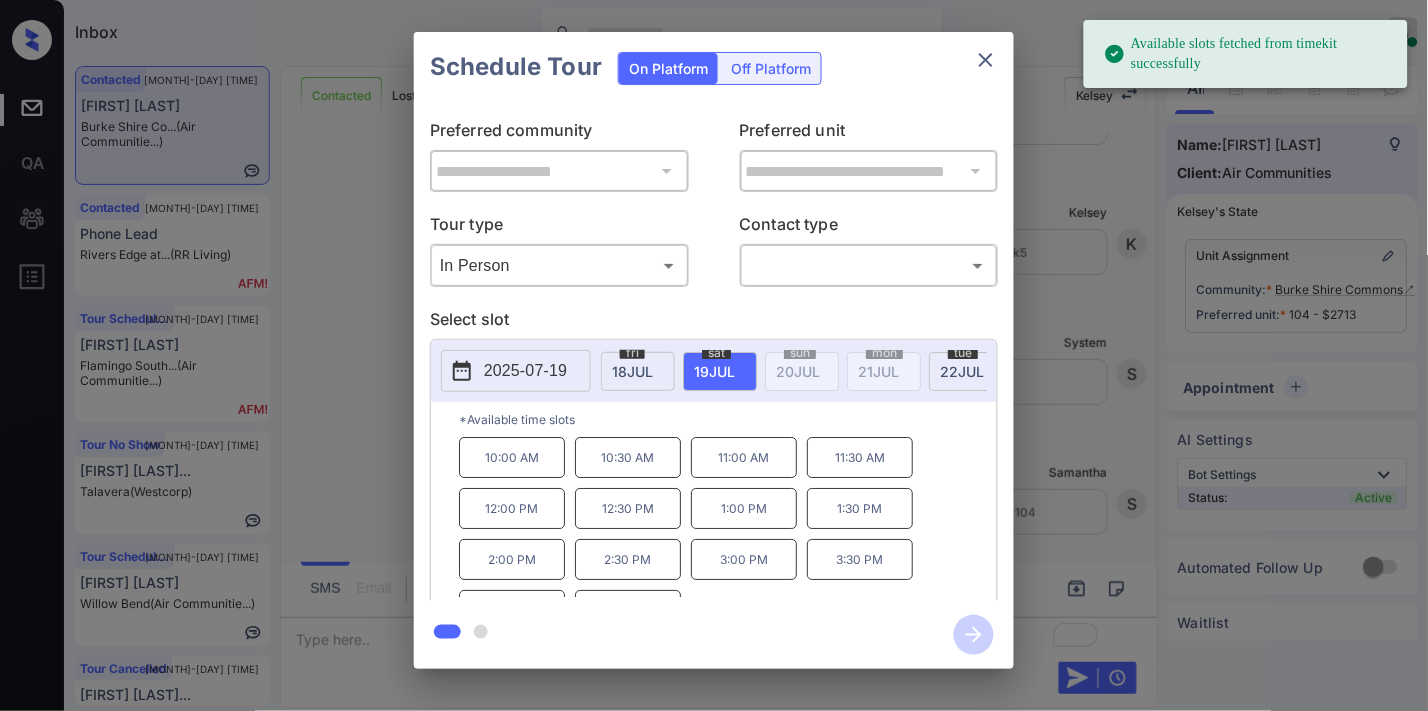click on "Available slots fetched from timekit successfully Inbox [FIRST] [LAST] Online Set yourself   offline Set yourself   on break Profile Switch to  dark  mode Sign out Contacted [MONTH]-[DAY] [TIME]   [FIRST] [LAST] [COMMUNITY]  (Air Communitie...) Contacted [MONTH]-[DAY] [TIME]   Phone Lead [COMMUNITY]  (RR Living) Tour Scheduled [MONTH]-[DAY] [TIME]   [FIRST] [LAST] [COMMUNITY]  (Air Communitie...) Tour No Show [MONTH]-[DAY] [TIME]   [FIRST] [LAST] [COMMUNITY]  (Westcorp) Tour Scheduled [MONTH]-[DAY] [TIME]   [FIRST] [LAST] [COMMUNITY]  (Air Communitie...) Tour Cancelled [MONTH]-[DAY] [TIME]   [FIRST] [LAST] [COMMUNITY]  (Fairfield) Contacted Lost Lead Sentiment: Angry Upon sliding the acknowledgement:  Lead will move to lost stage. * ​ SMS and call option will be set to opt out. AFM will be turned off for the lead. [FIRST] New Message [FIRST] [MONTH] [DAY], [YEAR] [TIME]  Sync'd w  entrata [FIRST] New Message [FIRST] [MONTH] [DAY], [YEAR] [TIME] [FIRST] [FIRST]" at bounding box center [714, 355] 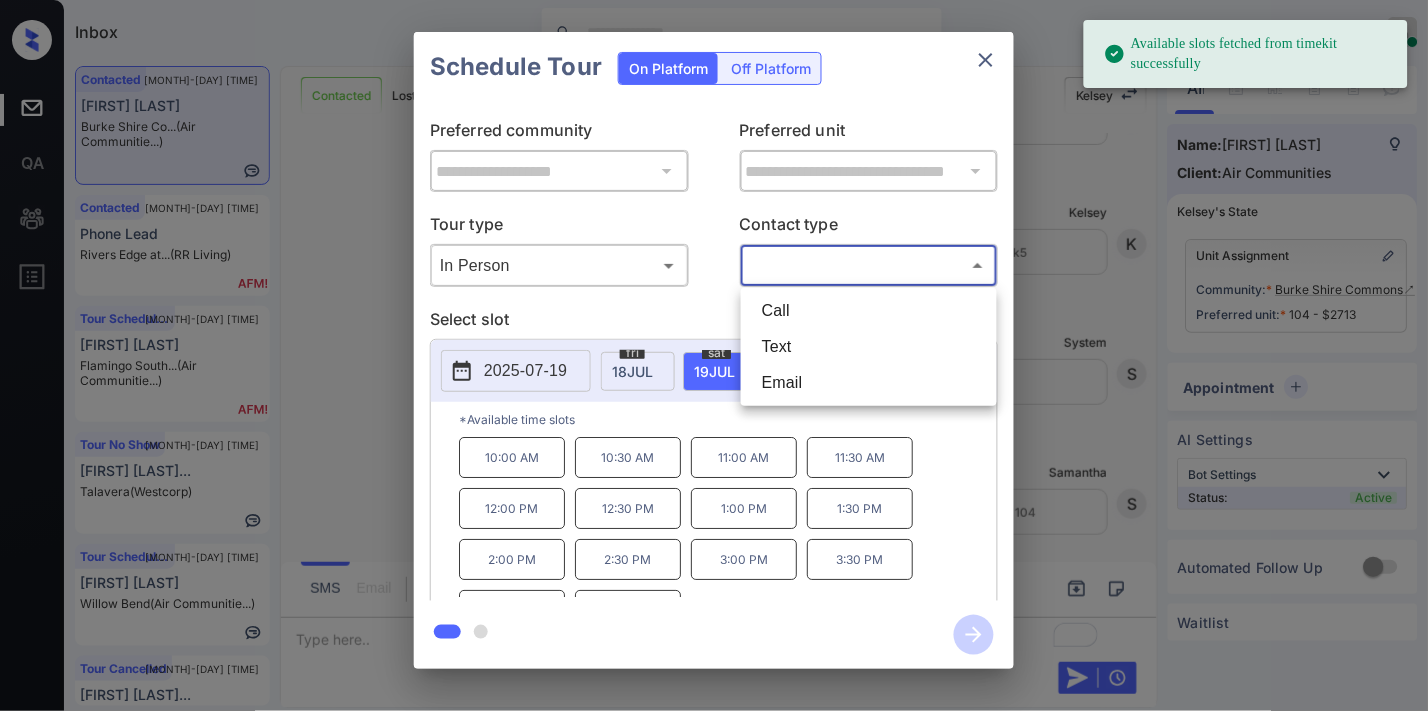 click on "Text" at bounding box center [869, 347] 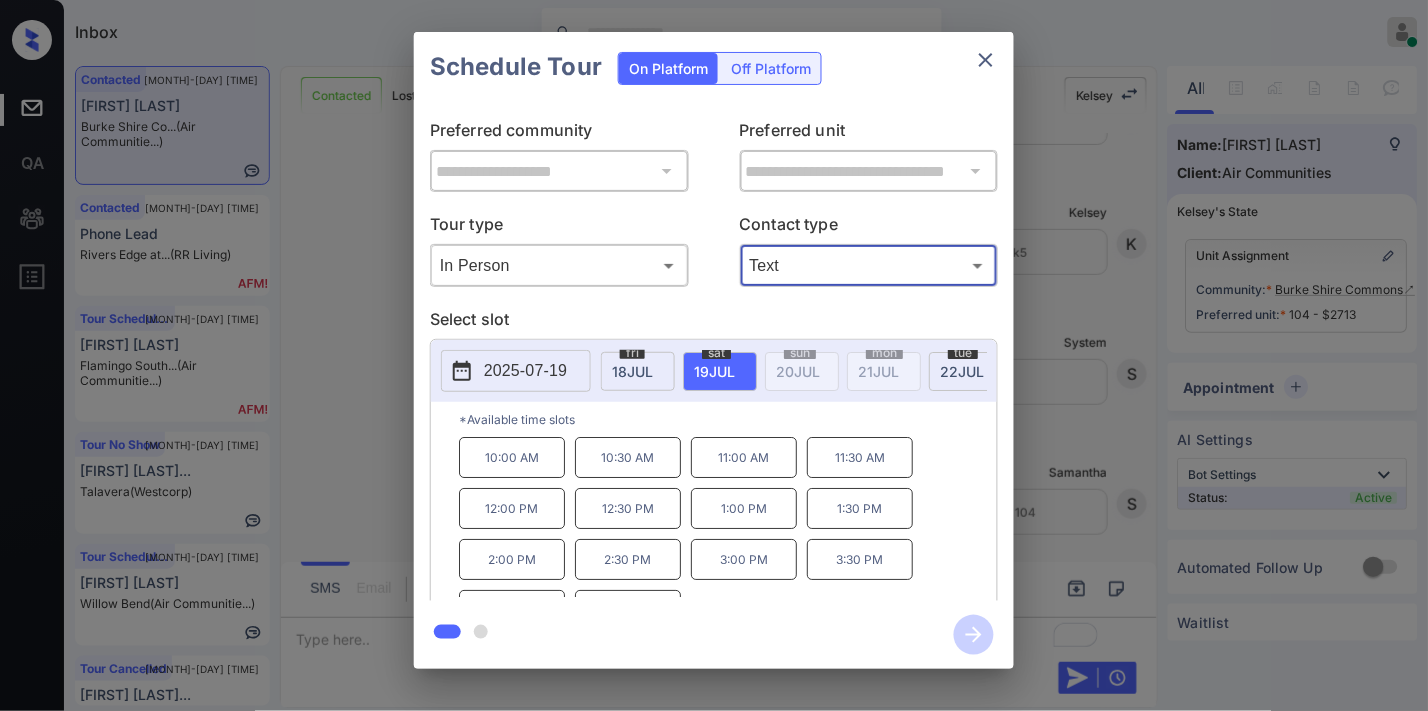 click on "11:00 AM" at bounding box center [744, 457] 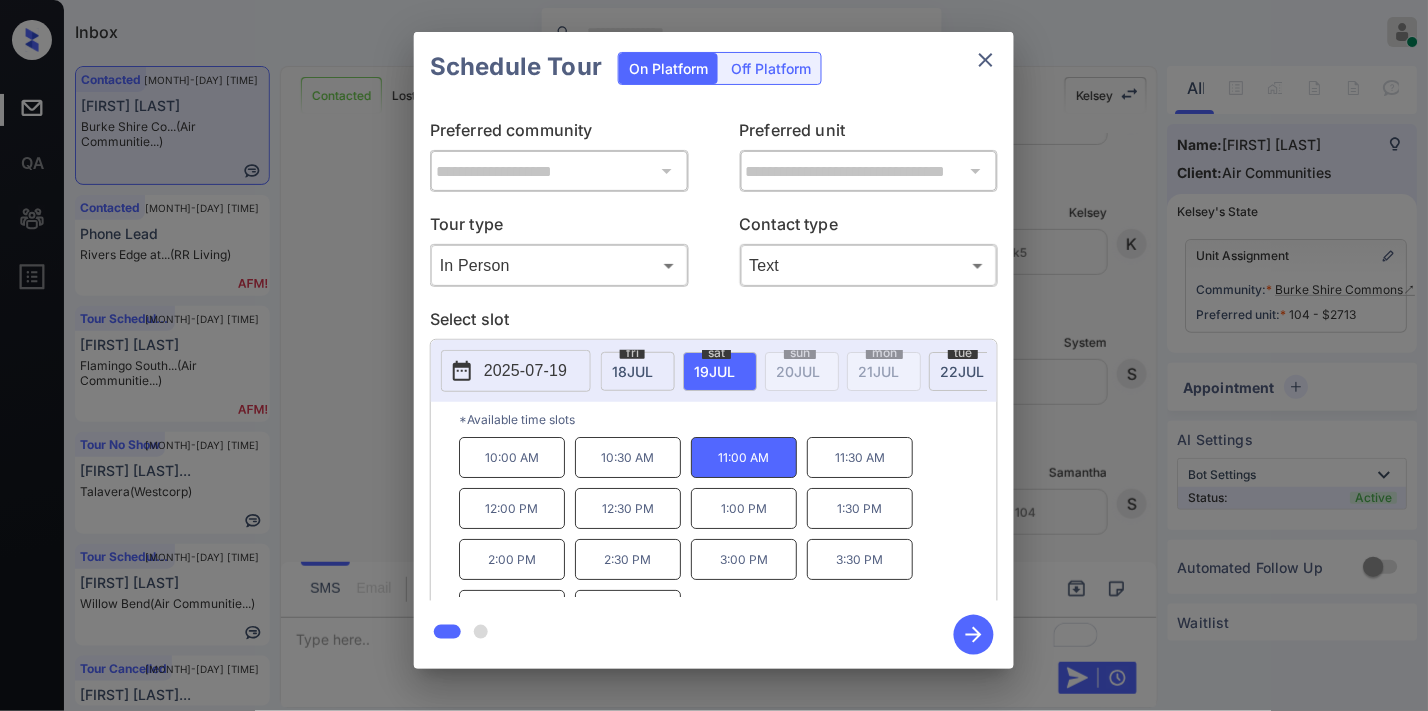 click 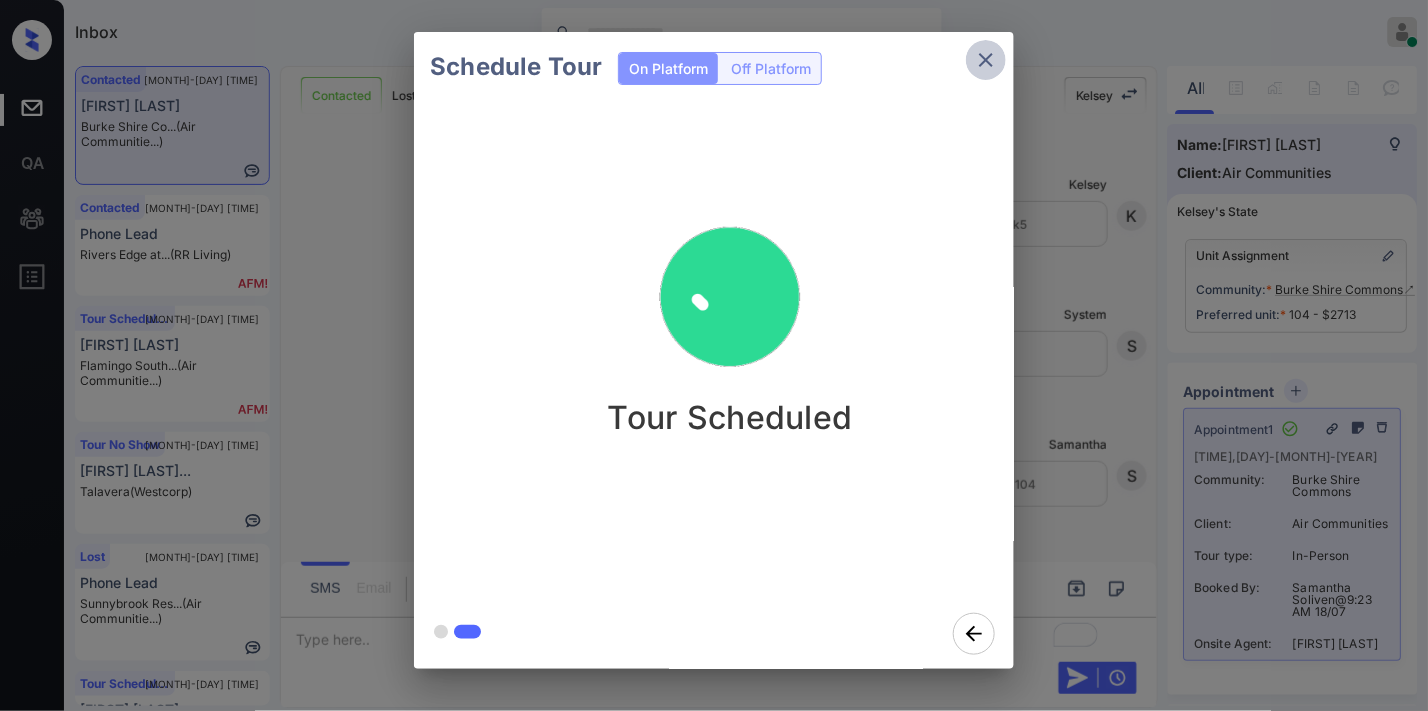 click 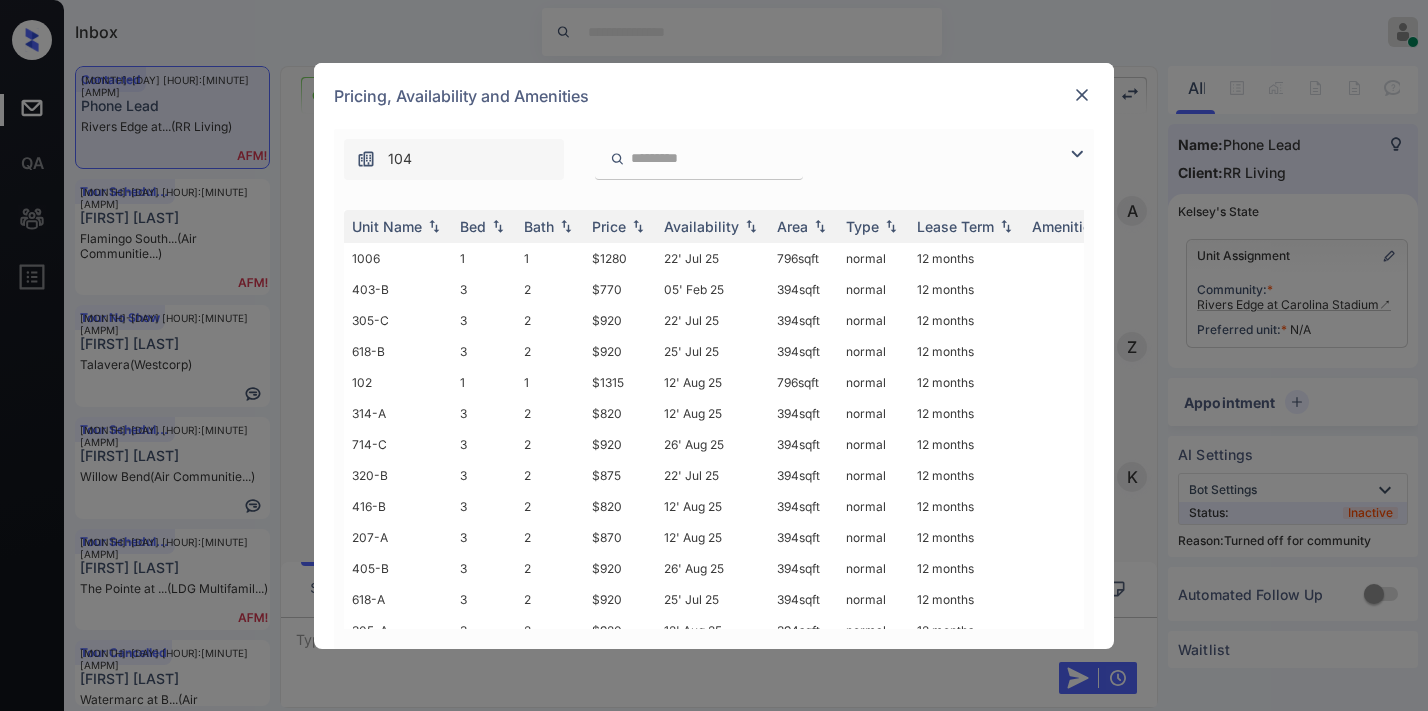 scroll, scrollTop: 0, scrollLeft: 0, axis: both 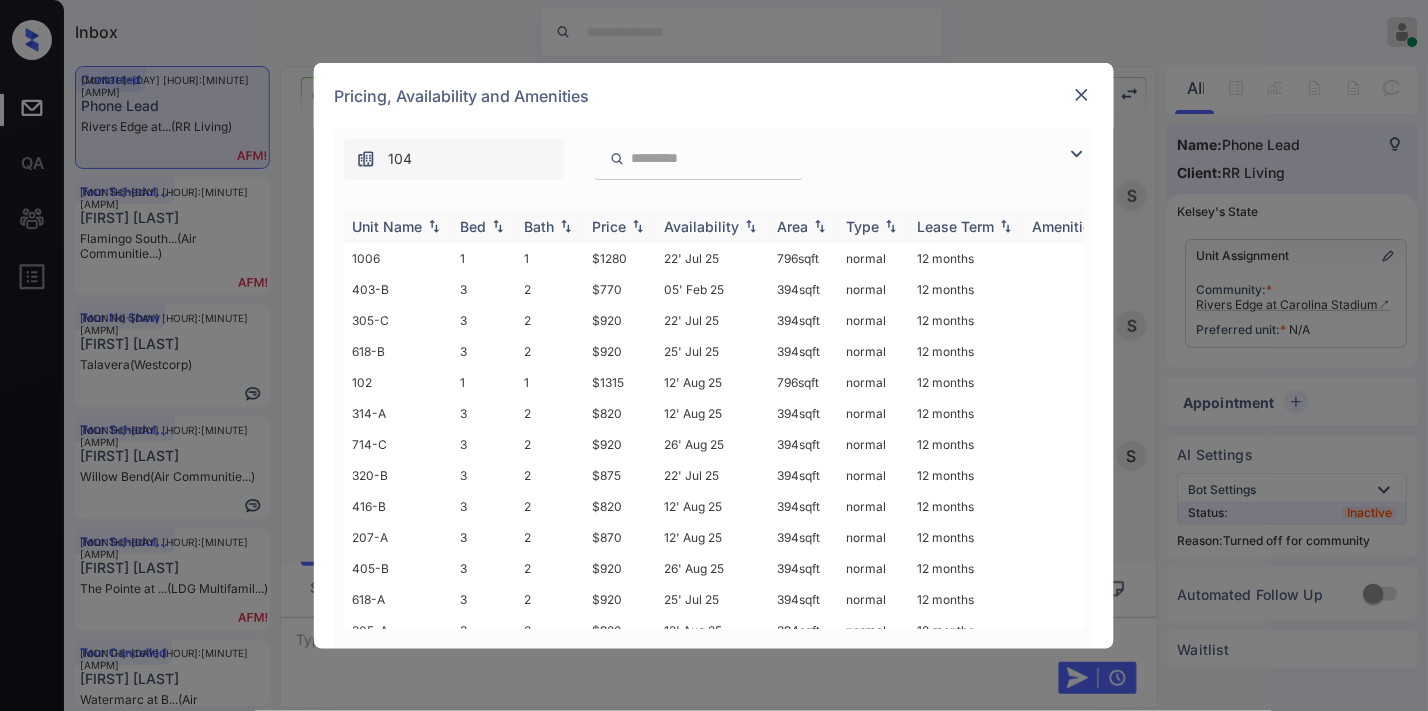 click on "Price" at bounding box center [609, 226] 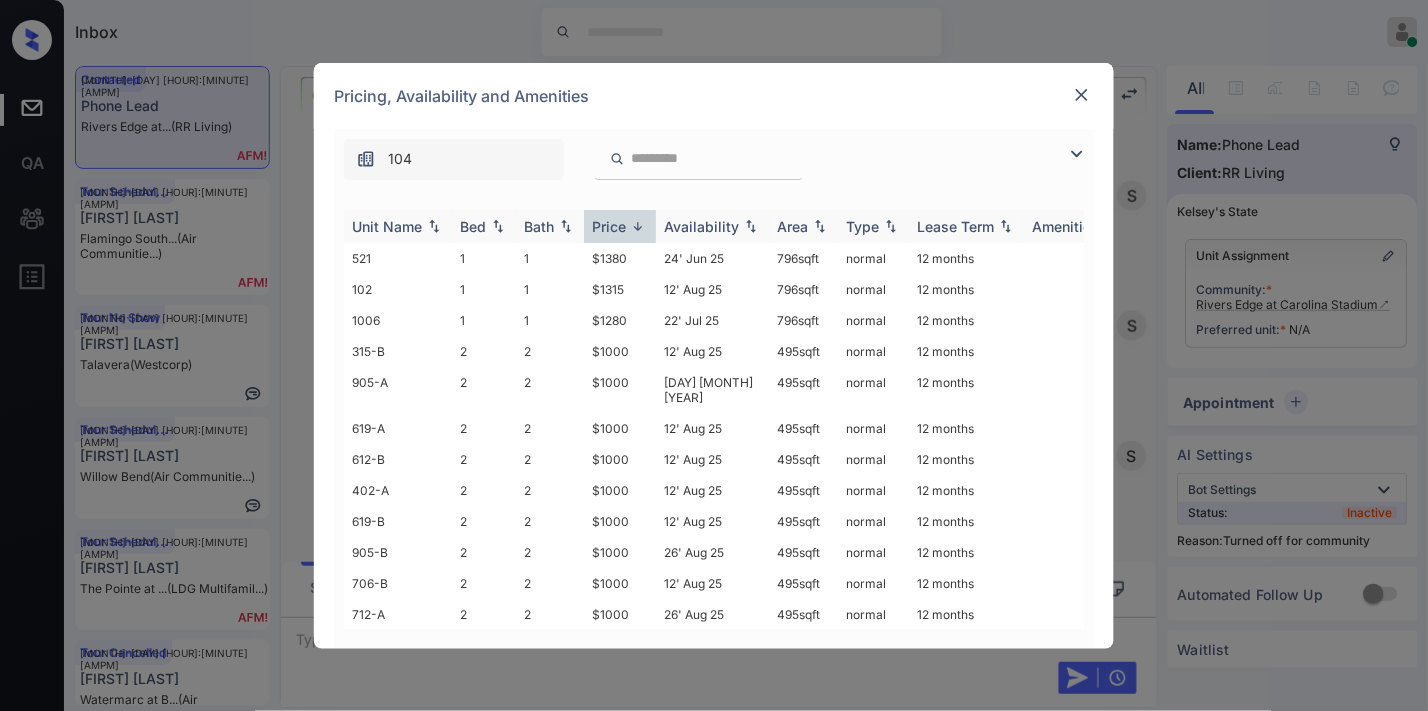 click on "Price" at bounding box center [609, 226] 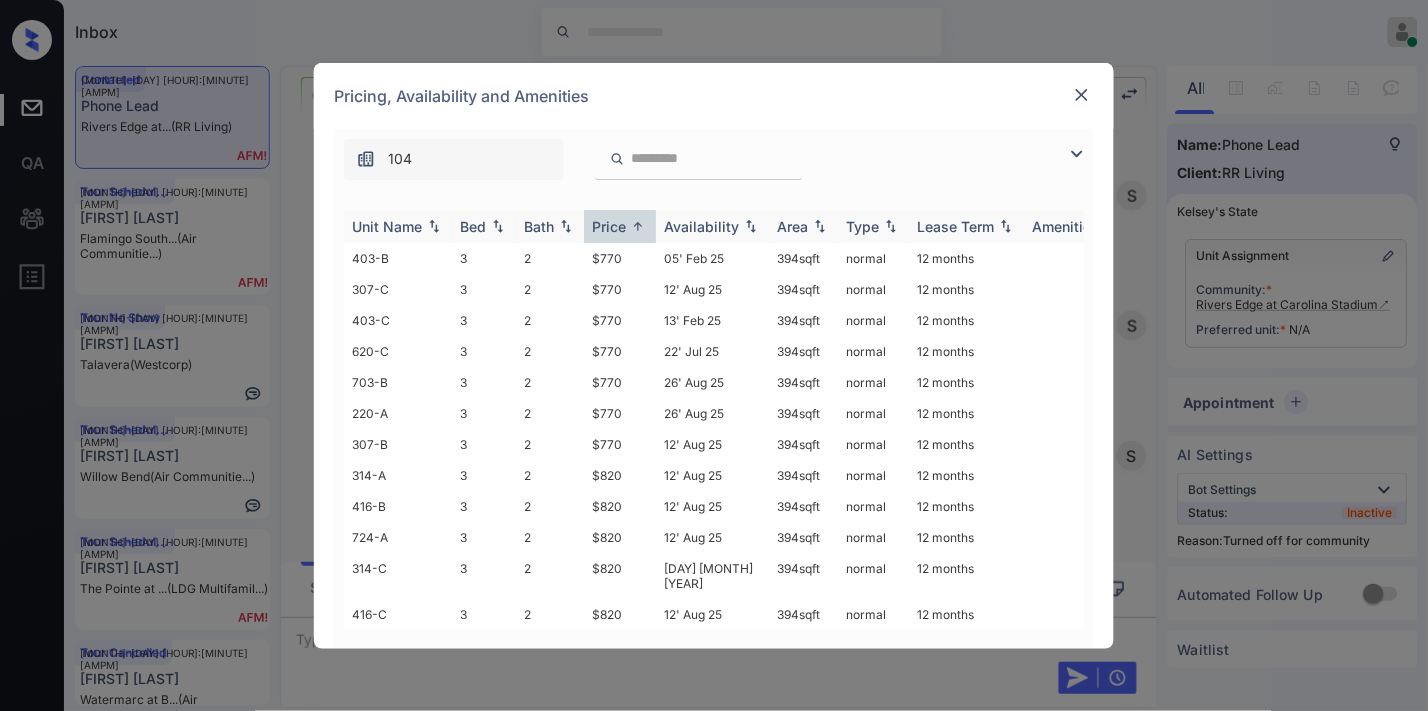 click on "Price" at bounding box center [620, 226] 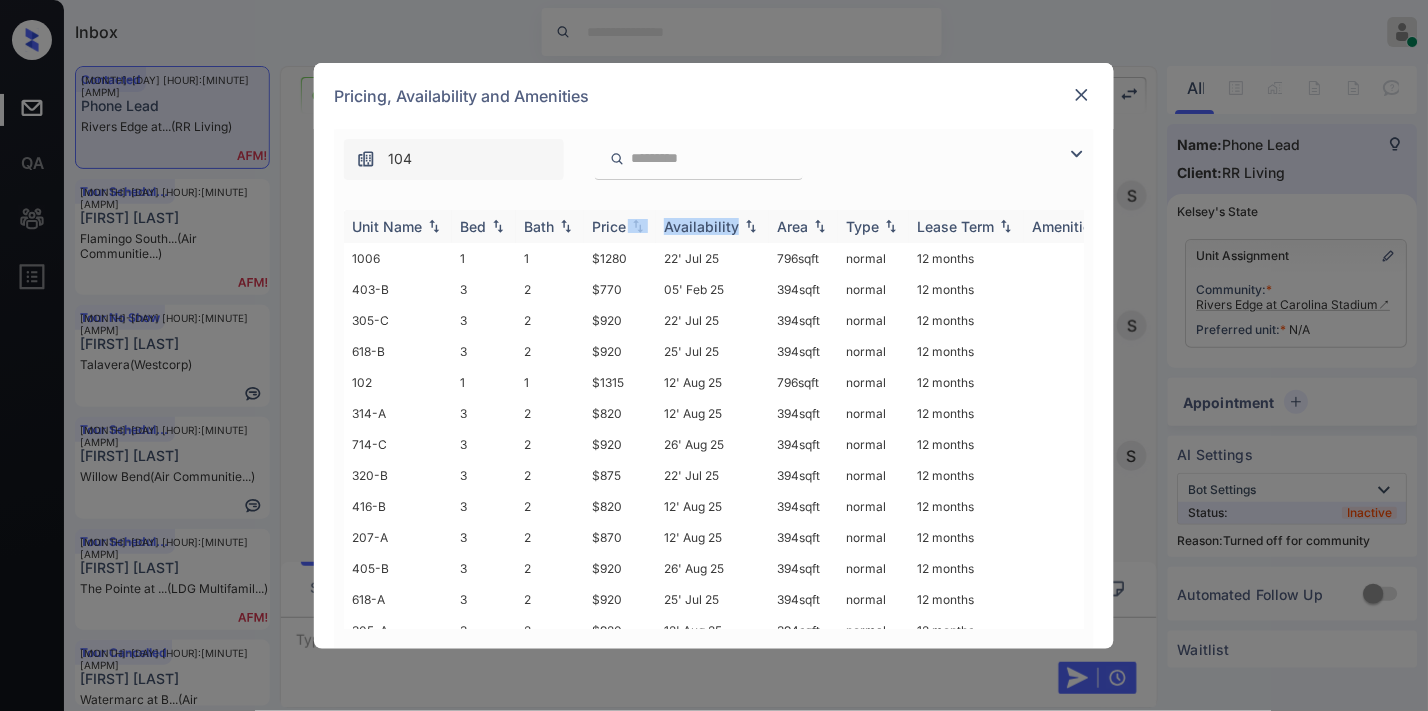 click on "Price" at bounding box center [620, 226] 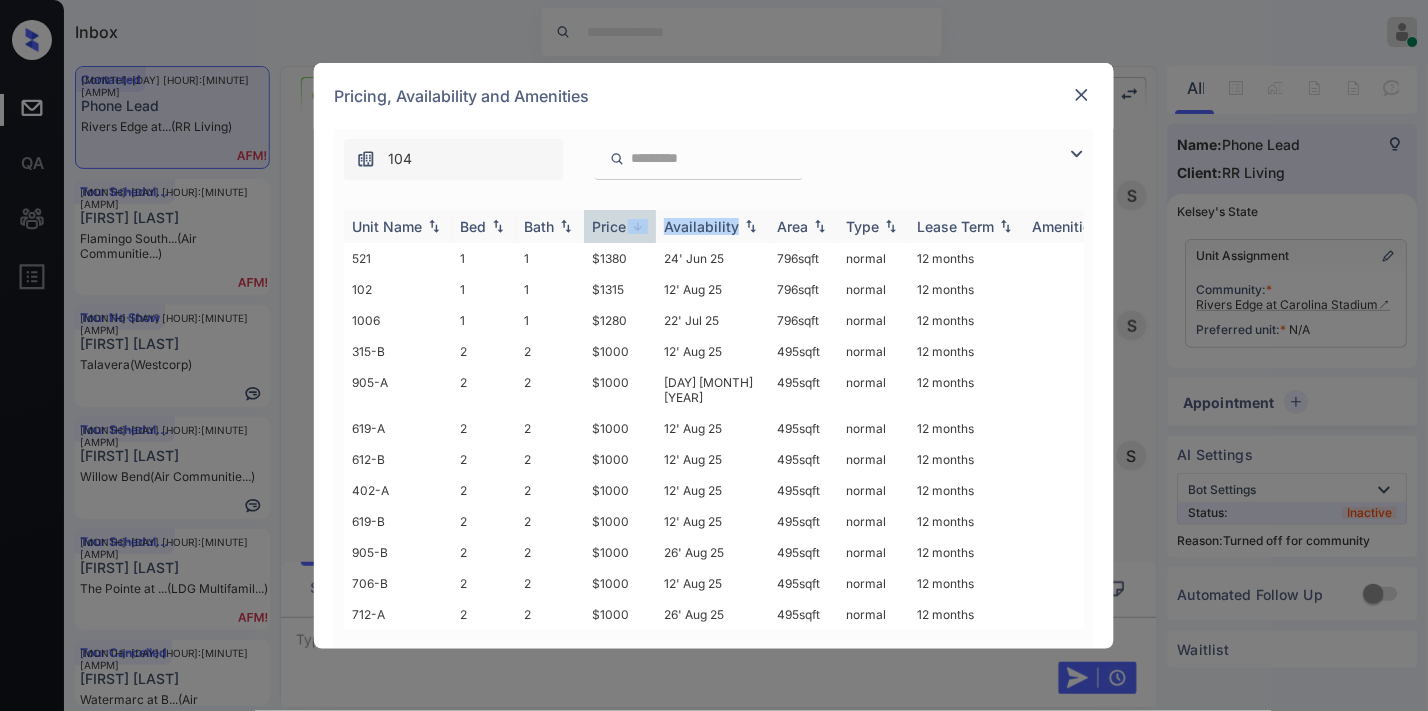 click on "Price" at bounding box center (620, 226) 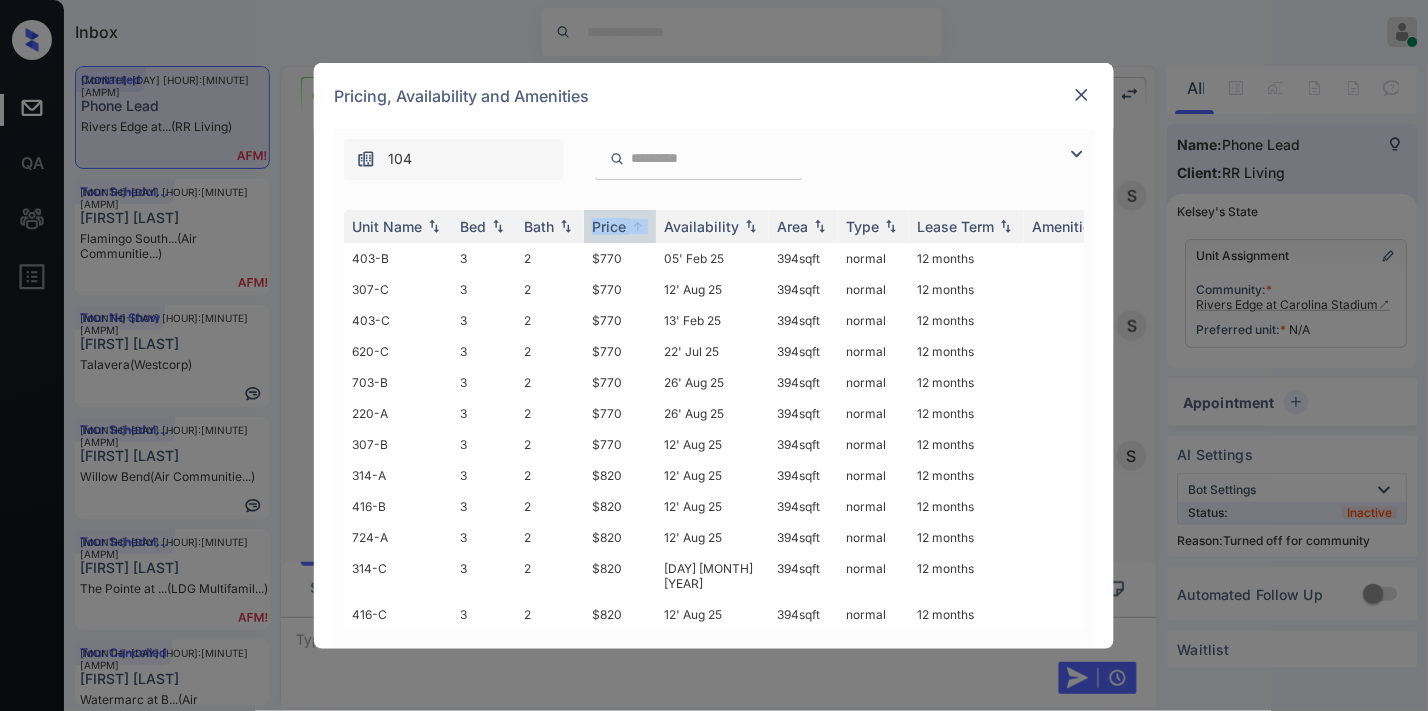 scroll, scrollTop: 333, scrollLeft: 0, axis: vertical 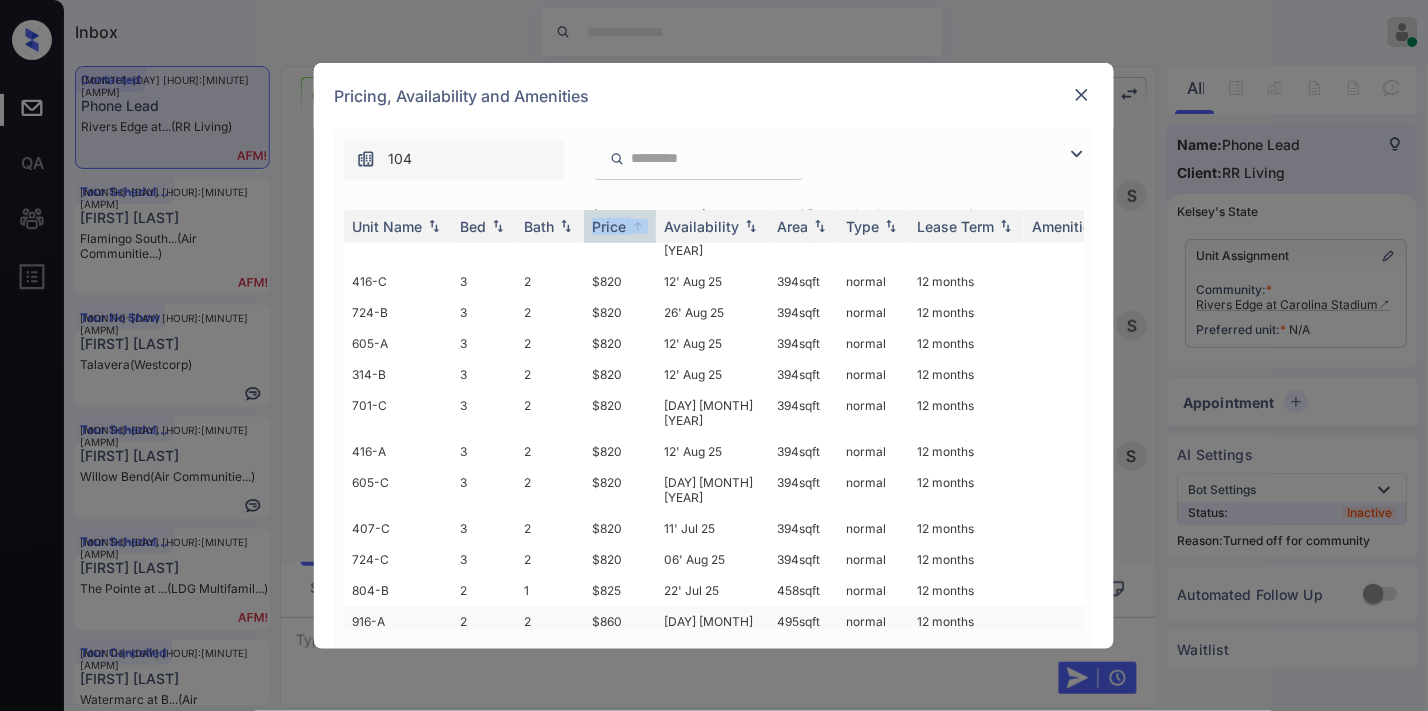 click on "$860" at bounding box center (620, 629) 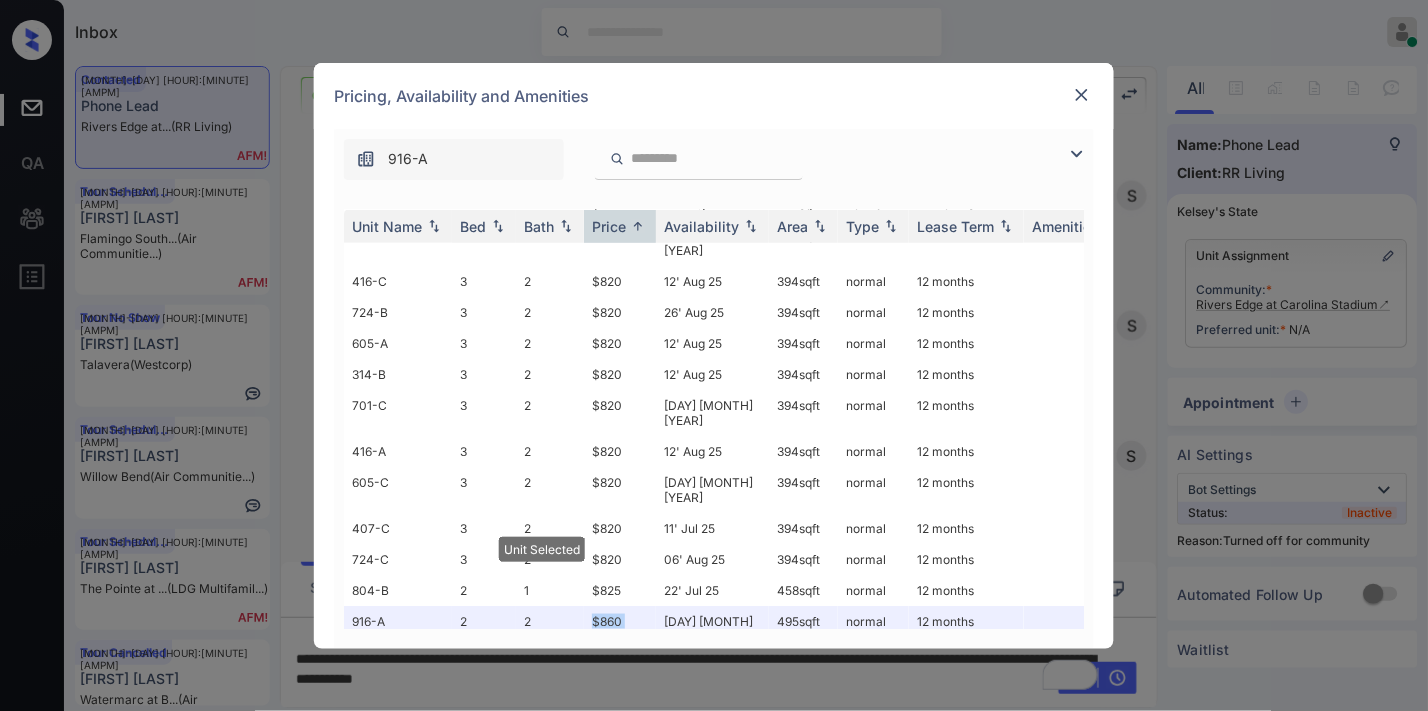 click at bounding box center [1082, 95] 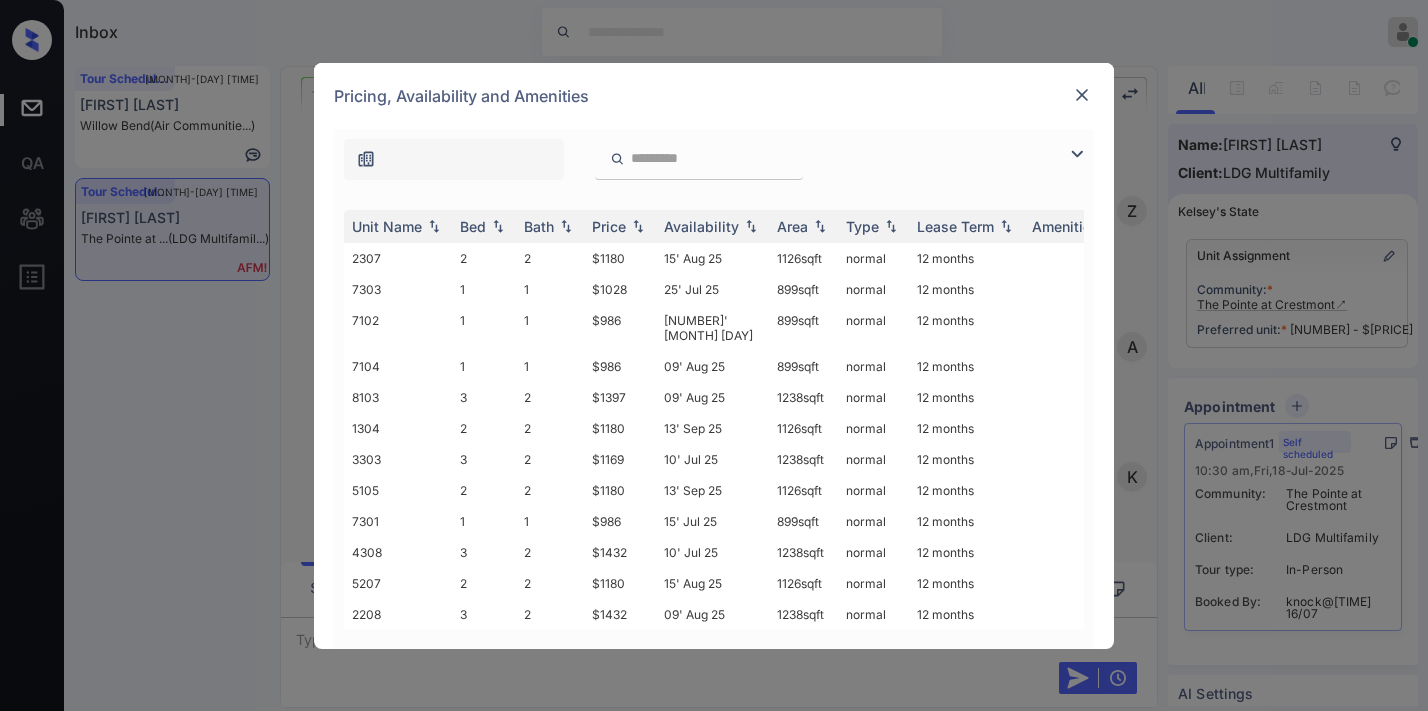 scroll, scrollTop: 0, scrollLeft: 0, axis: both 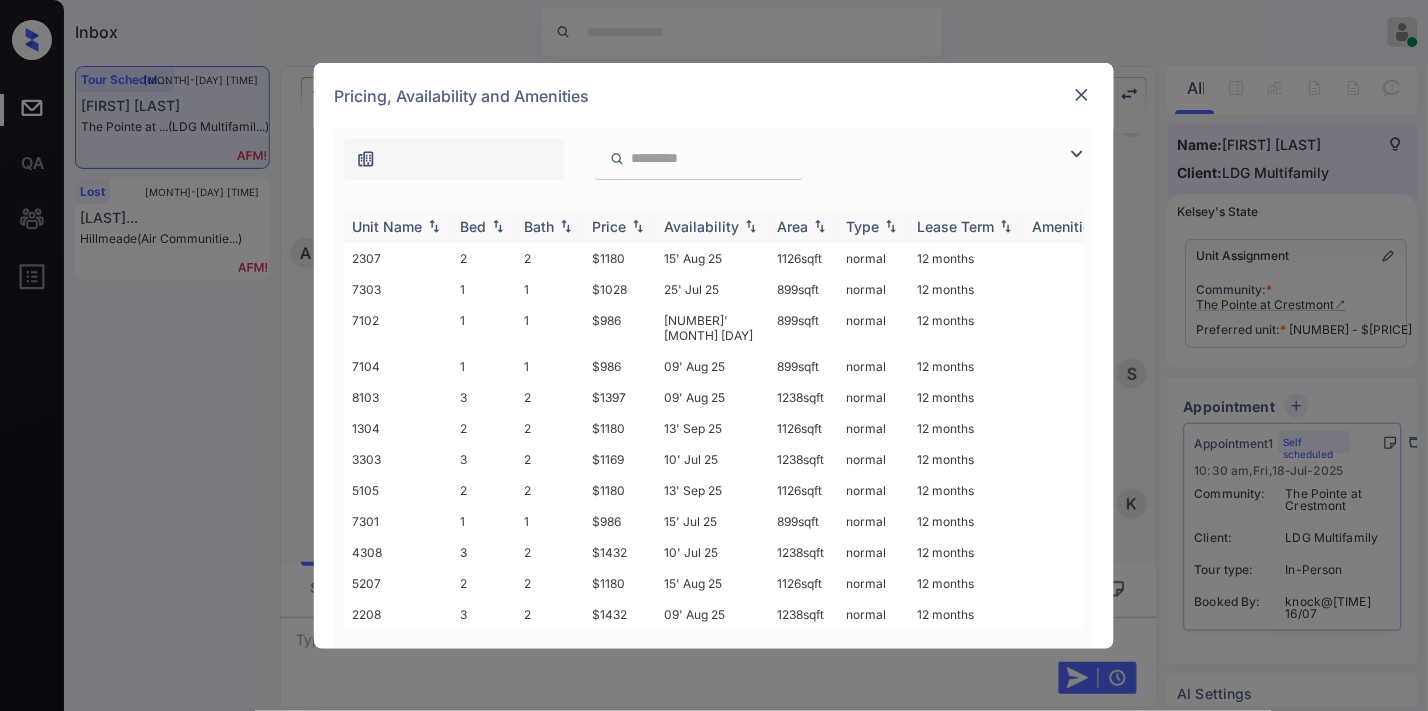 click on "Price" at bounding box center (609, 226) 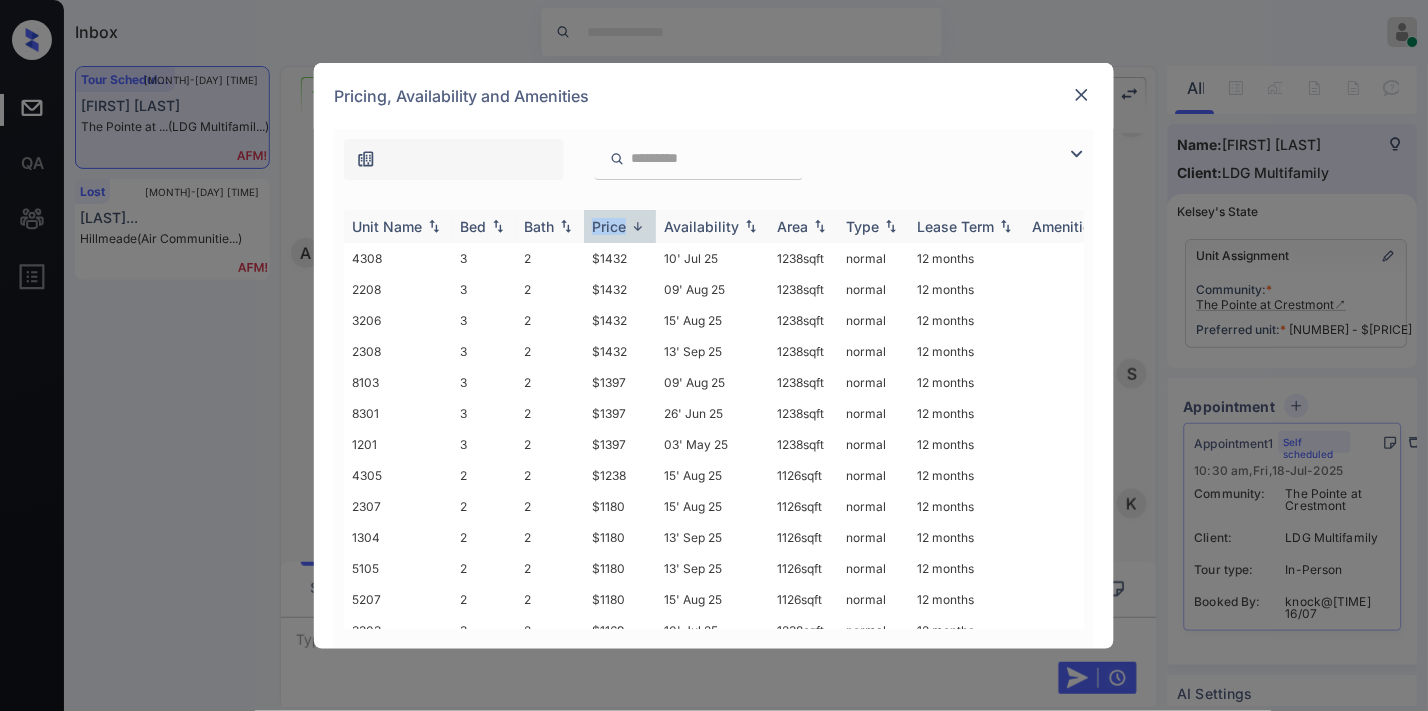 click on "Price" at bounding box center [609, 226] 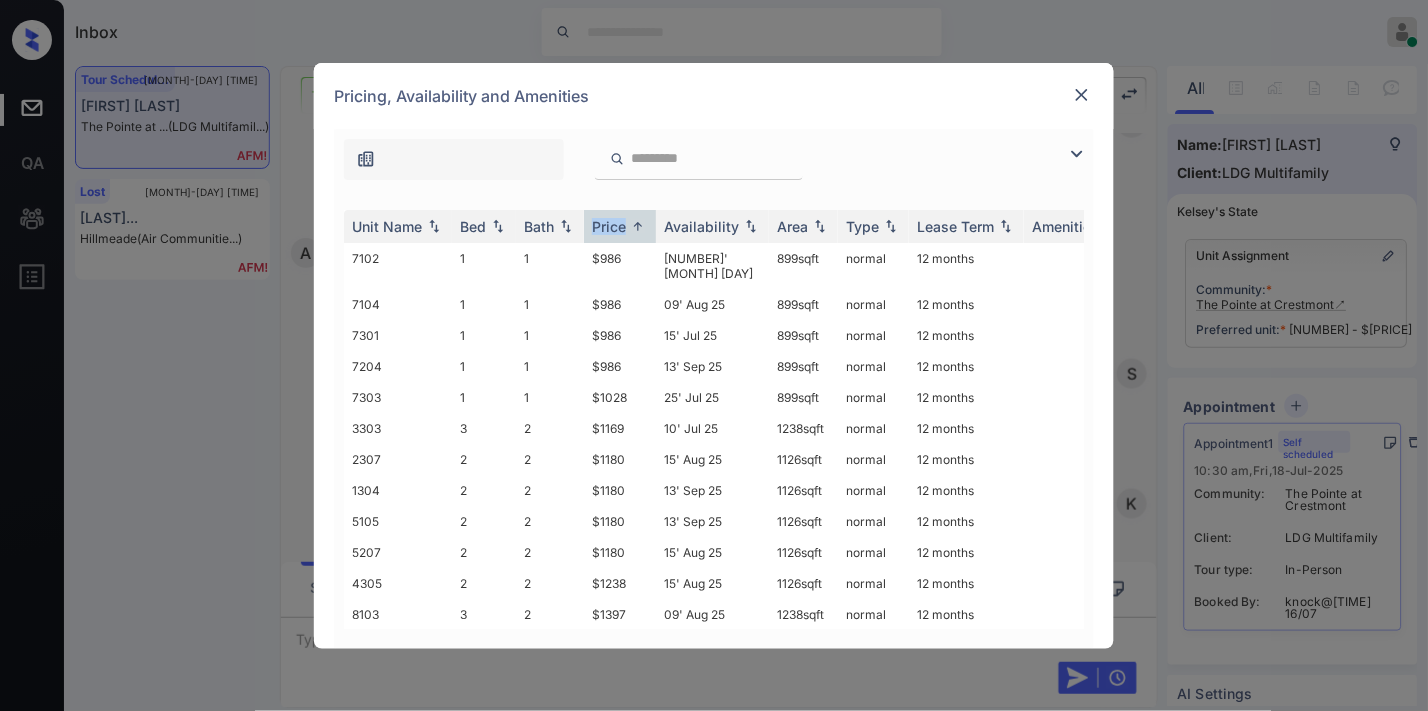 click at bounding box center [1077, 154] 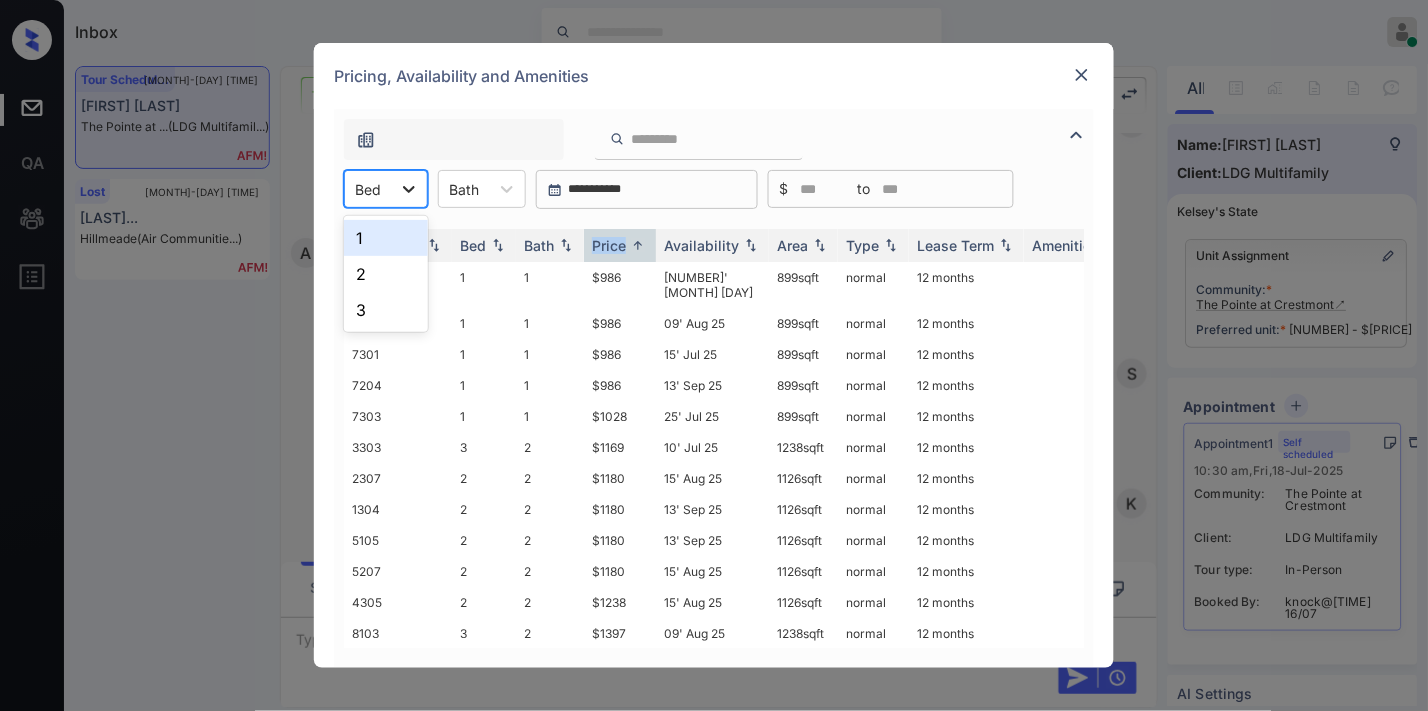 click 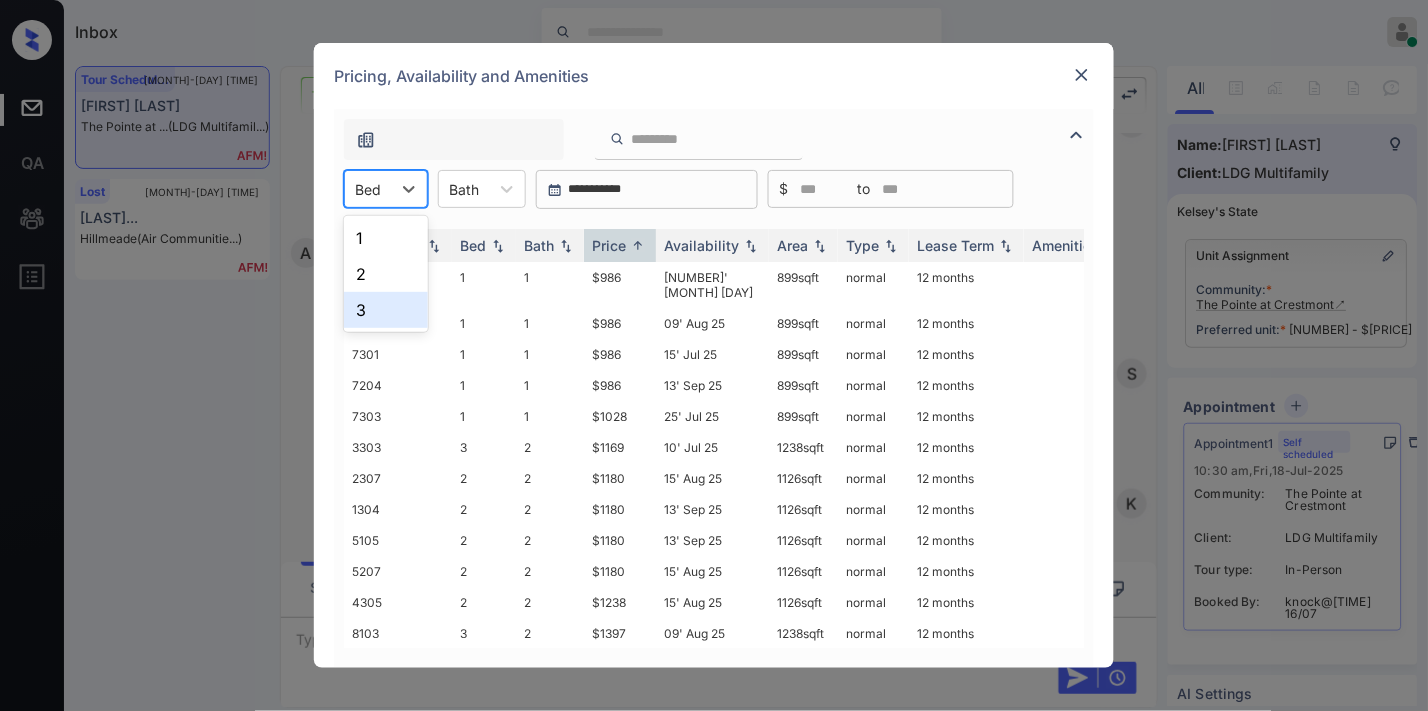 click on "3" at bounding box center (386, 310) 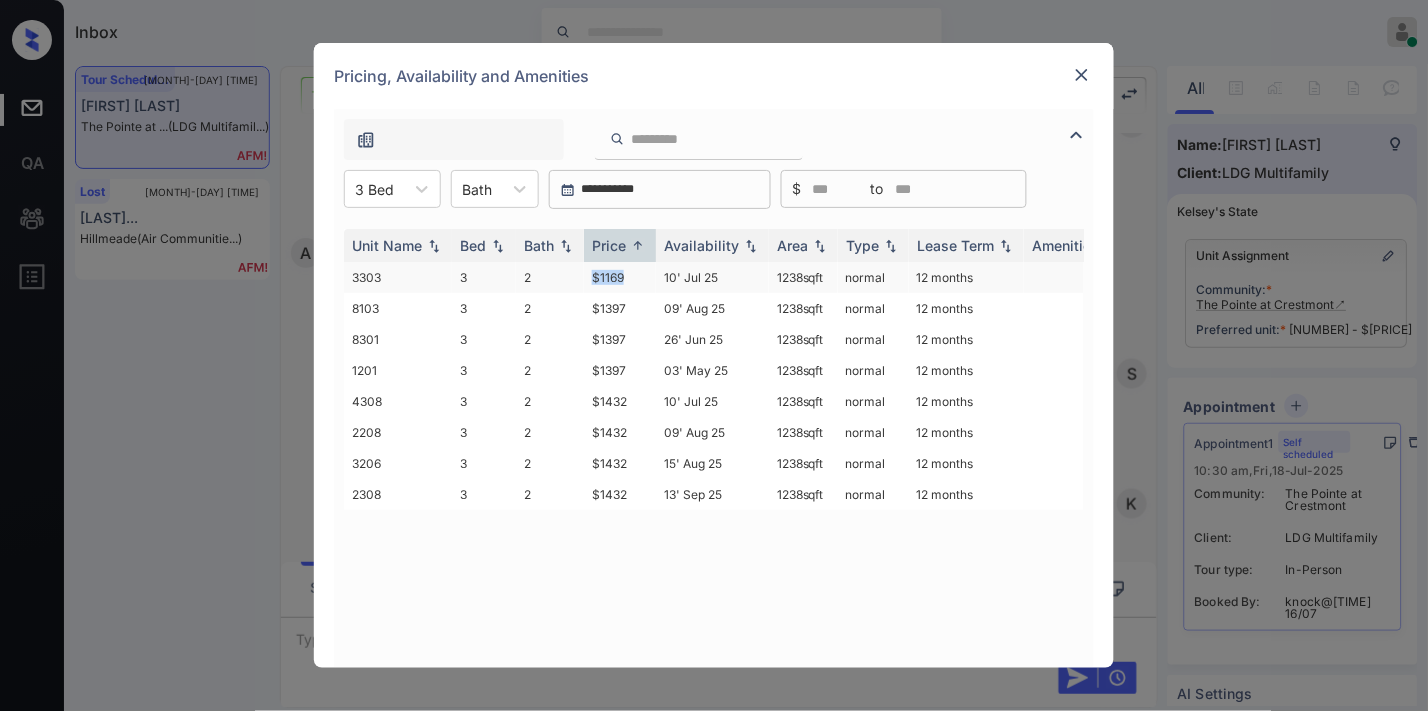 drag, startPoint x: 610, startPoint y: 270, endPoint x: 576, endPoint y: 270, distance: 34 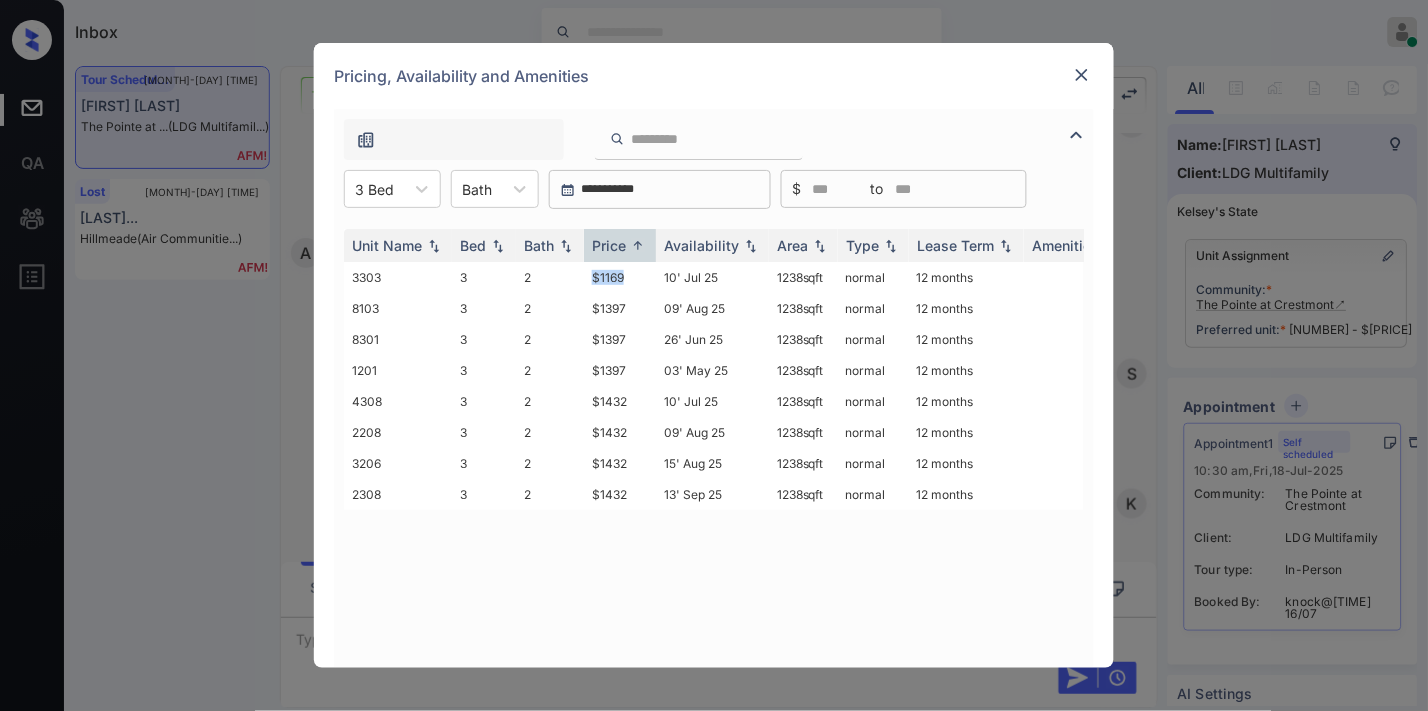 click at bounding box center [1082, 75] 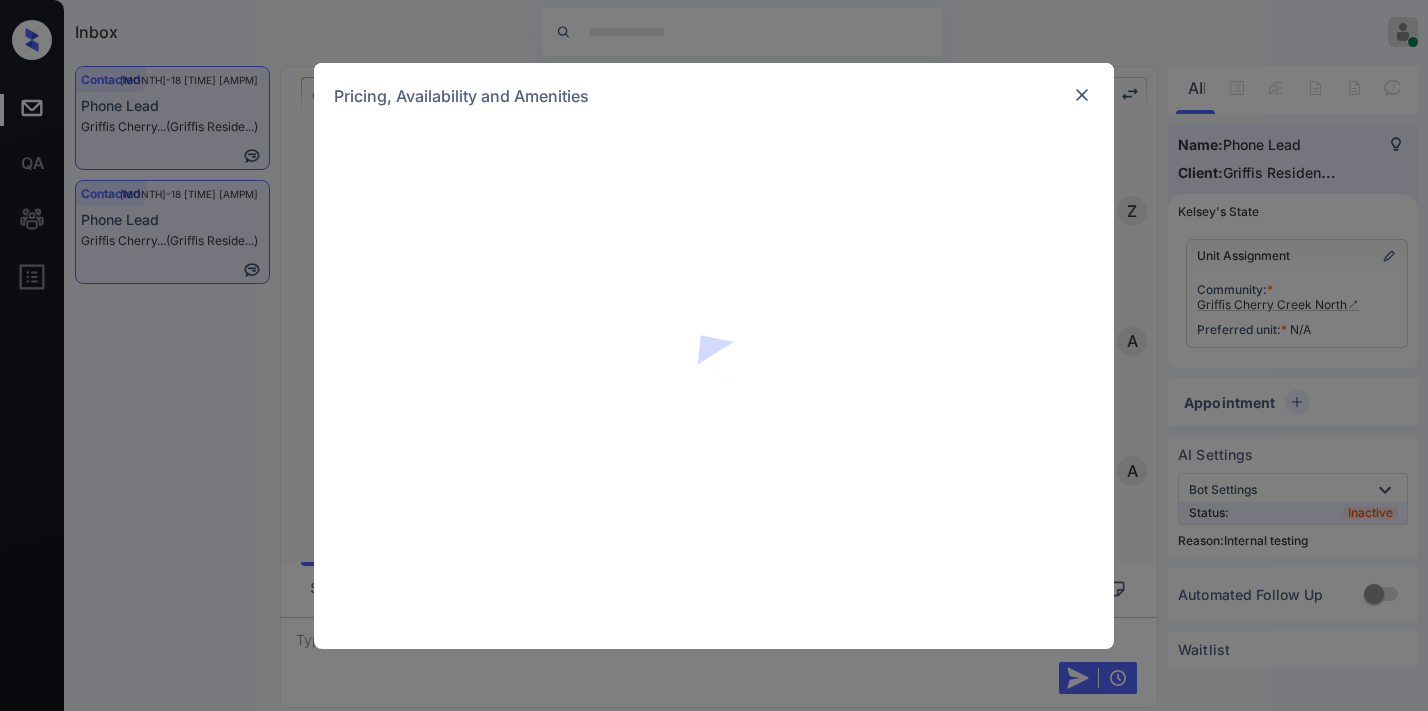 scroll, scrollTop: 0, scrollLeft: 0, axis: both 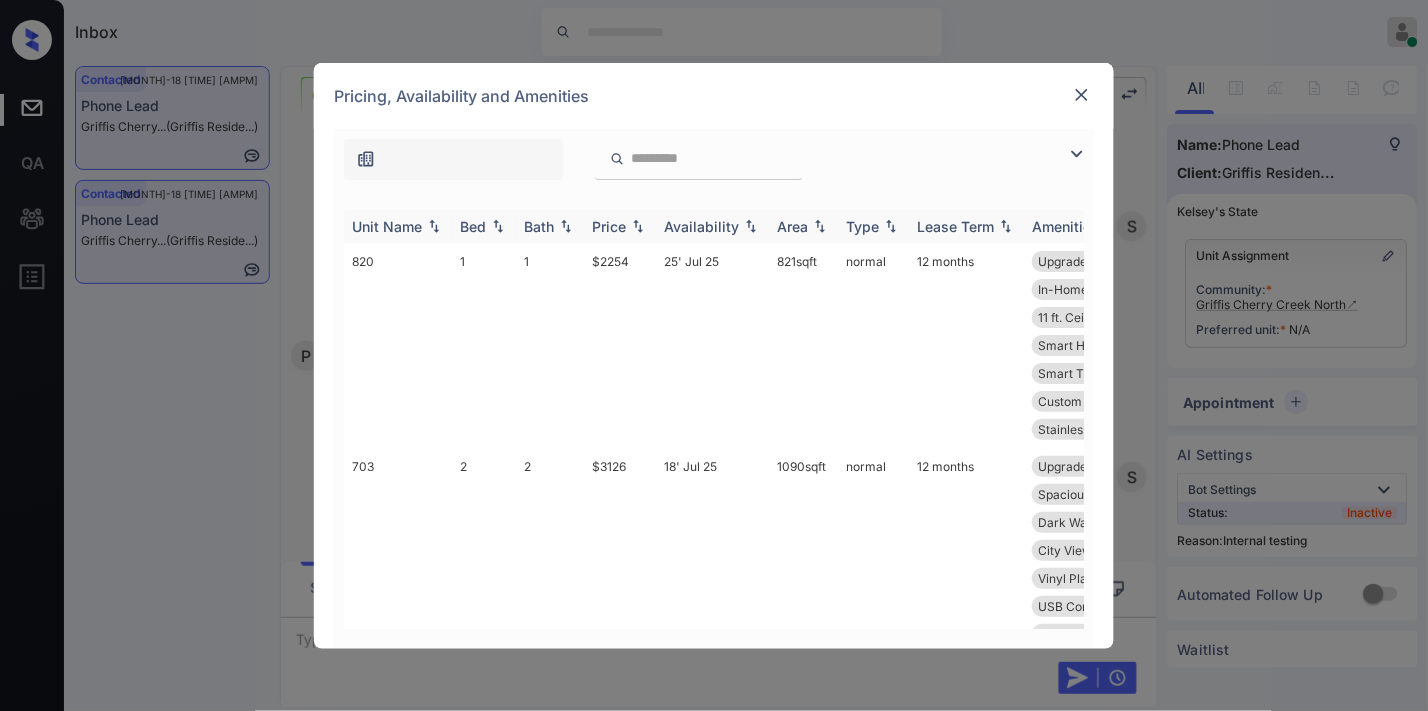 click at bounding box center (638, 226) 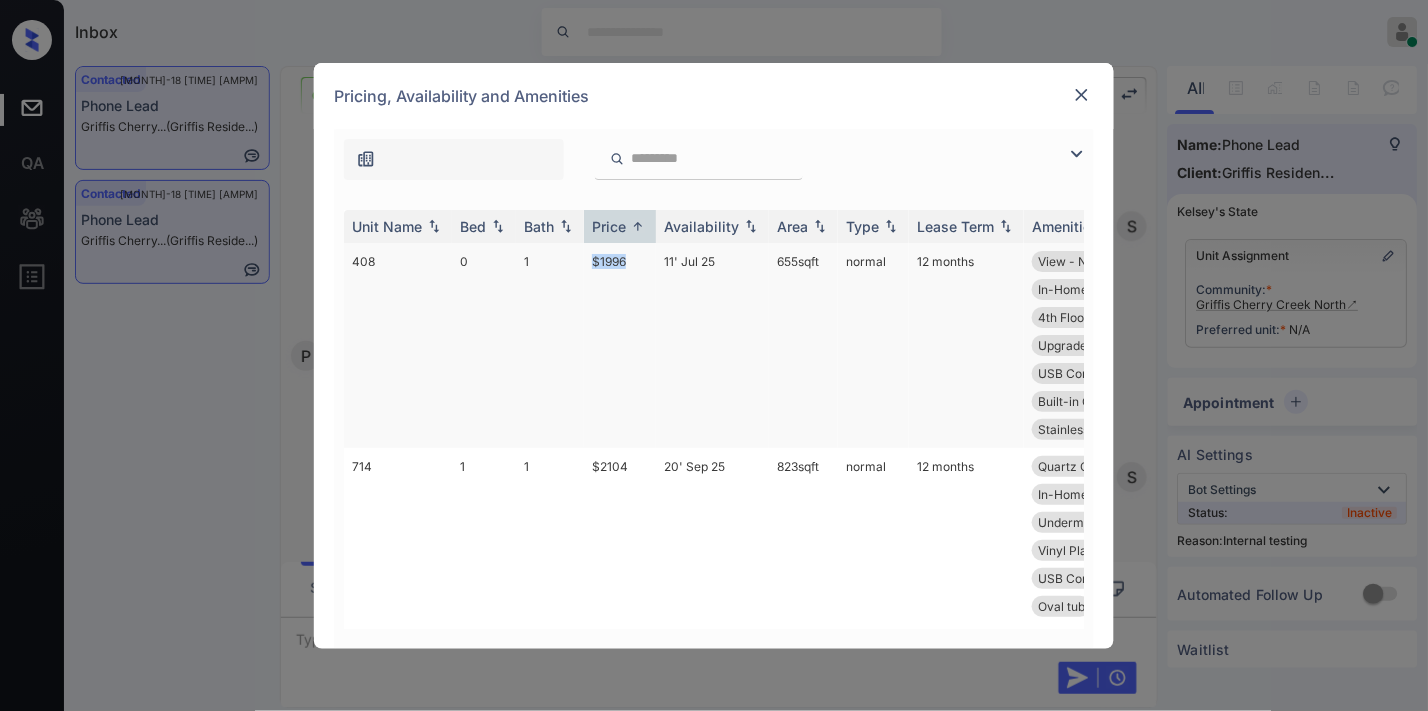 drag, startPoint x: 596, startPoint y: 263, endPoint x: 545, endPoint y: 257, distance: 51.351727 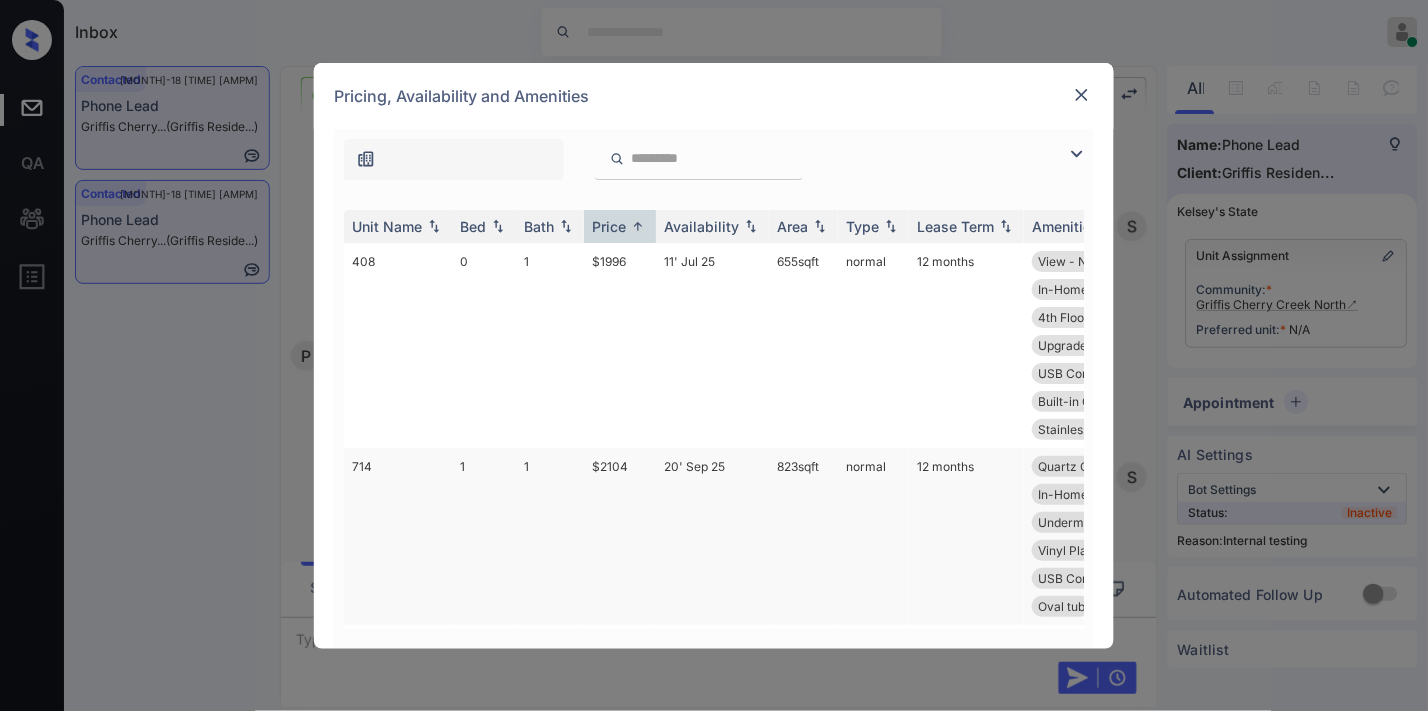 click on "$2104" at bounding box center [620, 536] 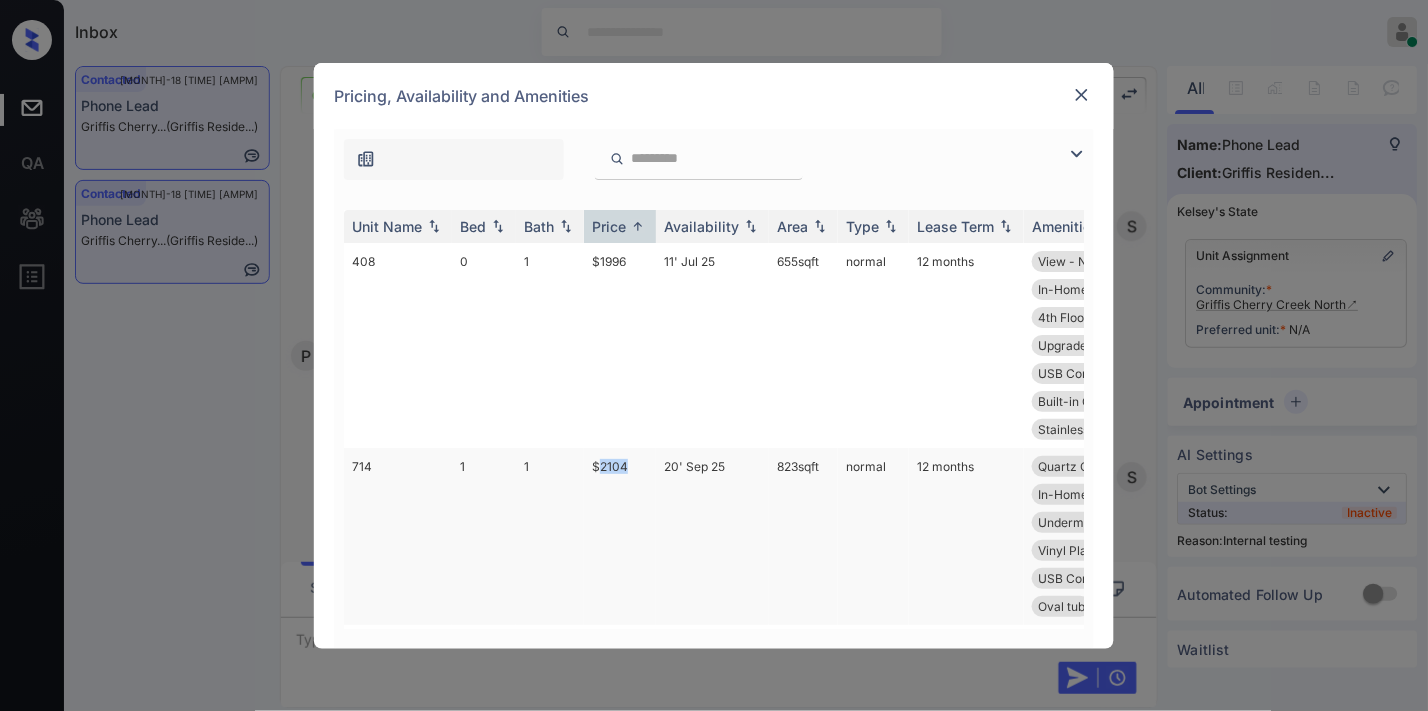 click on "$2104" at bounding box center (620, 536) 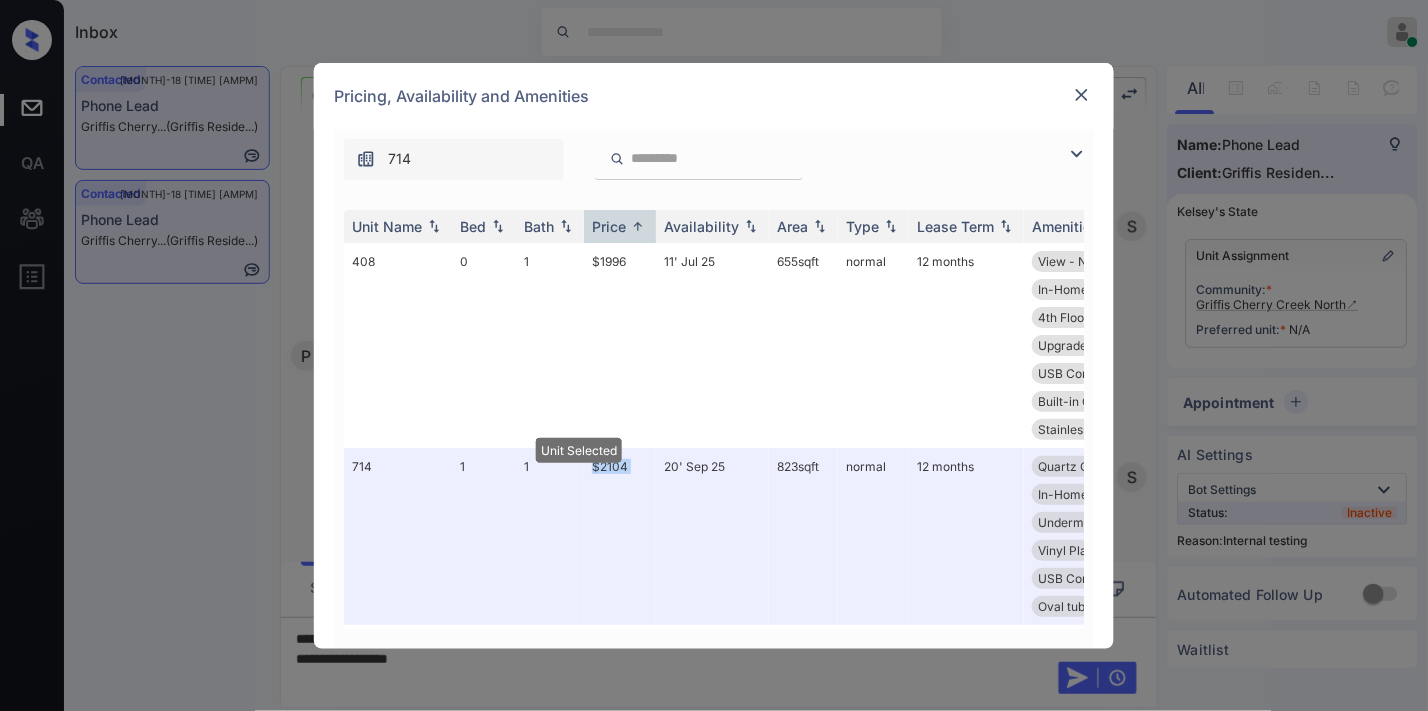 click at bounding box center [1082, 95] 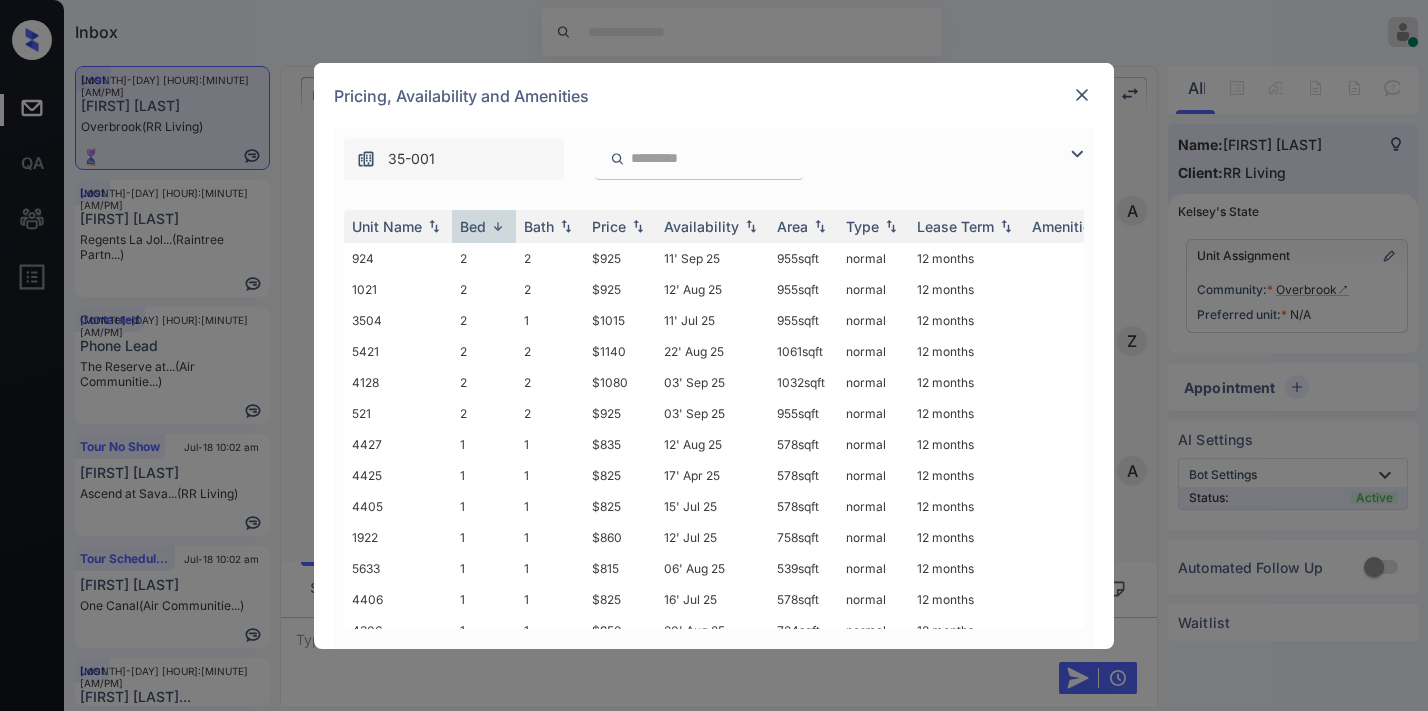 scroll, scrollTop: 0, scrollLeft: 0, axis: both 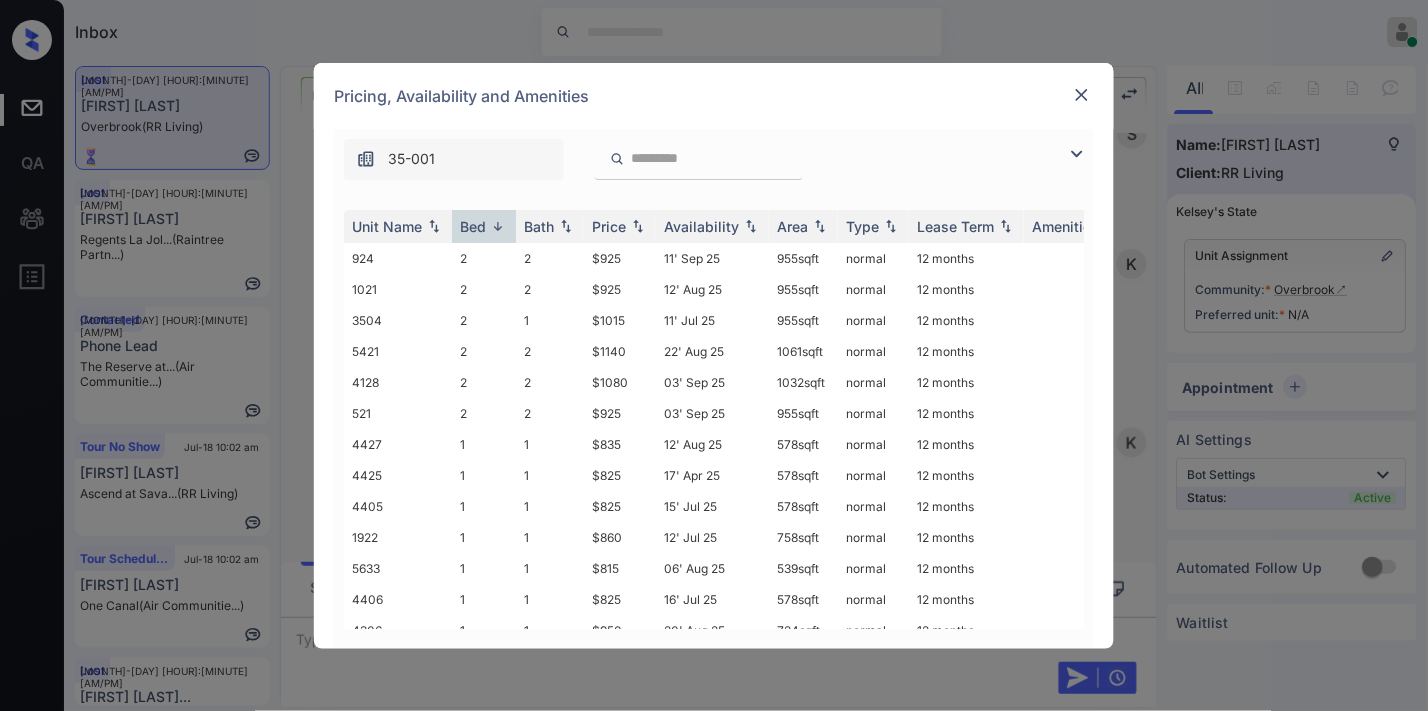 click at bounding box center [1082, 95] 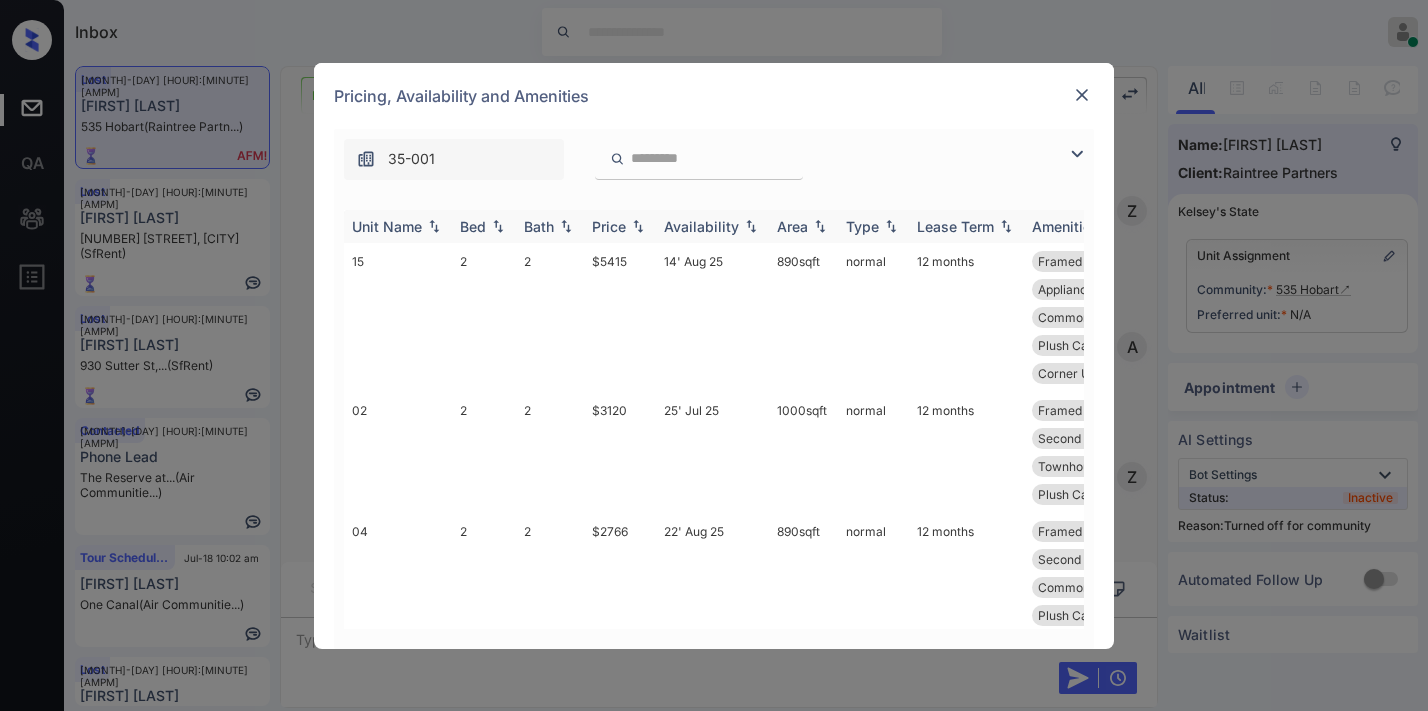 scroll, scrollTop: 0, scrollLeft: 0, axis: both 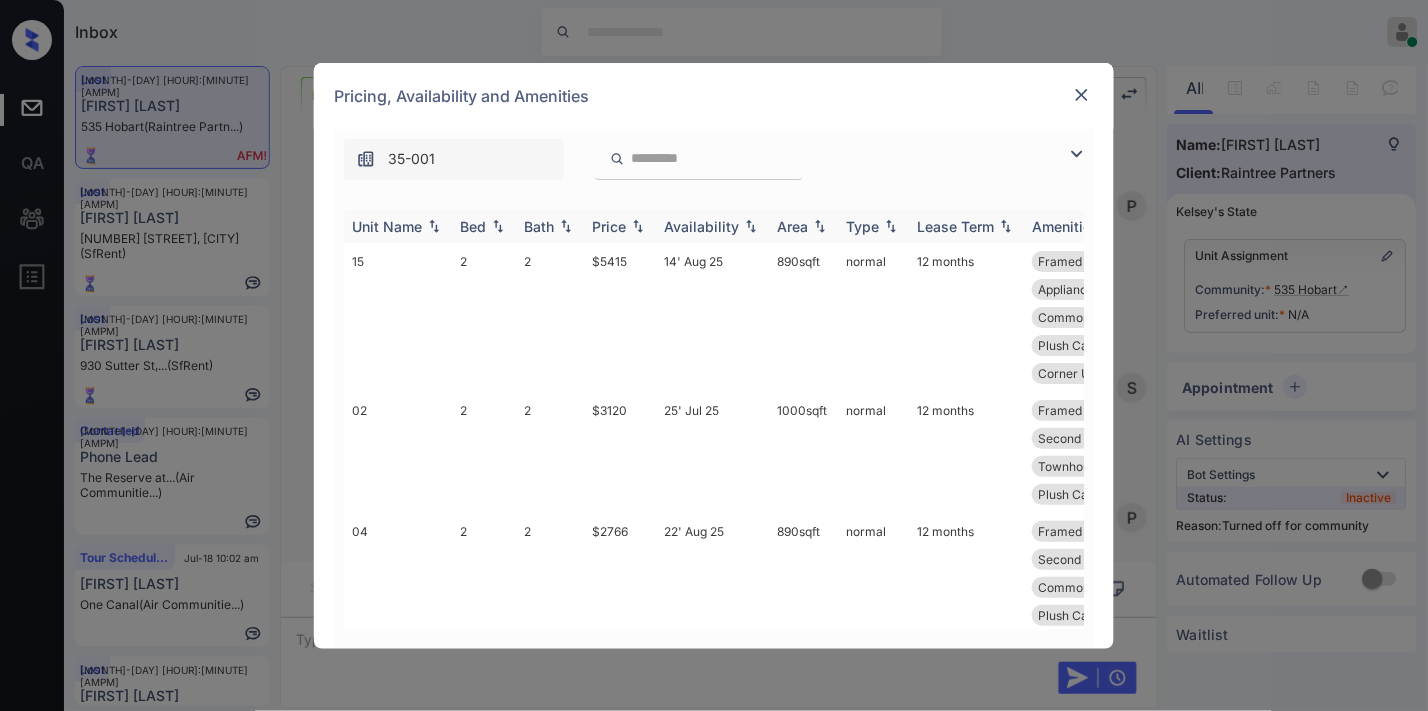 click on "Price" at bounding box center (609, 226) 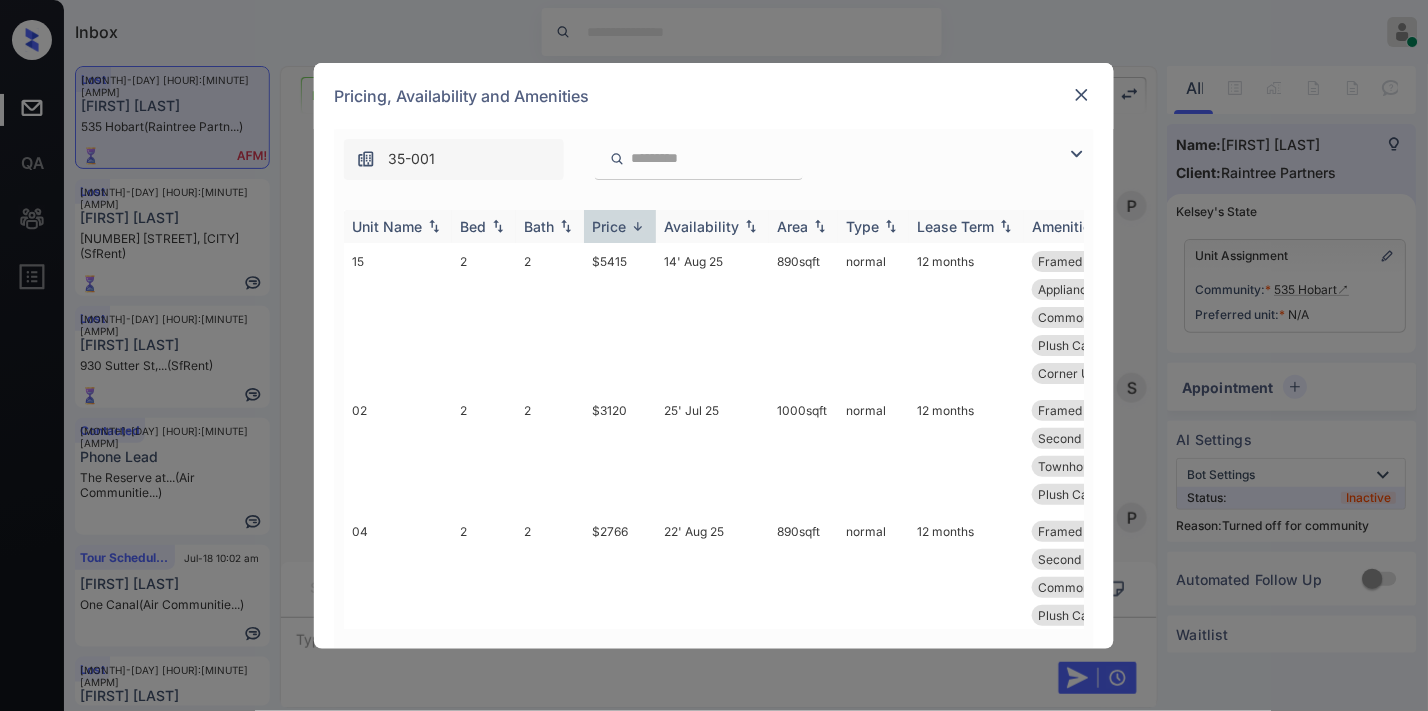 click on "Price" at bounding box center [609, 226] 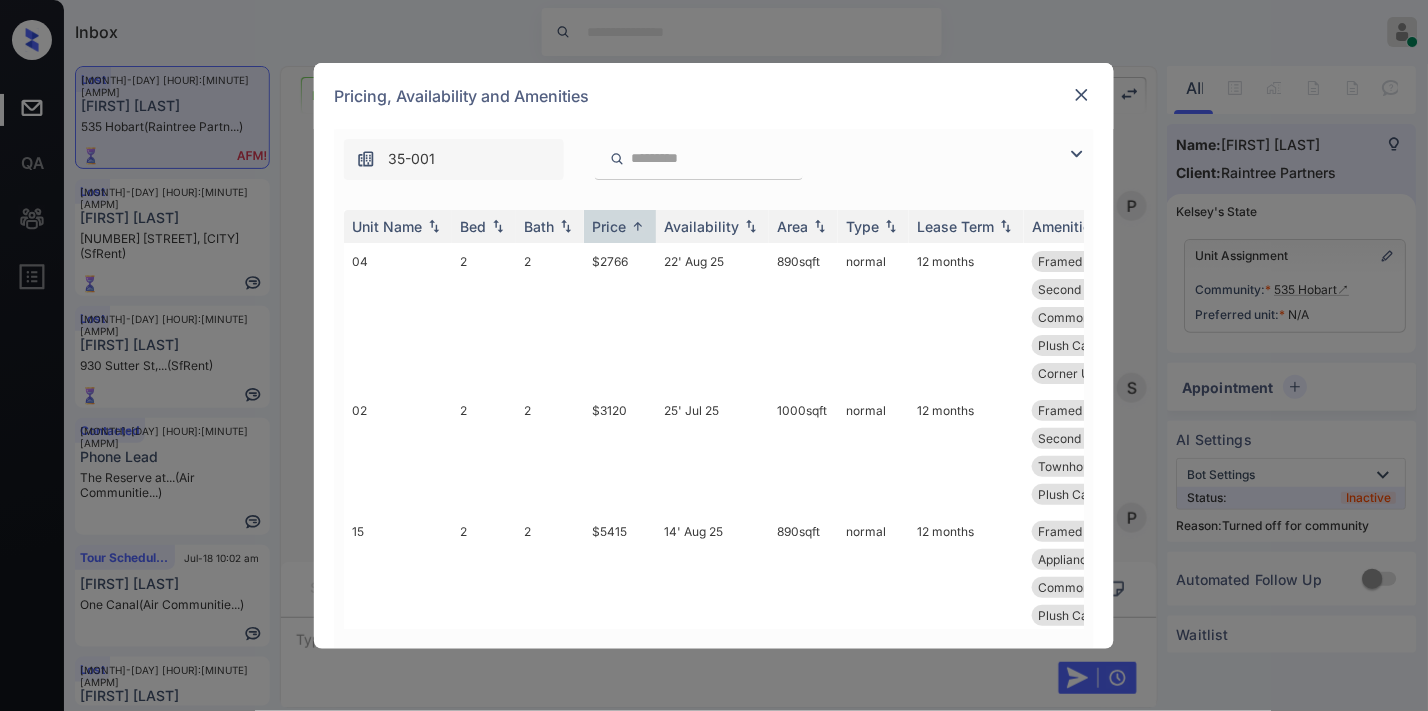 click at bounding box center [1077, 154] 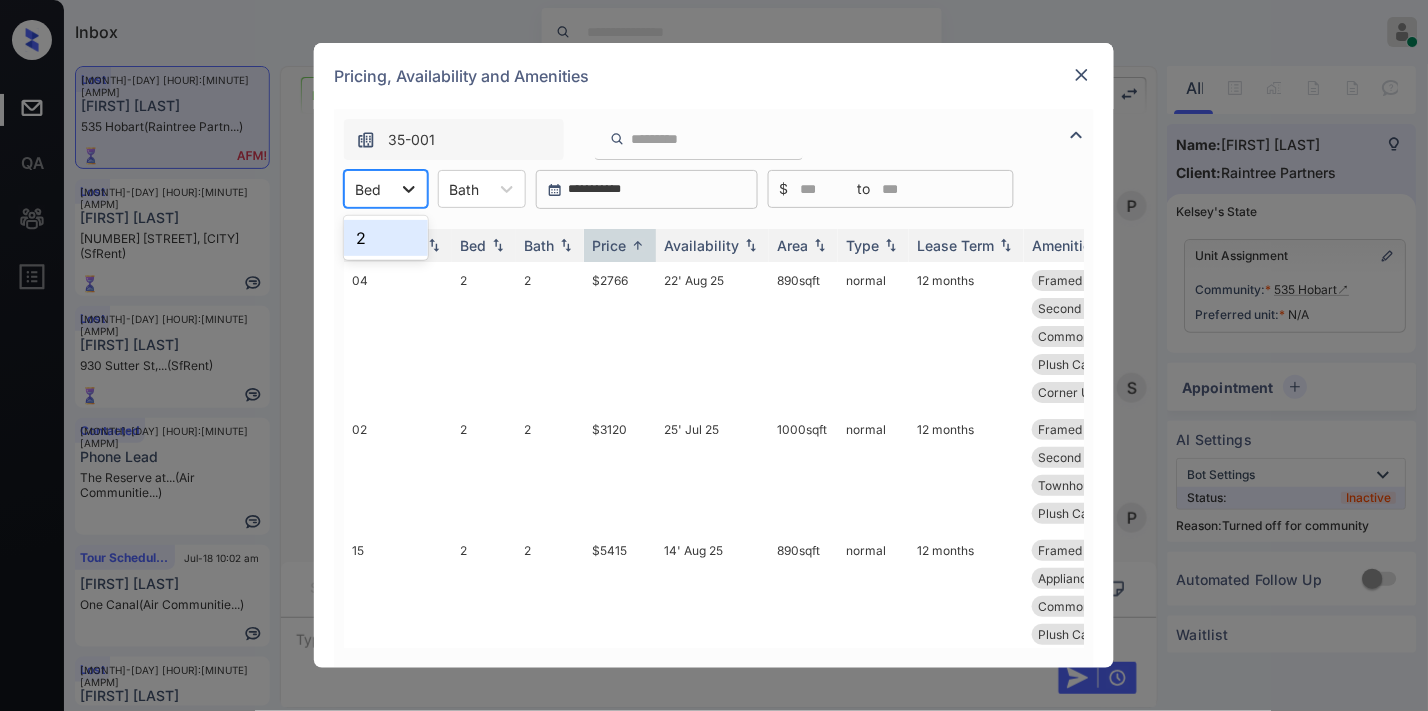 click 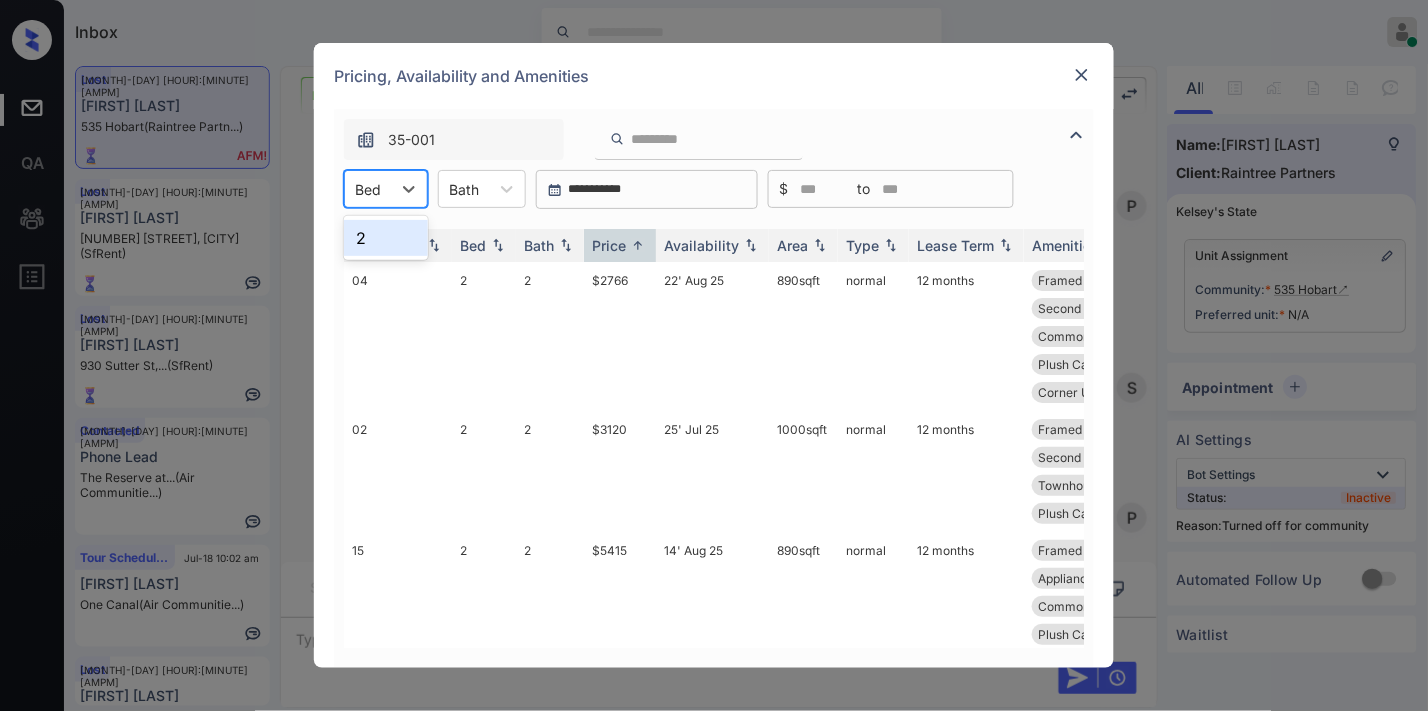 click on "2" at bounding box center (386, 238) 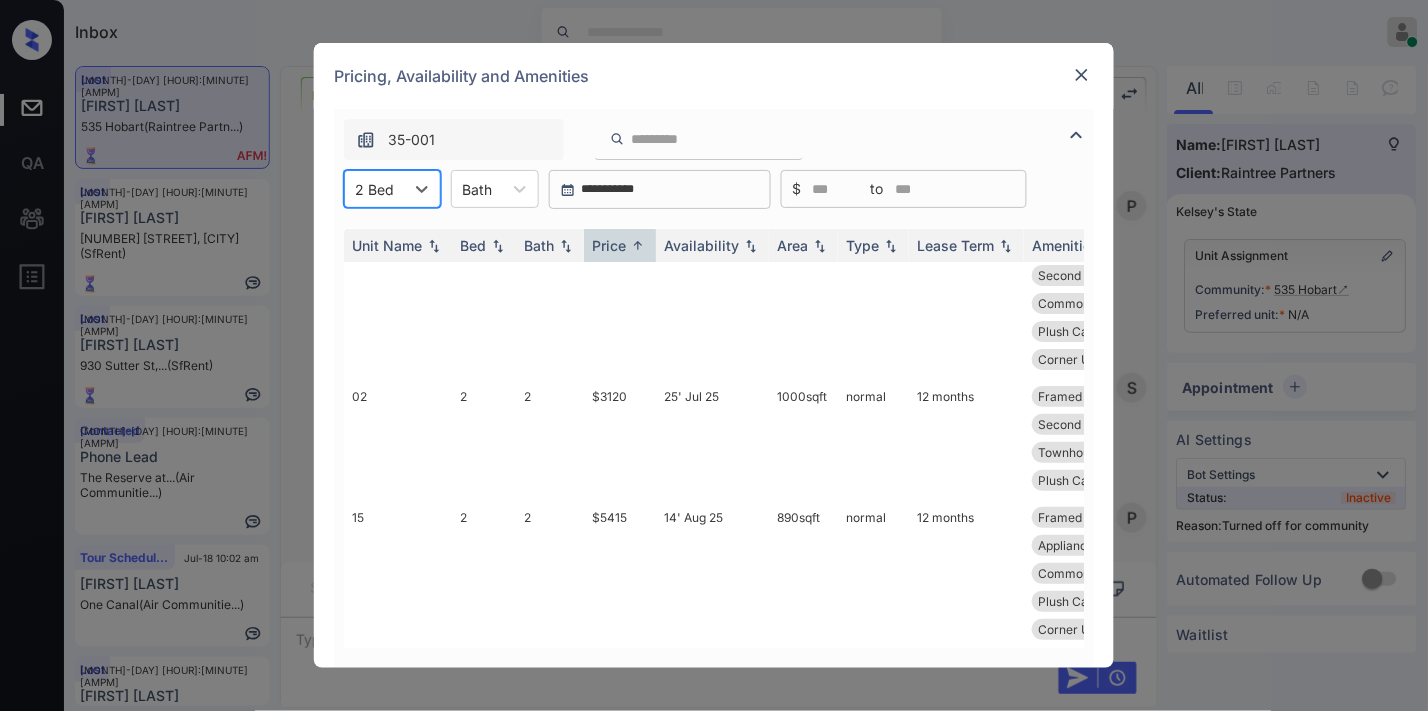 scroll, scrollTop: 48, scrollLeft: 0, axis: vertical 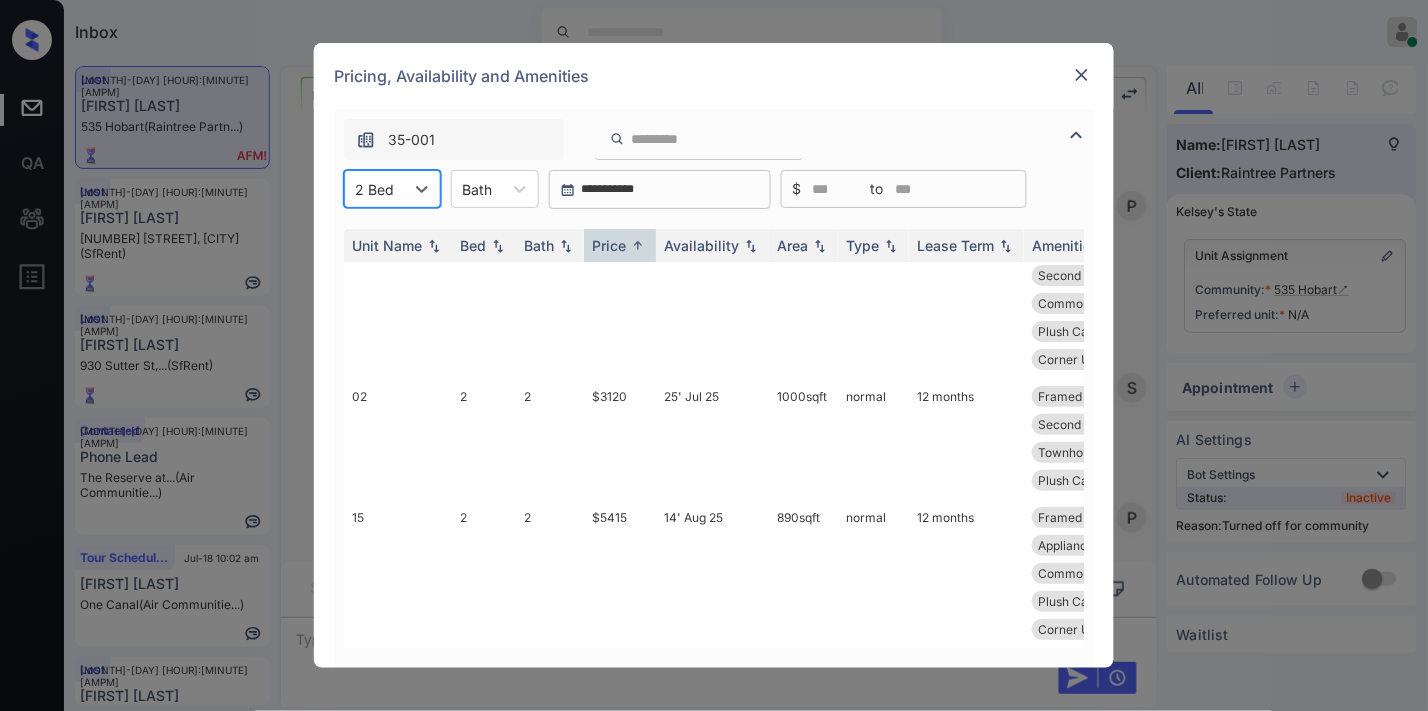 click on "Pricing, Availability and Amenities" at bounding box center [714, 76] 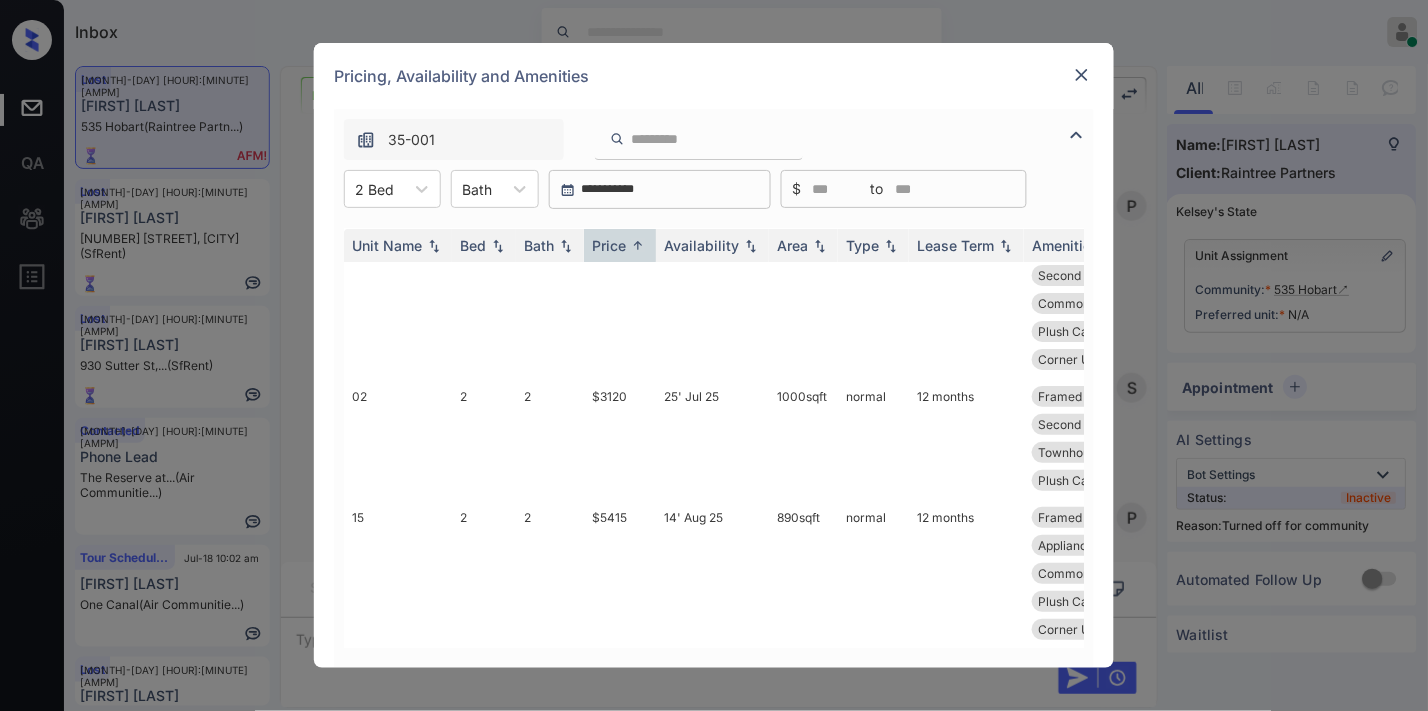 click at bounding box center [1082, 75] 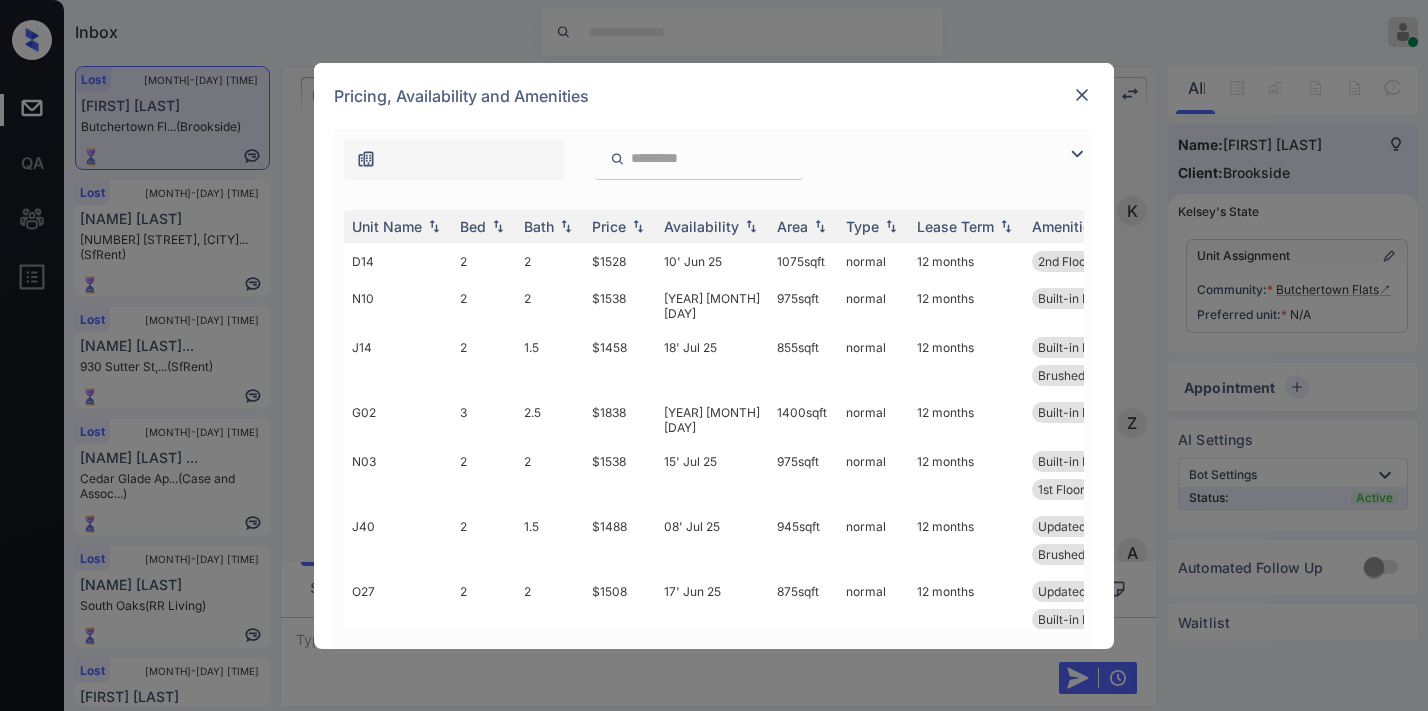 scroll, scrollTop: 0, scrollLeft: 0, axis: both 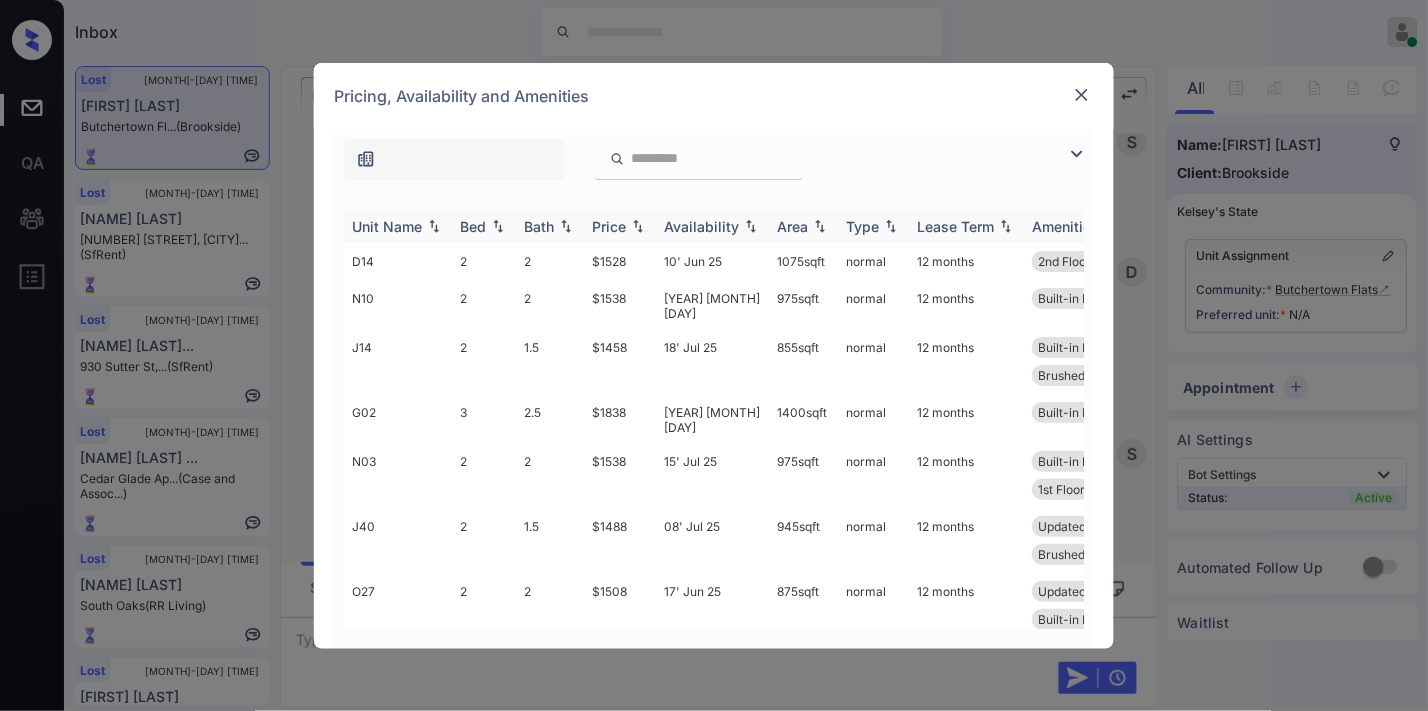click on "Bed" at bounding box center (473, 226) 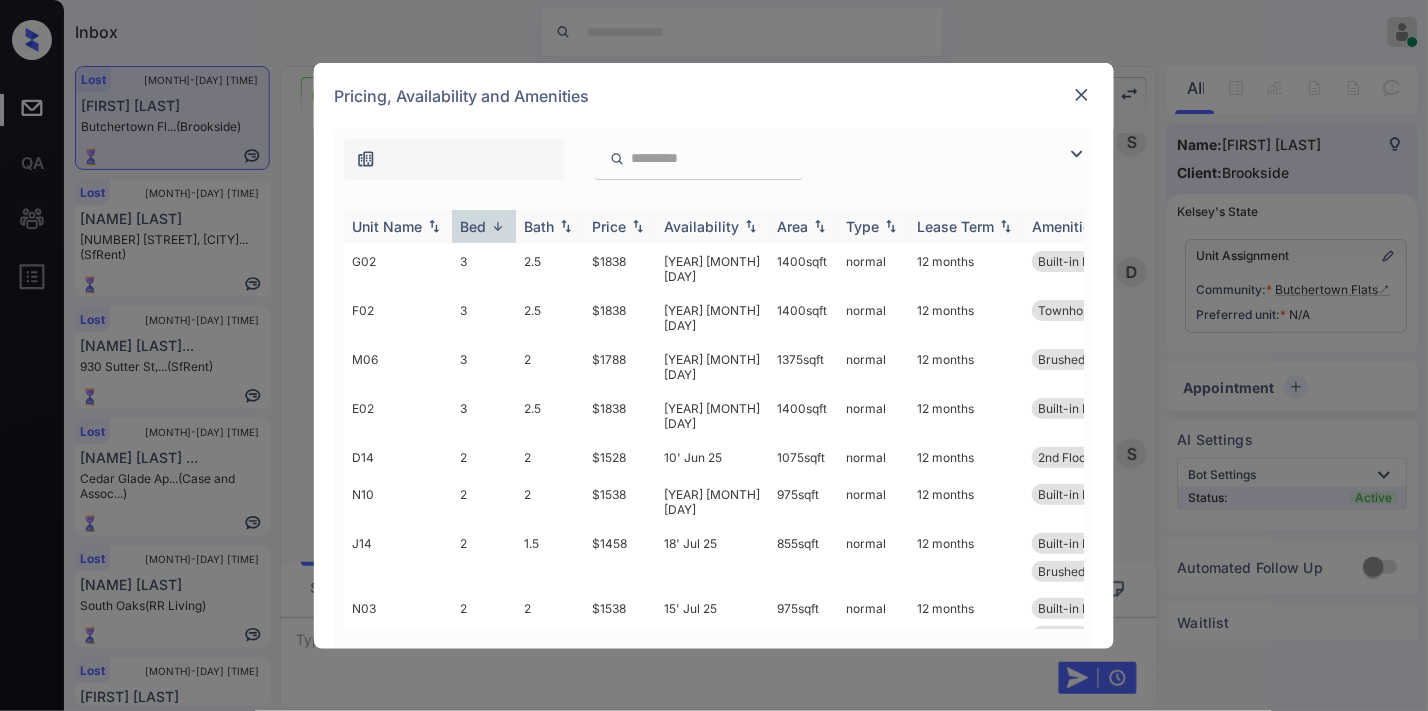 click on "Bed" at bounding box center (473, 226) 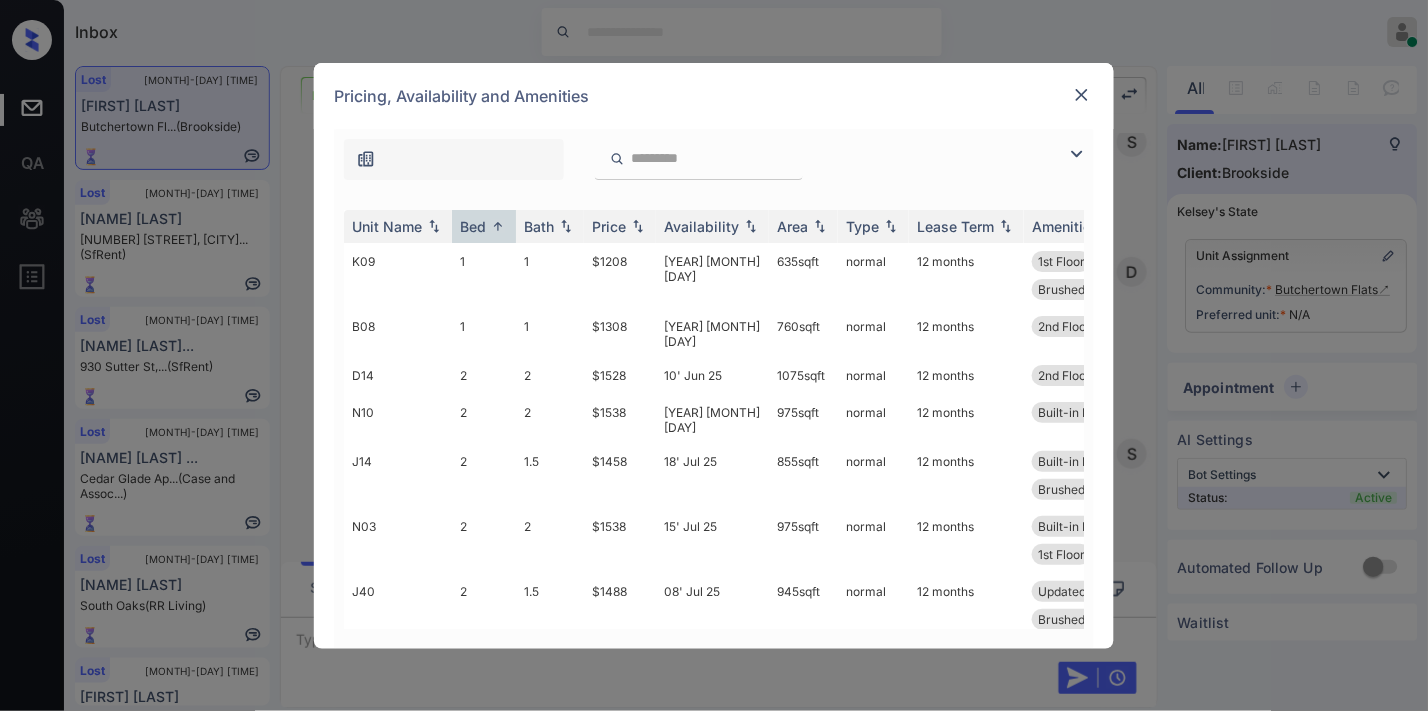click at bounding box center [1082, 95] 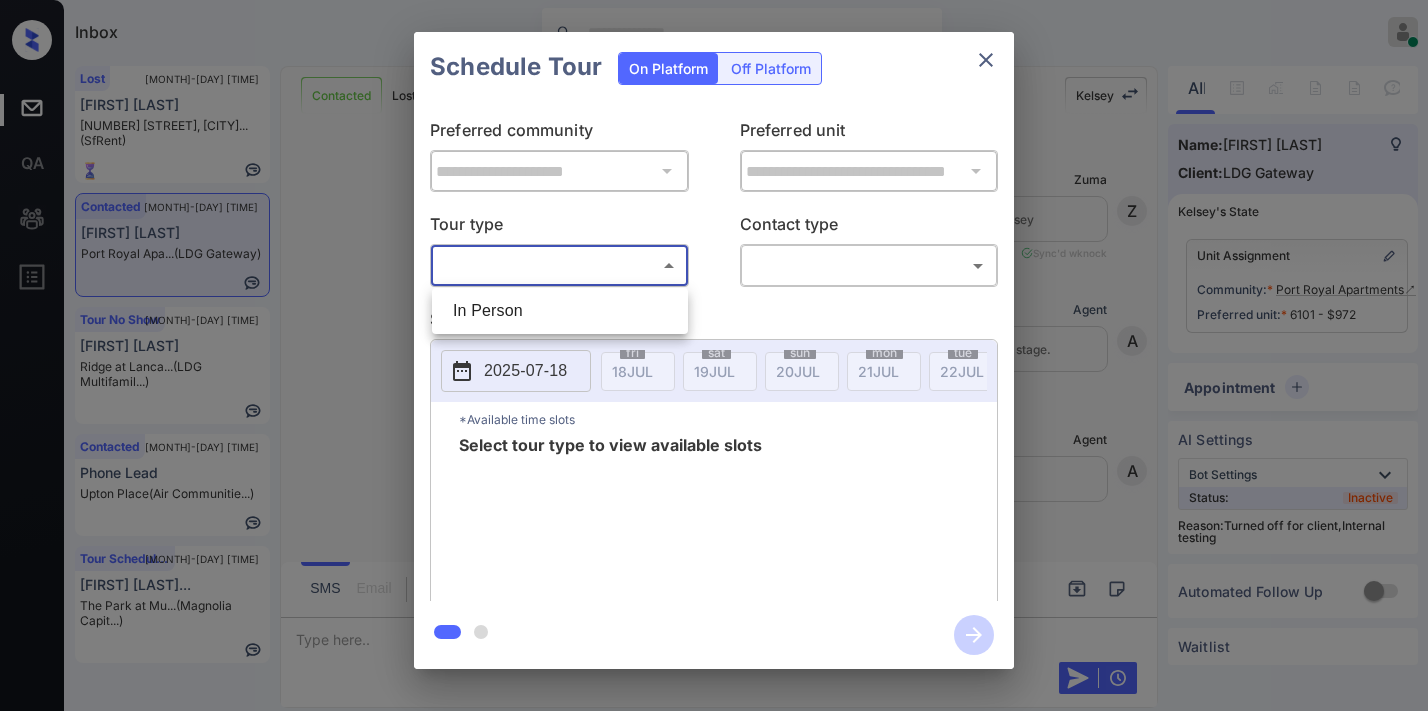 scroll, scrollTop: 0, scrollLeft: 0, axis: both 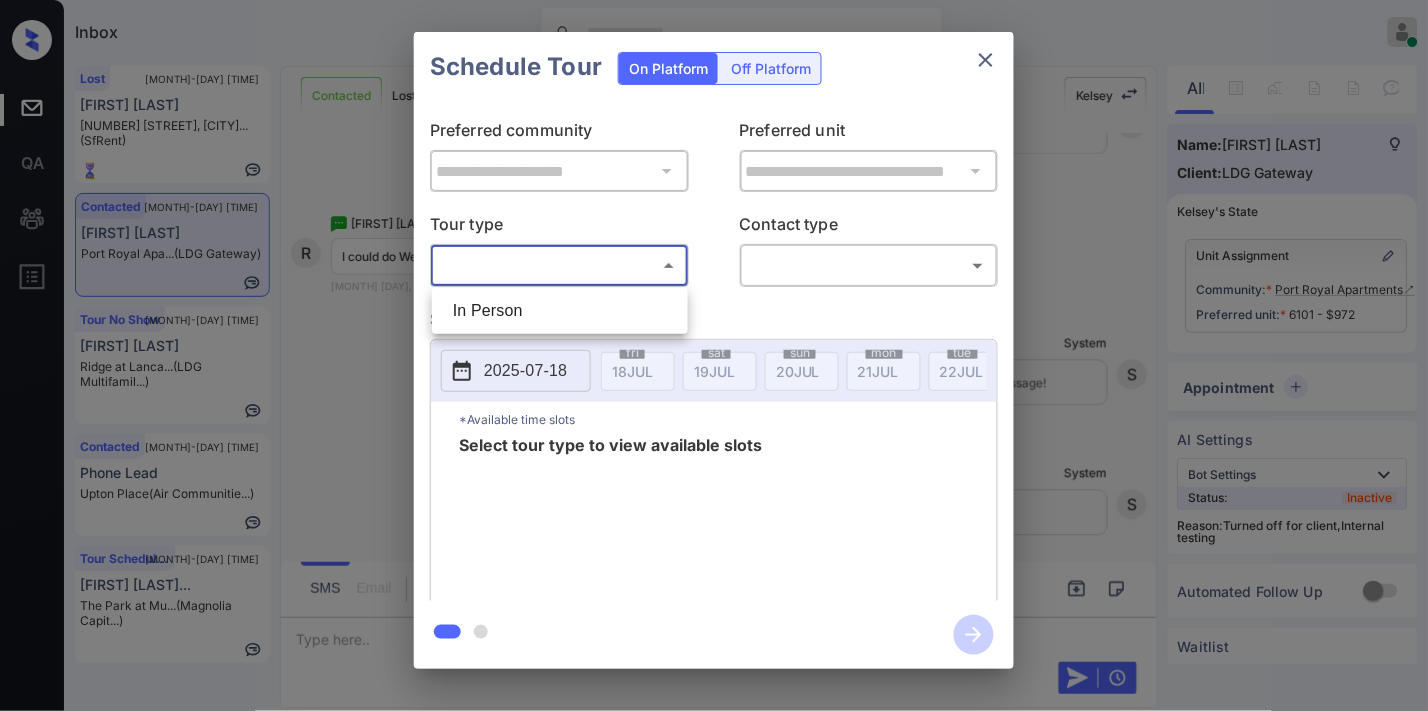 click on "In Person" at bounding box center [560, 311] 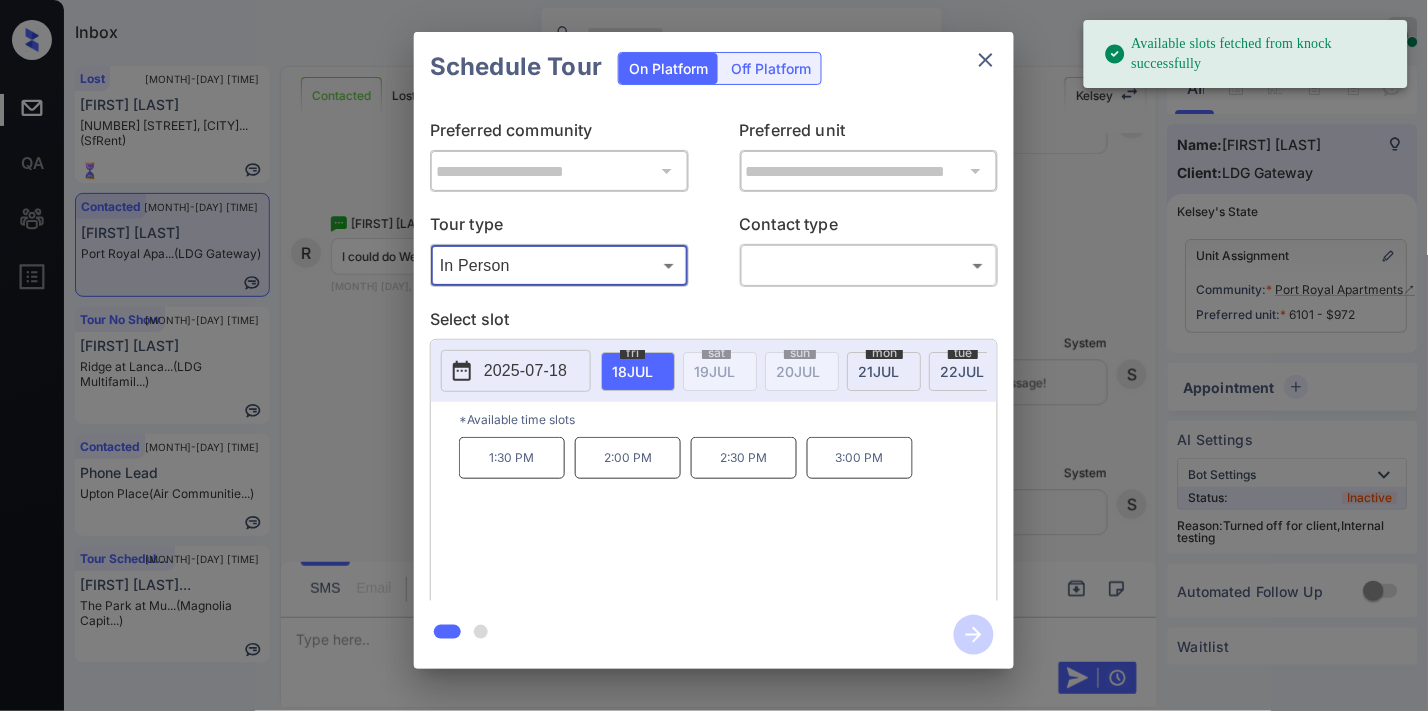 click 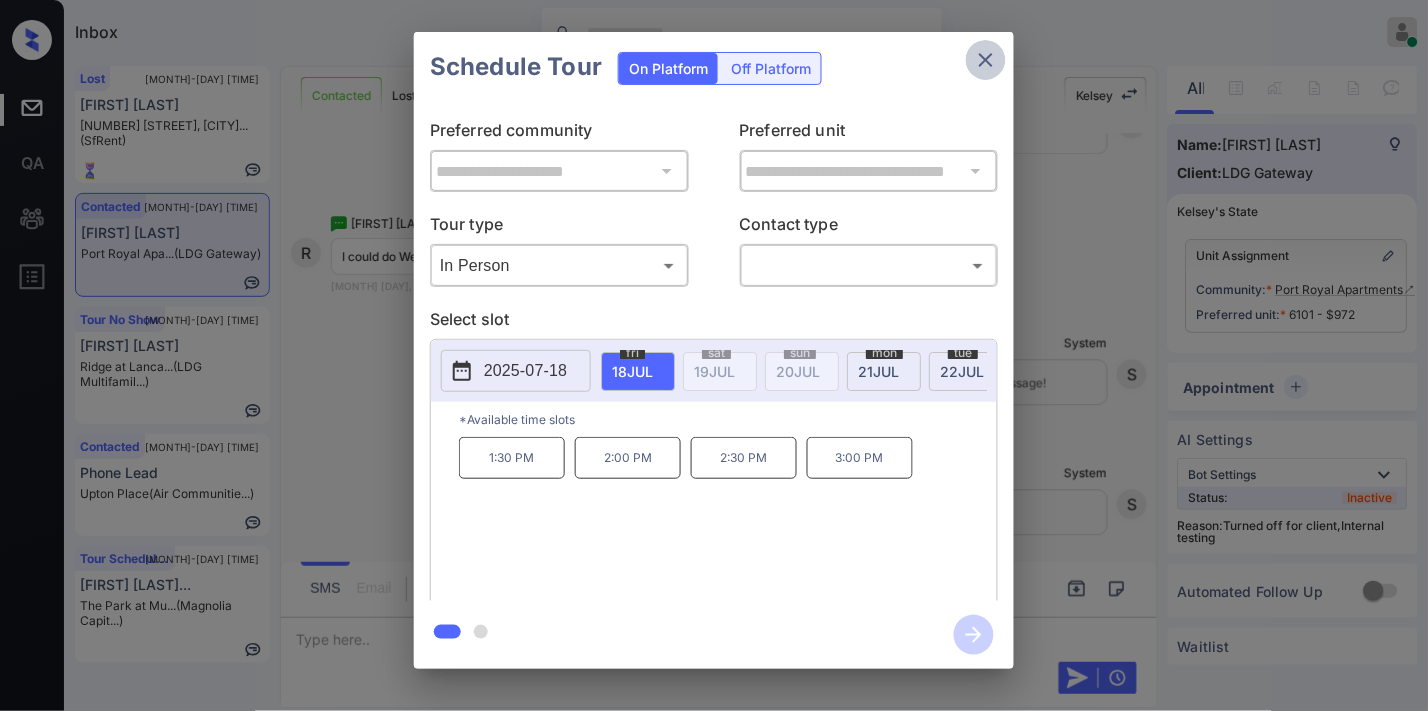 click 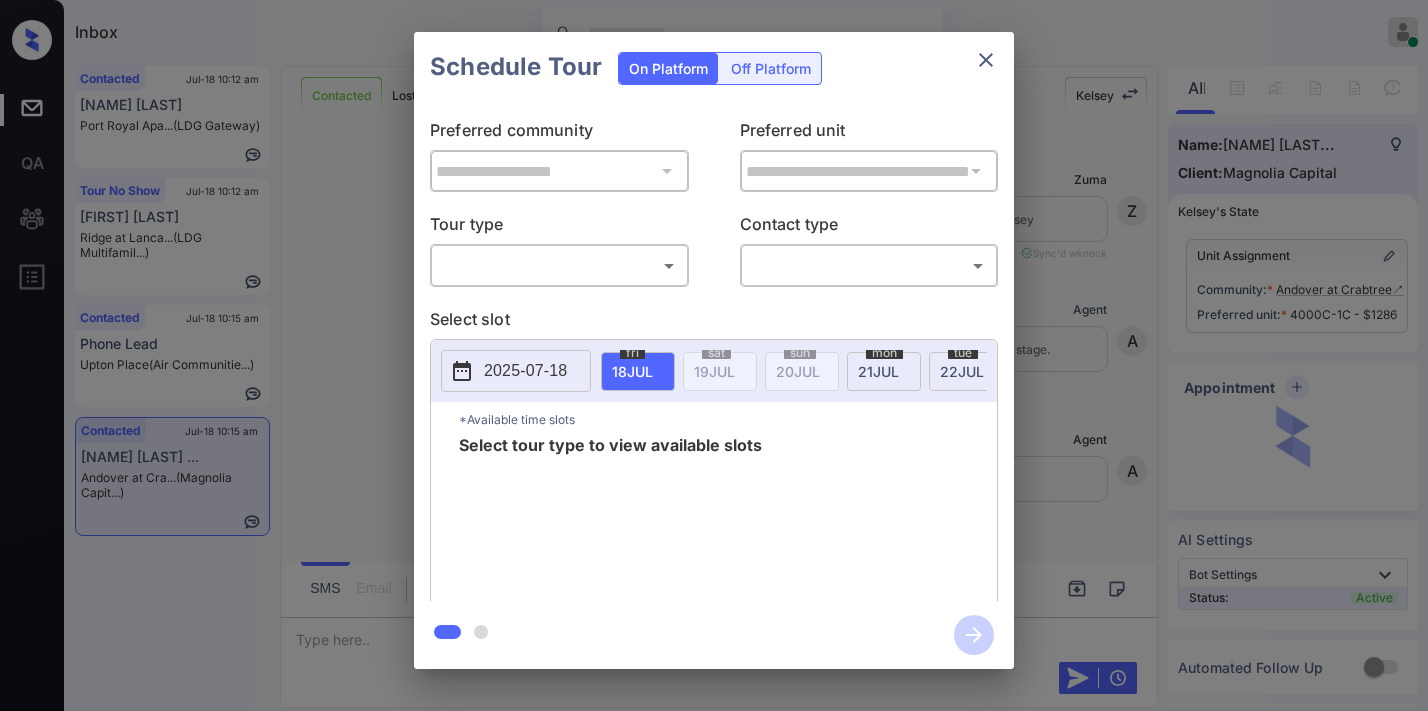 scroll, scrollTop: 0, scrollLeft: 0, axis: both 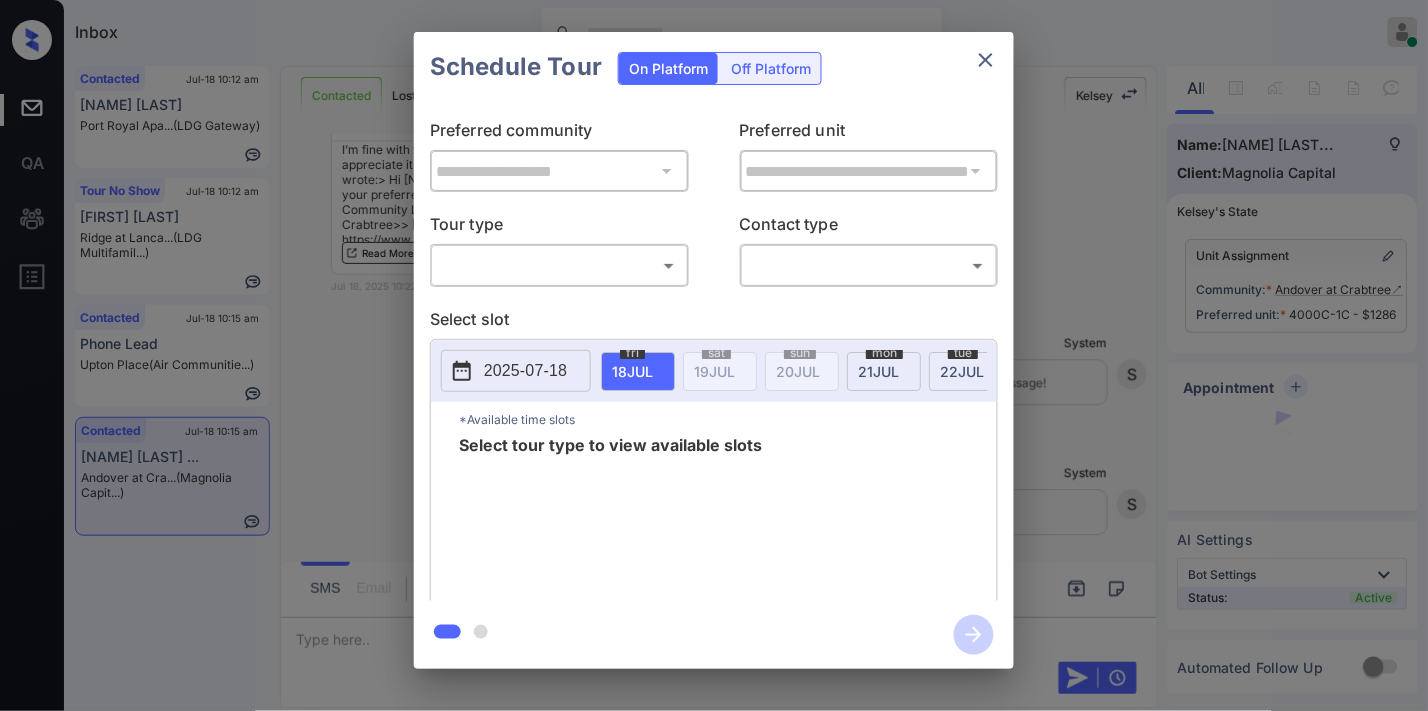 click on "Inbox [NAME] [LAST] Online Set yourself   offline Set yourself   on break Profile Switch to  dark  mode Sign out Contacted Jul-18 10:12 am   [NAME] [LAST] Port Royal Apa...  (LDG Gateway) Tour No Show Jul-18 10:12 am   [FIRST] [LAST] Ridge at Lanca...  (LDG Multifamil...) Contacted Jul-18 10:15 am   Phone Lead Upton Place  (Air Communitie...) Contacted Jul-18 10:22 am   [NAME] [LAST] ... Andover at Cra...  (Magnolia Capit...) Contacted Lost Lead Sentiment: Angry Upon sliding the acknowledgement:  Lead will move to lost stage. * ​ SMS and call option will be set to opt out. AFM will be turned off for the lead. [FIRST] New Message Zuma Lead transferred to leasing agent: [FIRST] Jul 18, 2025 09:33 am  Sync'd w  knock Z New Message Agent Lead created via webhook in Inbound stage. Jul 18, 2025 09:33 am A New Message Agent AFM Request sent to [FIRST]. Jul 18, 2025 09:33 am A New Message Agent Notes Note: Structured Note:
Move In Date: 2025-08-01
Bedroom: 2
Jul 18, 2025 09:33 am A New Message [FIRST] [FIRST] [FIRST]" at bounding box center [714, 355] 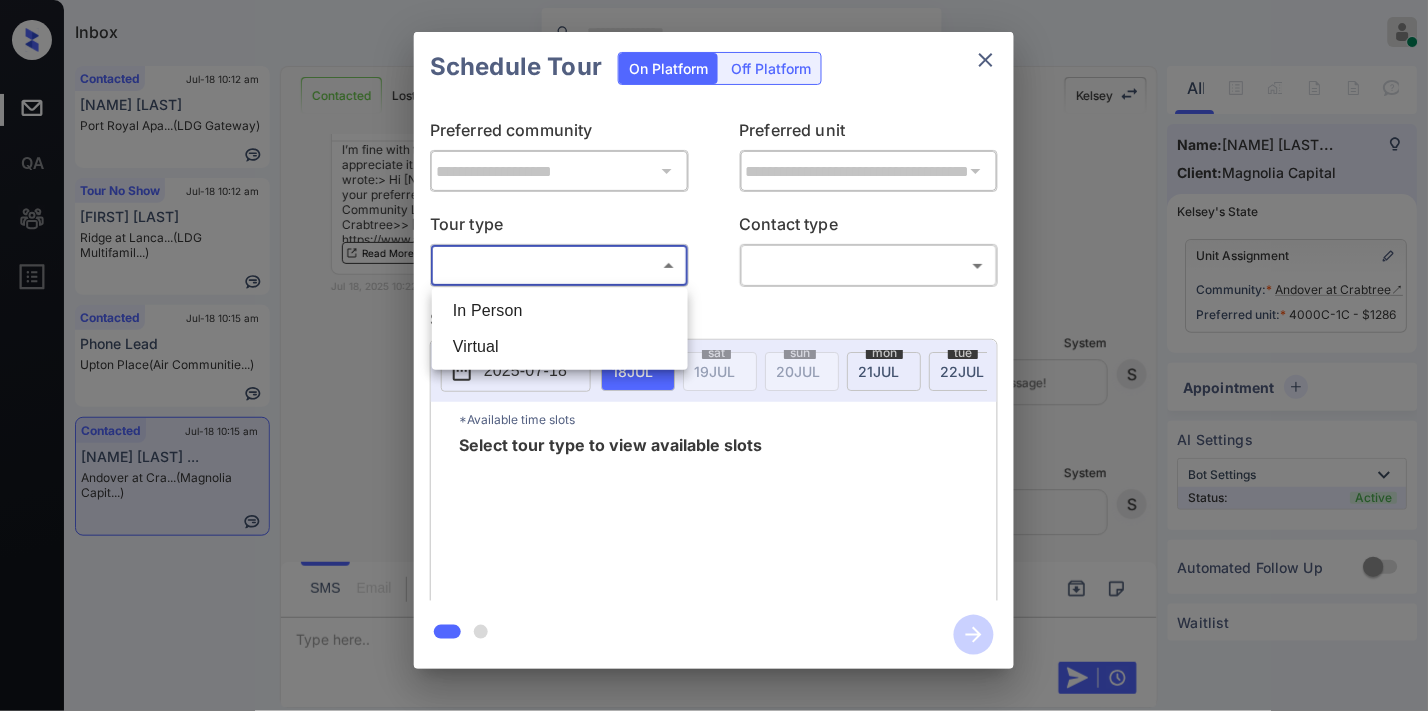 click on "Virtual" at bounding box center (560, 347) 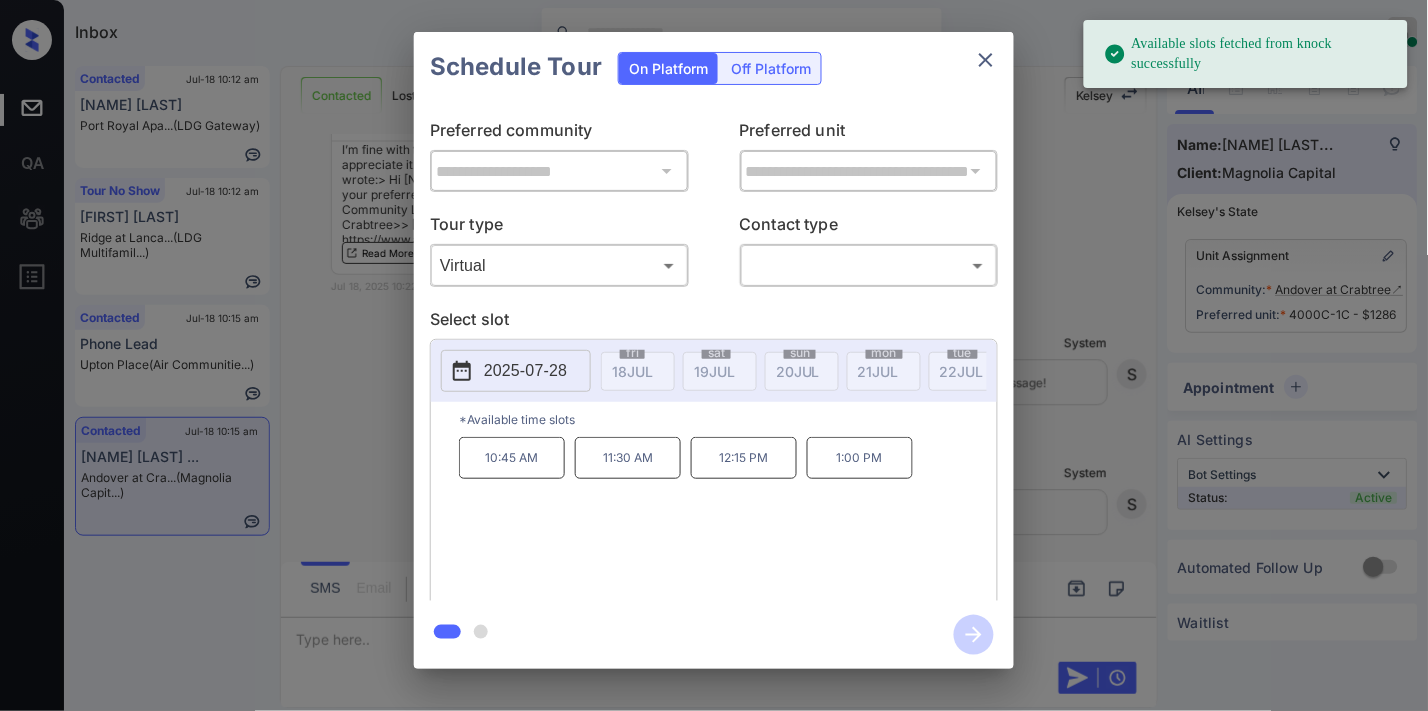 click on "2025-07-28" at bounding box center [516, 371] 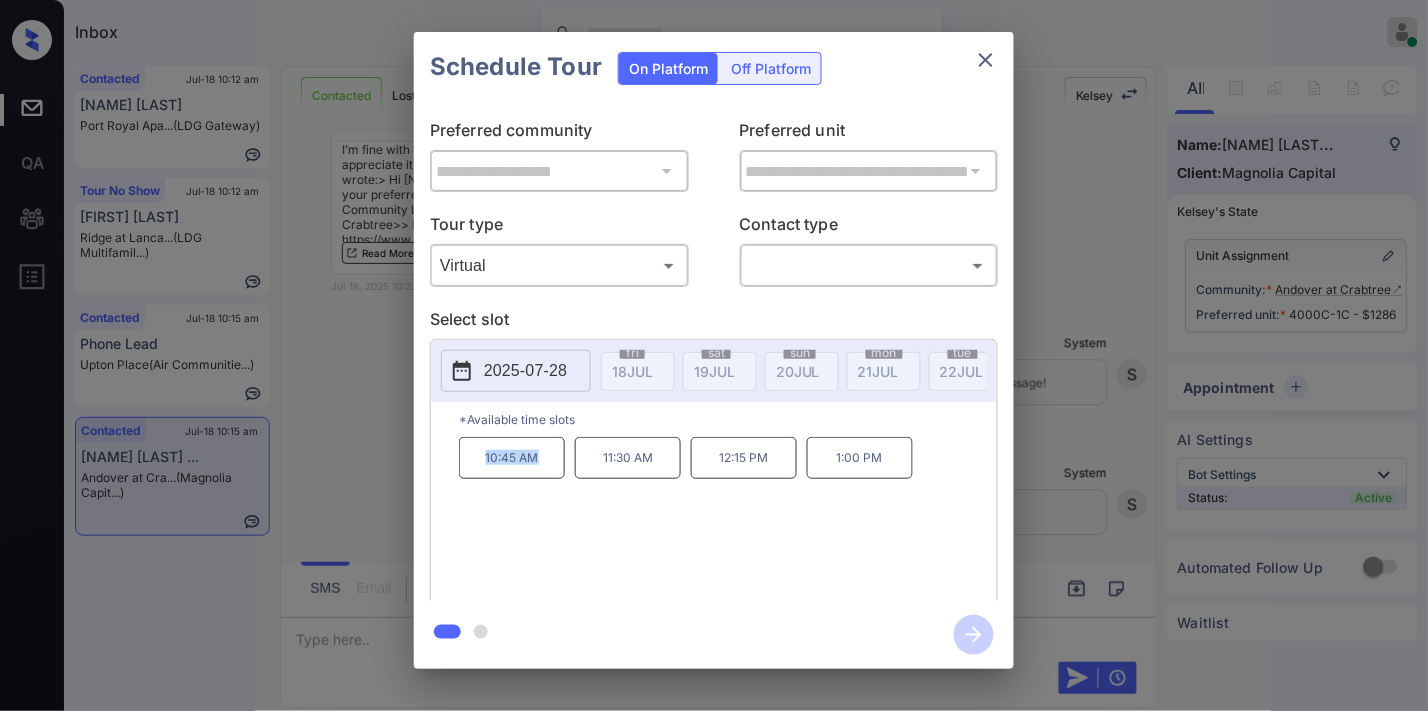 drag, startPoint x: 555, startPoint y: 460, endPoint x: 473, endPoint y: 464, distance: 82.0975 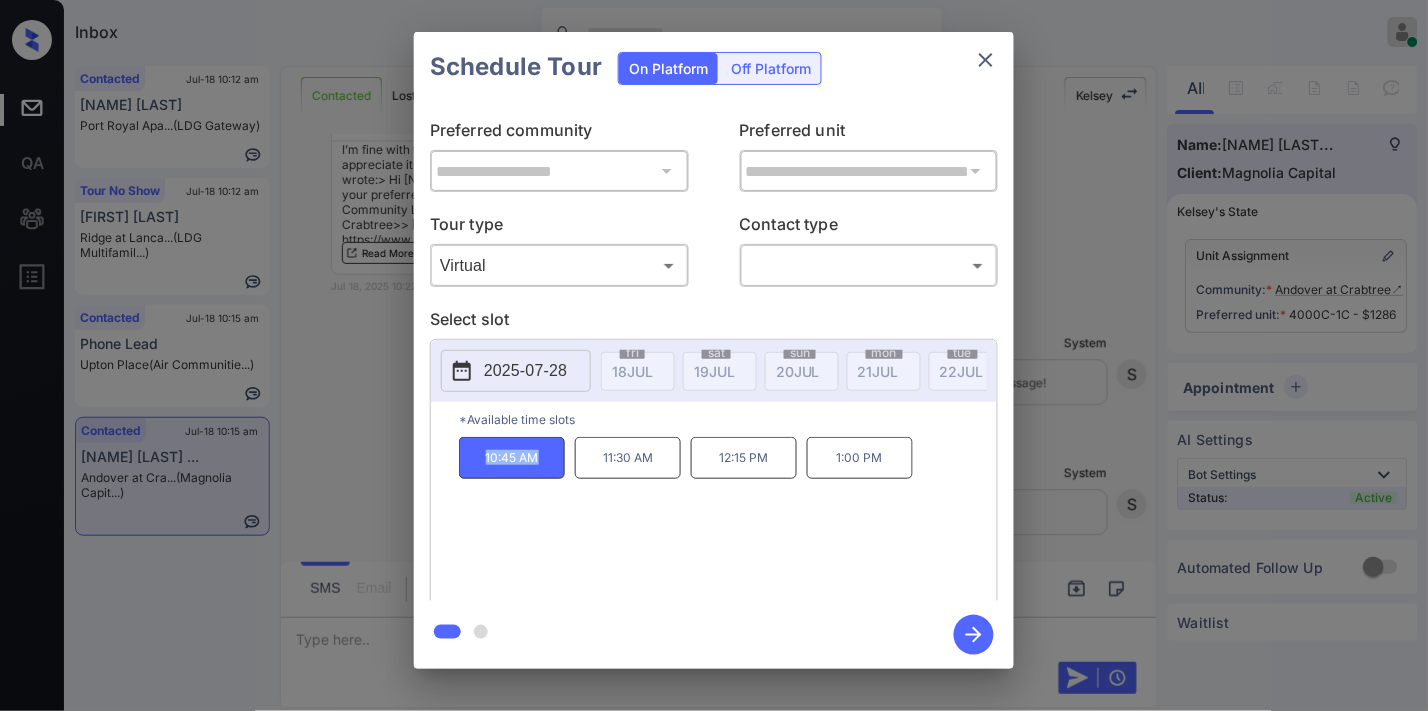 copy on "10:45 AM" 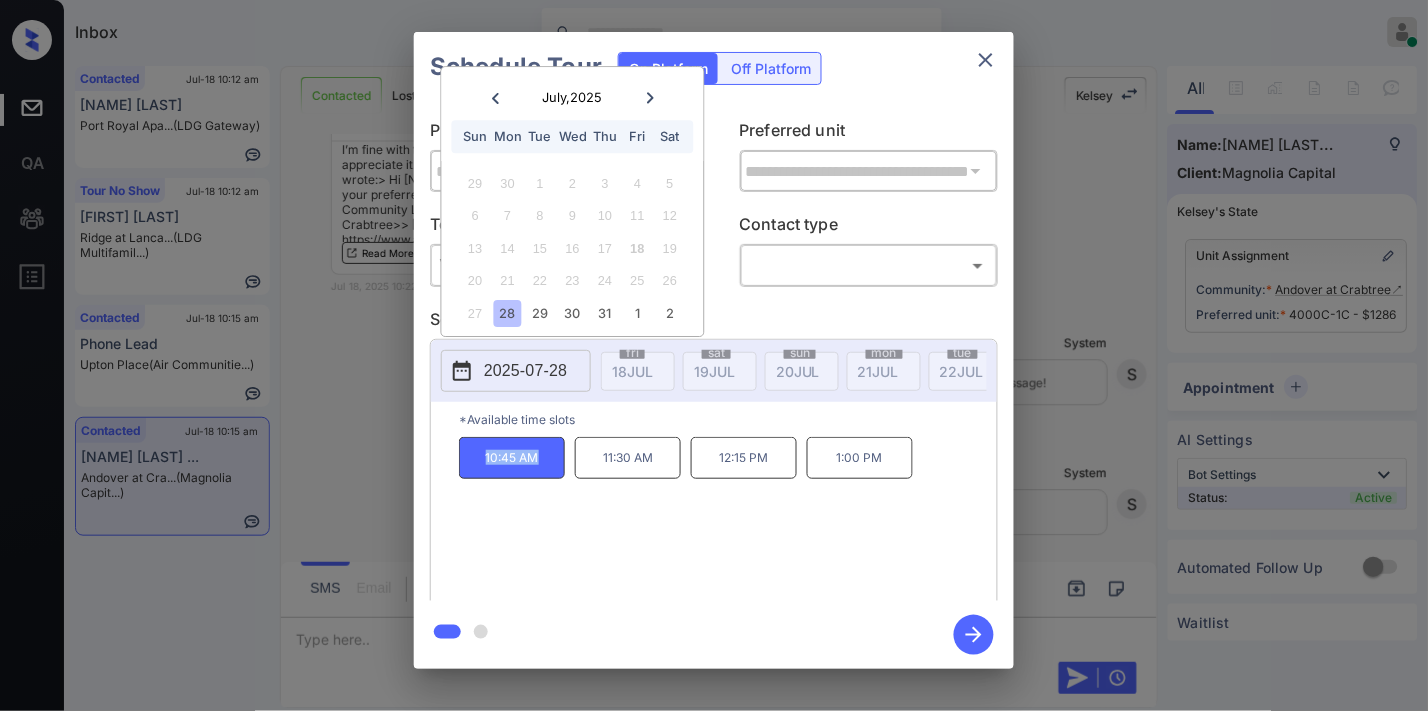 click 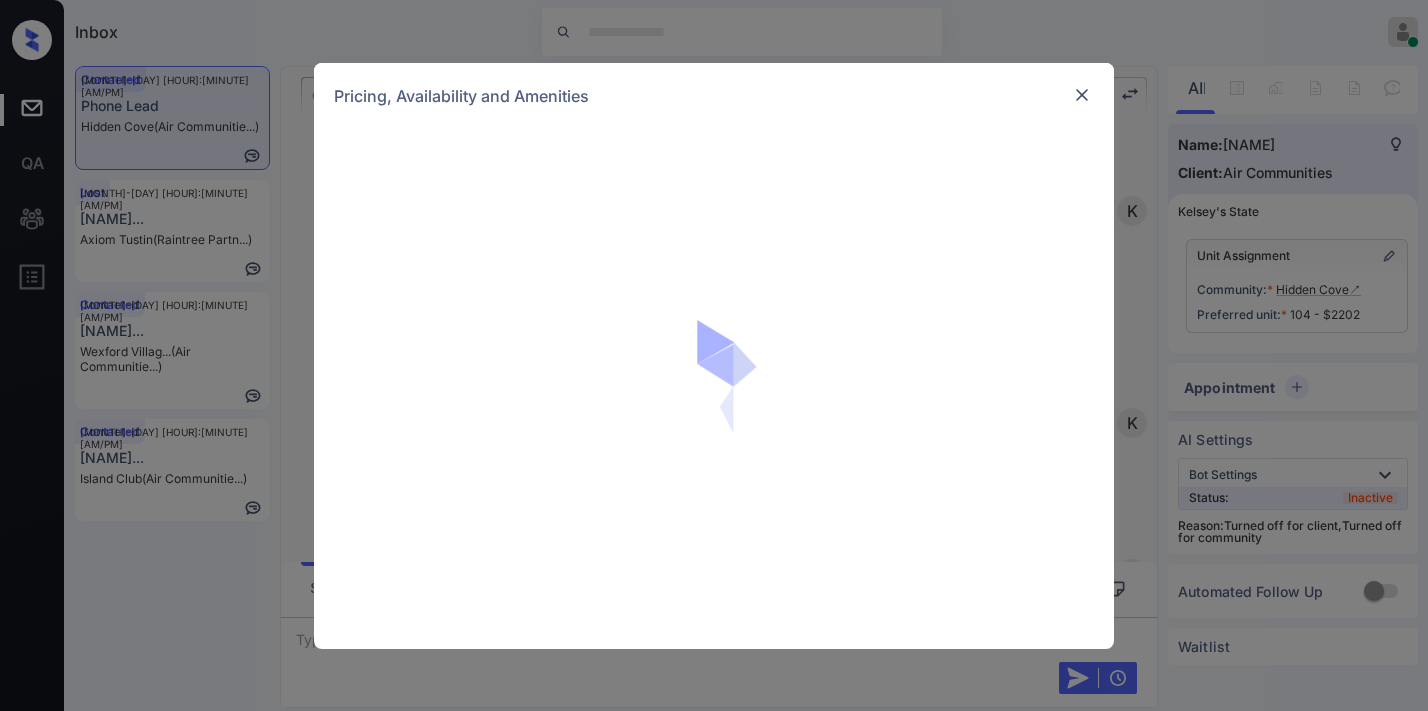 scroll, scrollTop: 0, scrollLeft: 0, axis: both 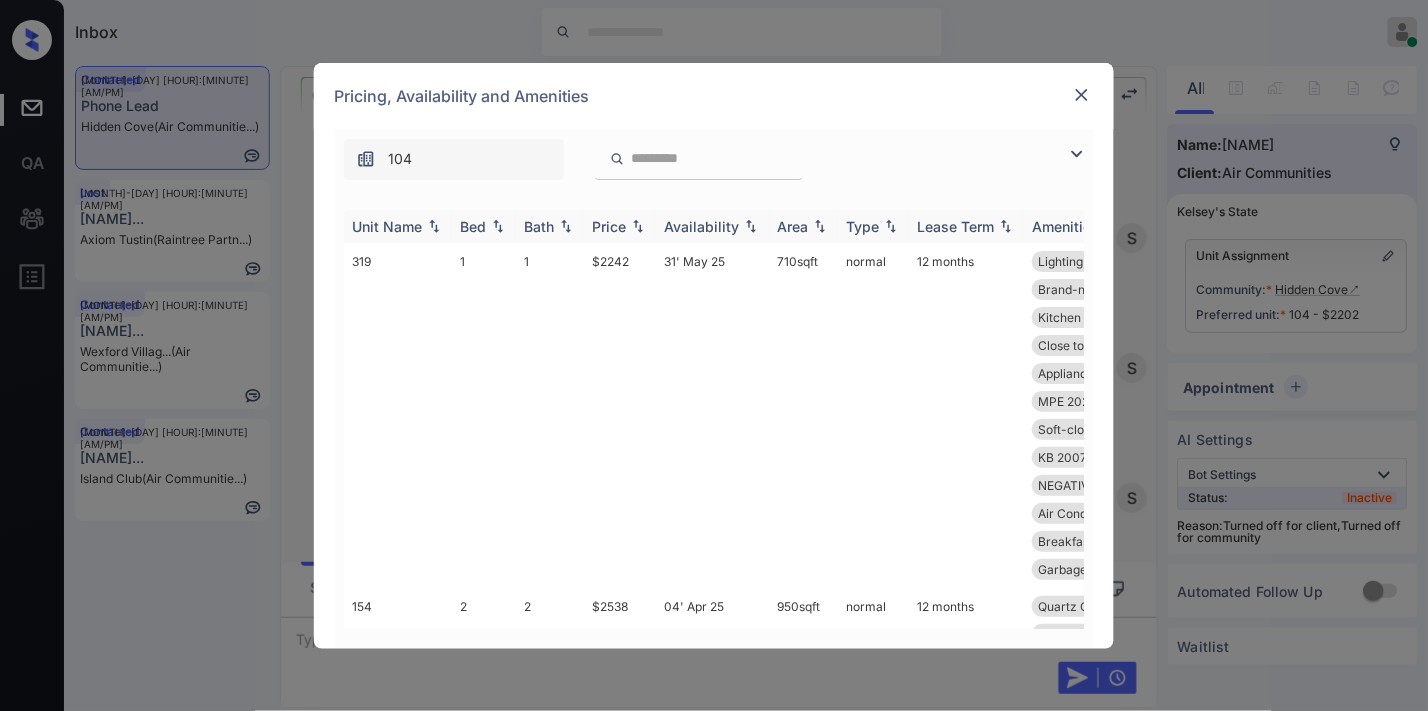 click at bounding box center [638, 226] 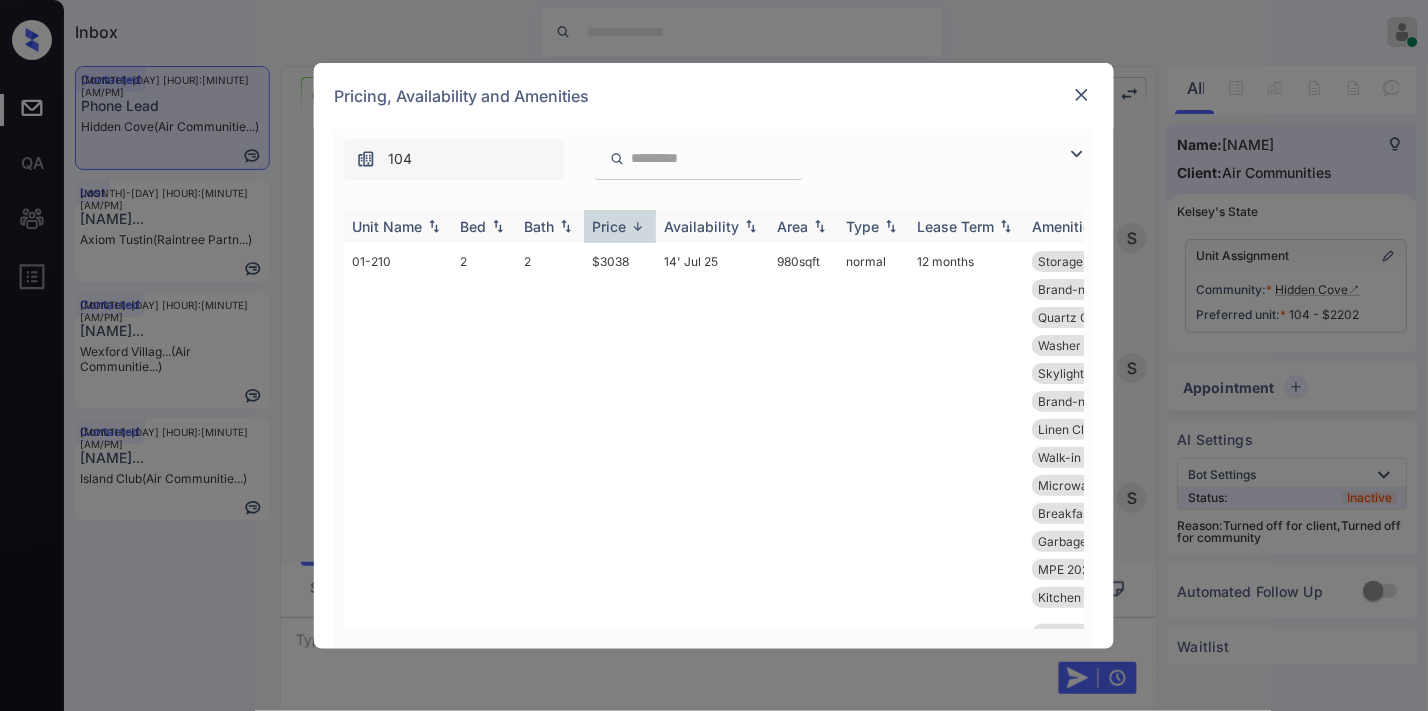 click at bounding box center [638, 226] 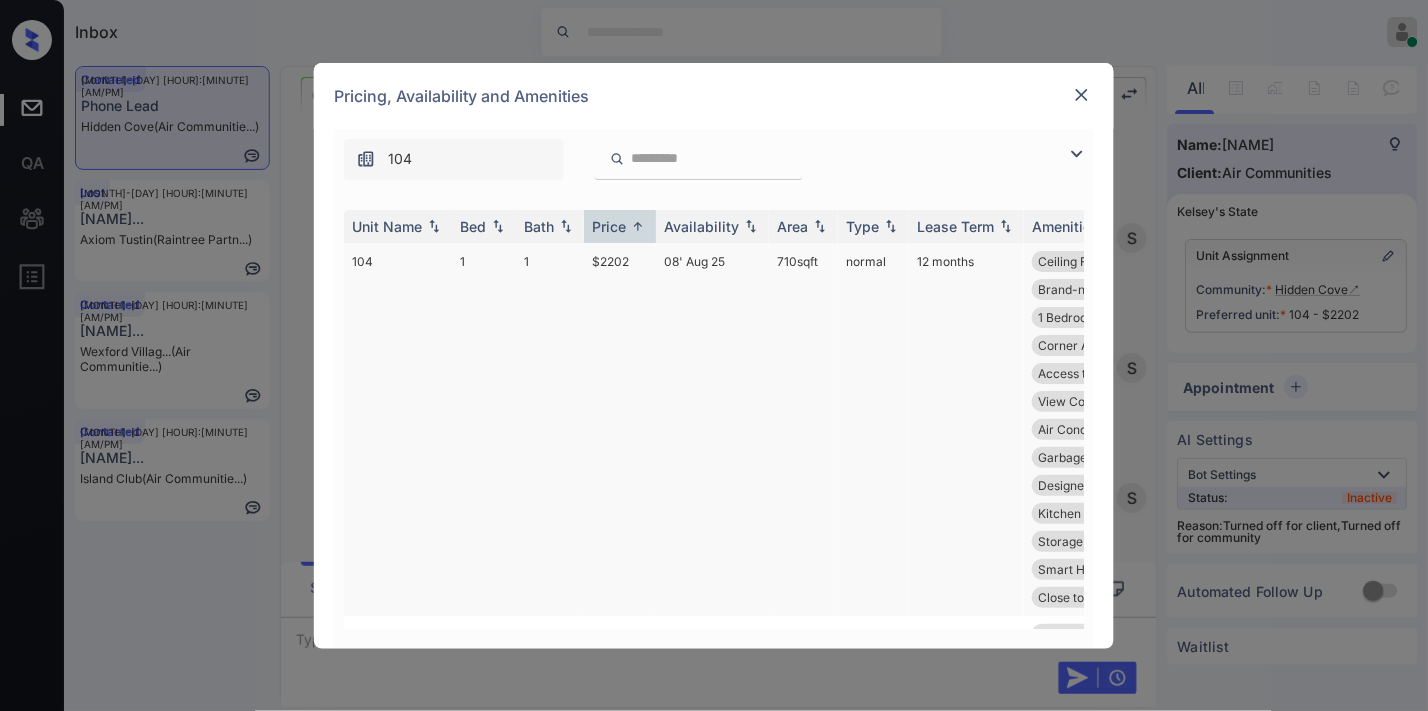 click on "$2202" at bounding box center [620, 429] 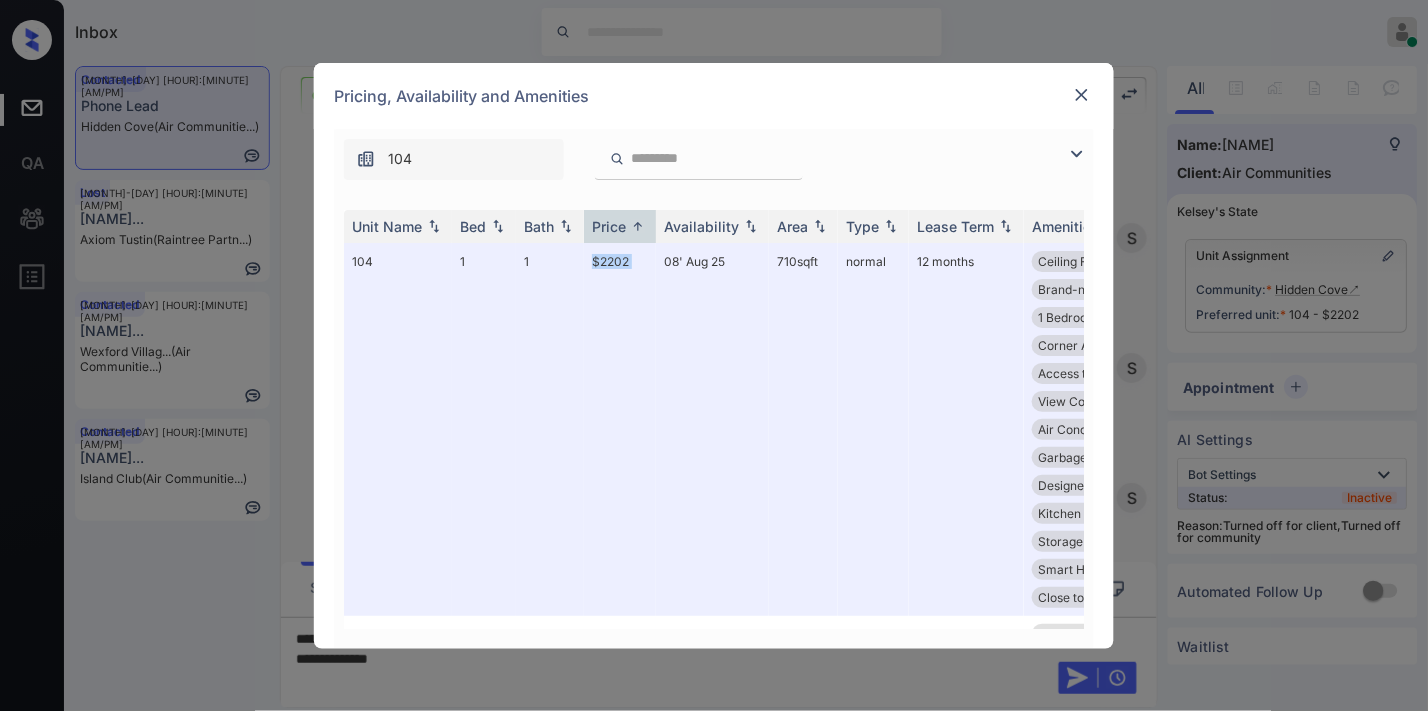 click on "104" at bounding box center (714, 154) 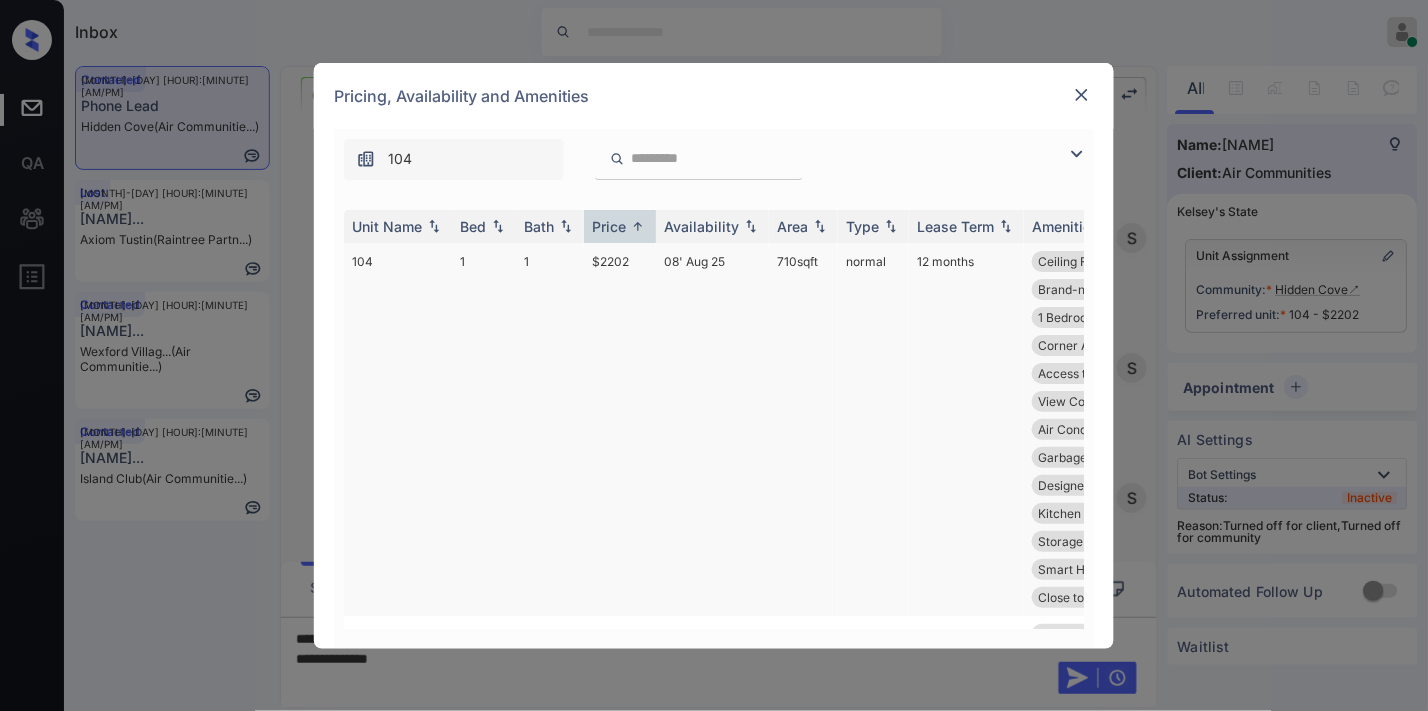 click on "$2202" at bounding box center [620, 429] 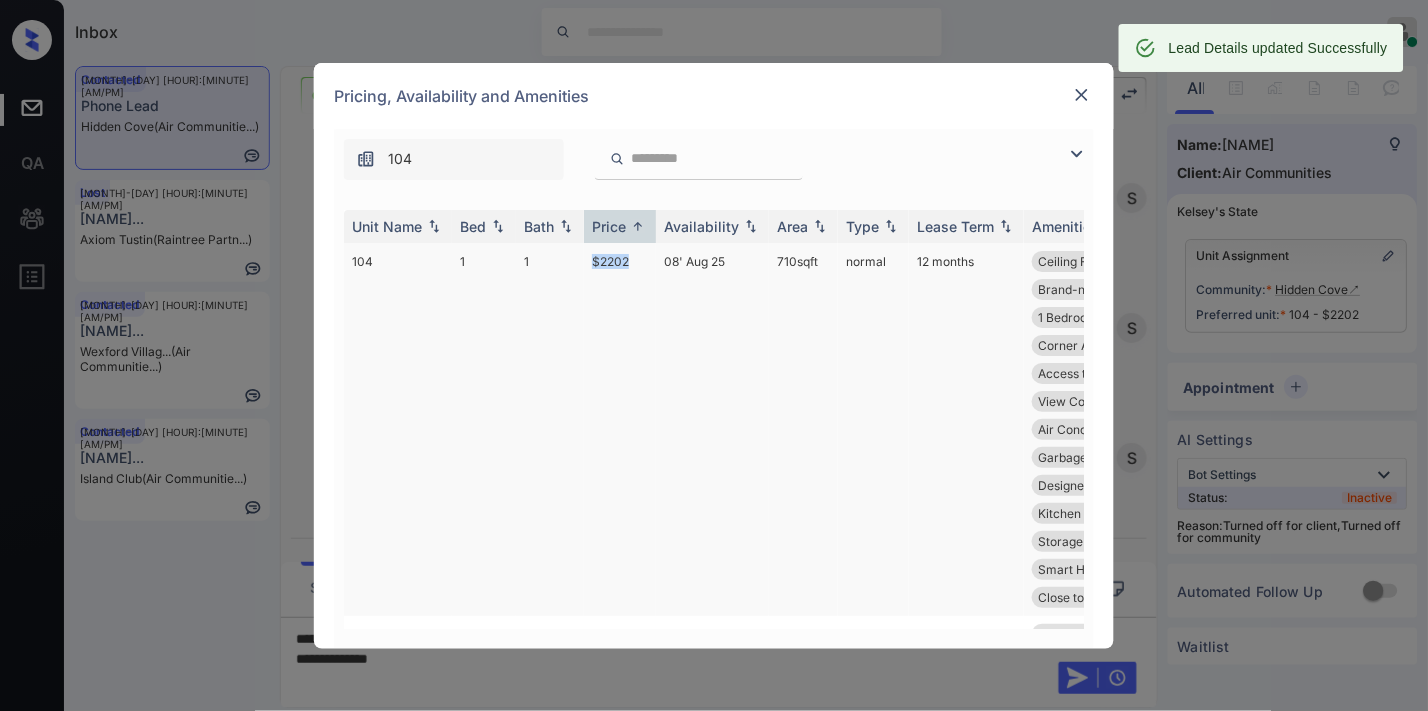 scroll, scrollTop: 3236, scrollLeft: 0, axis: vertical 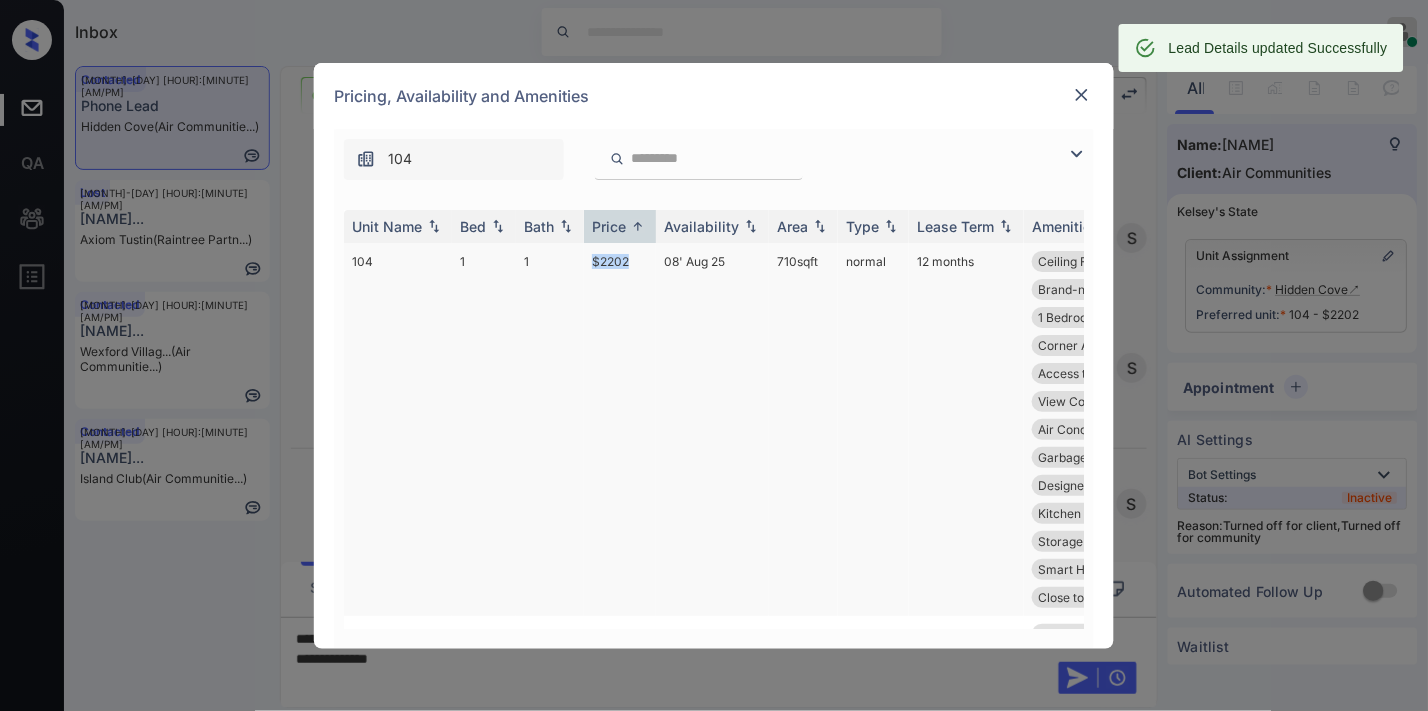copy on "$2202" 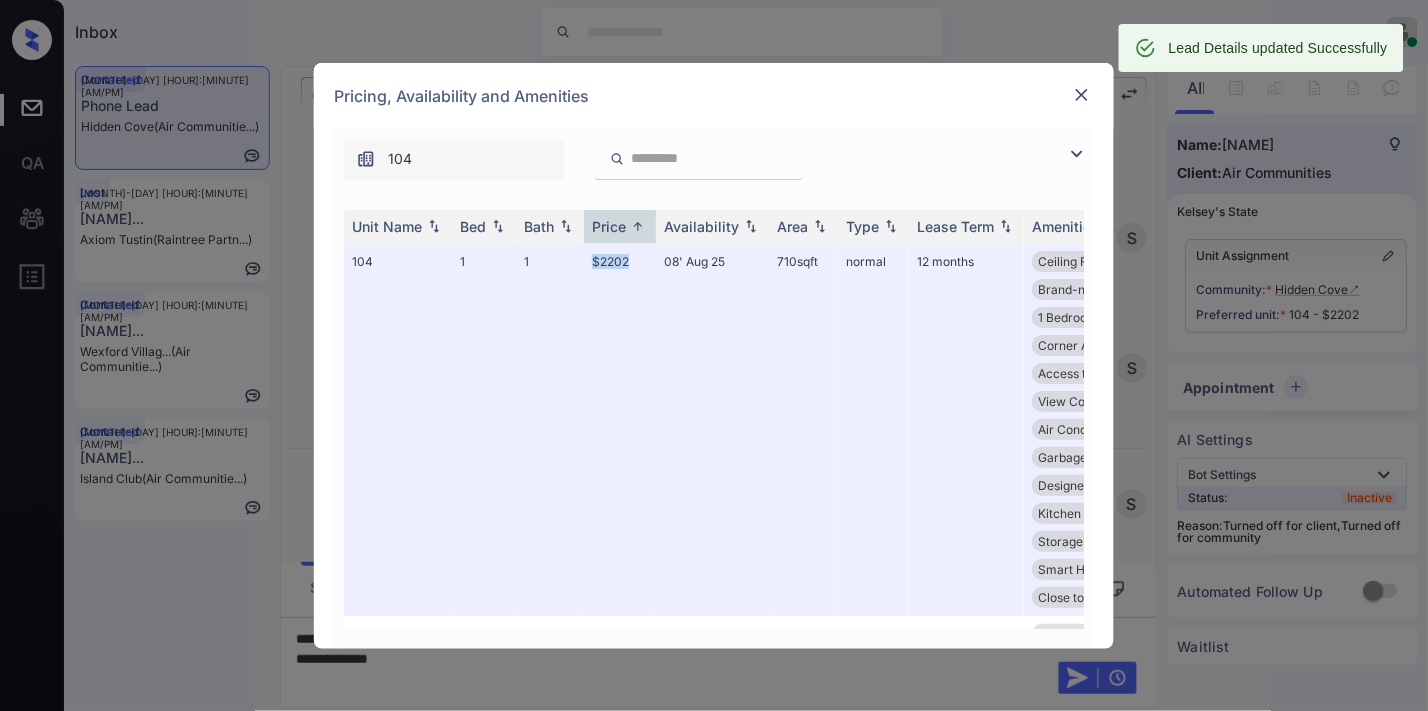 click at bounding box center (1082, 95) 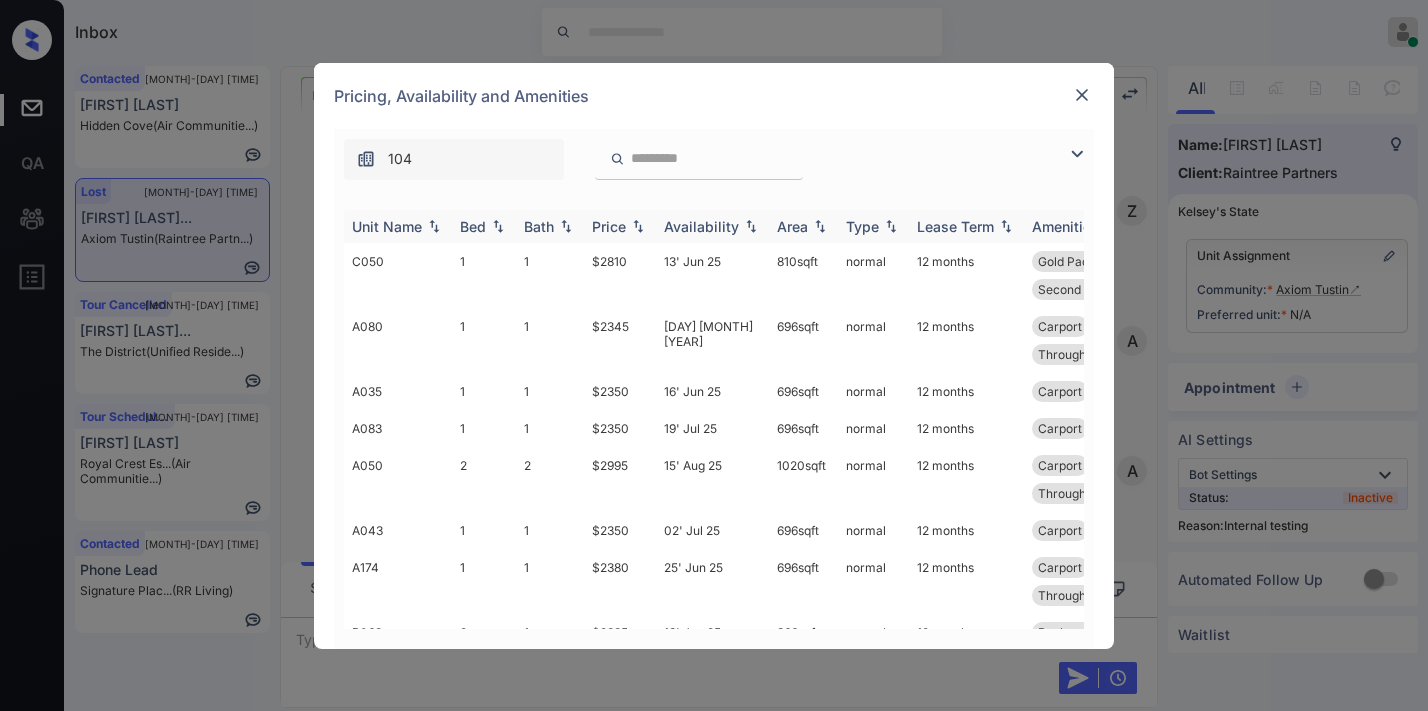 scroll, scrollTop: 0, scrollLeft: 0, axis: both 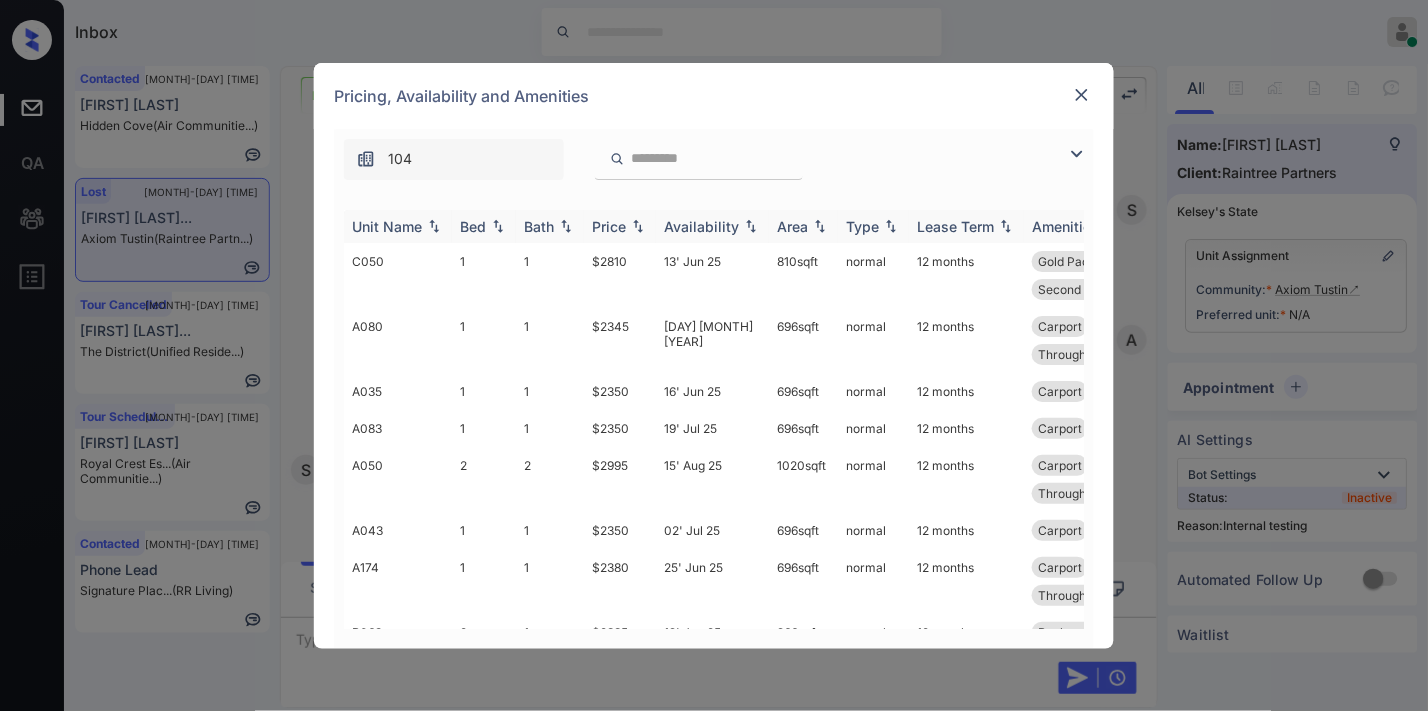 click at bounding box center (498, 226) 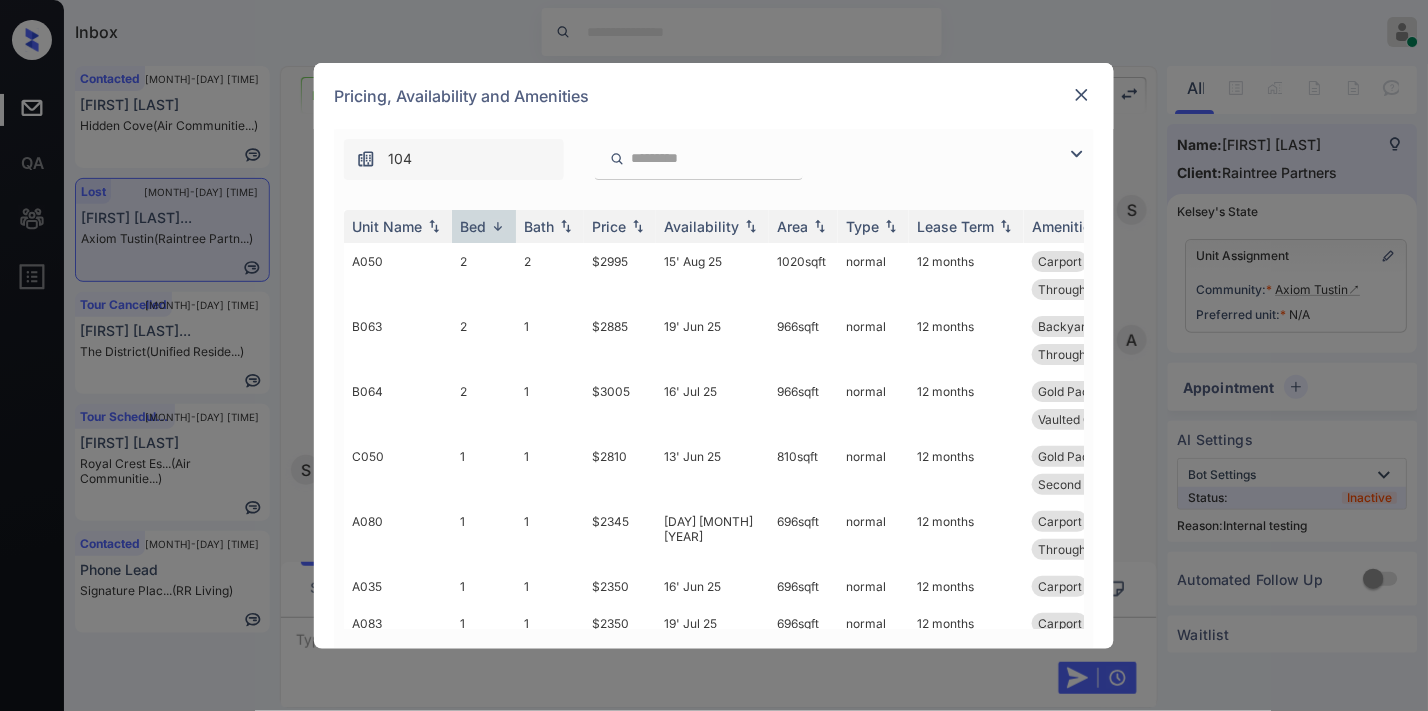 click at bounding box center (1082, 95) 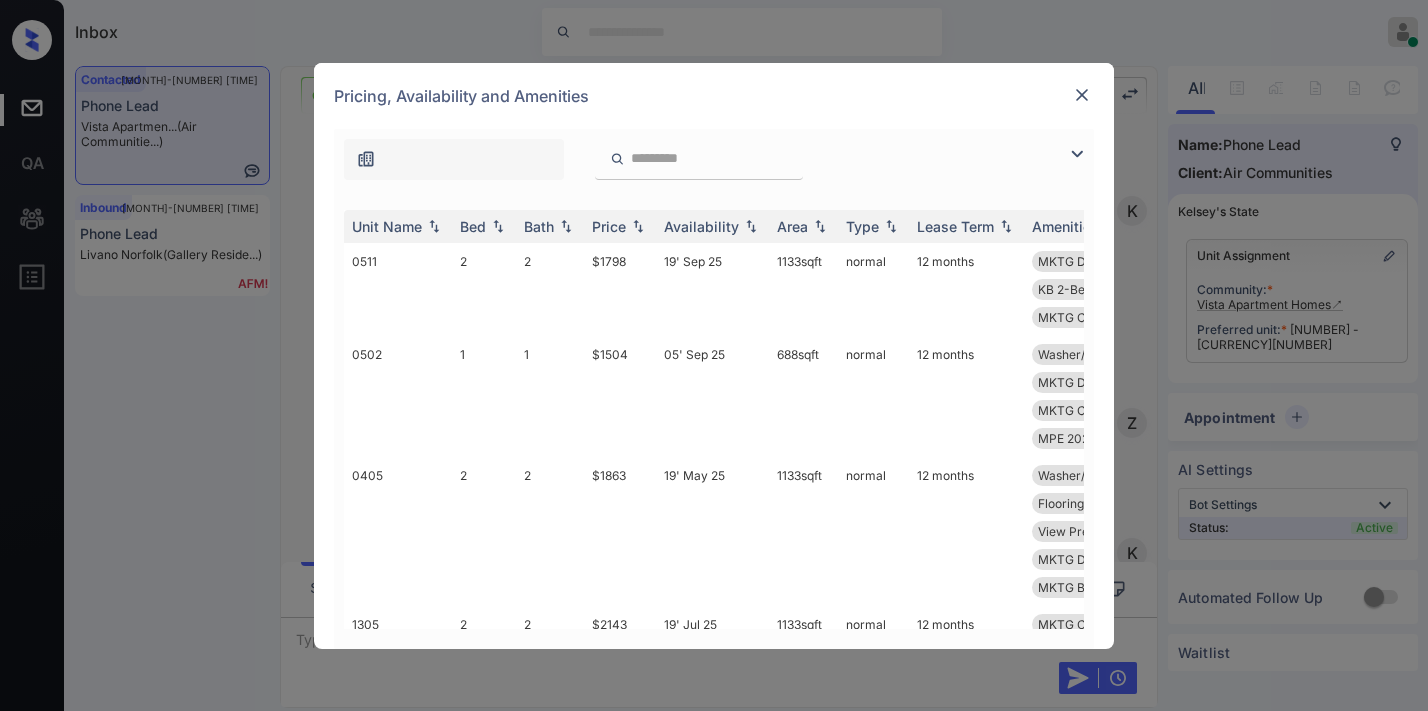 scroll, scrollTop: 0, scrollLeft: 0, axis: both 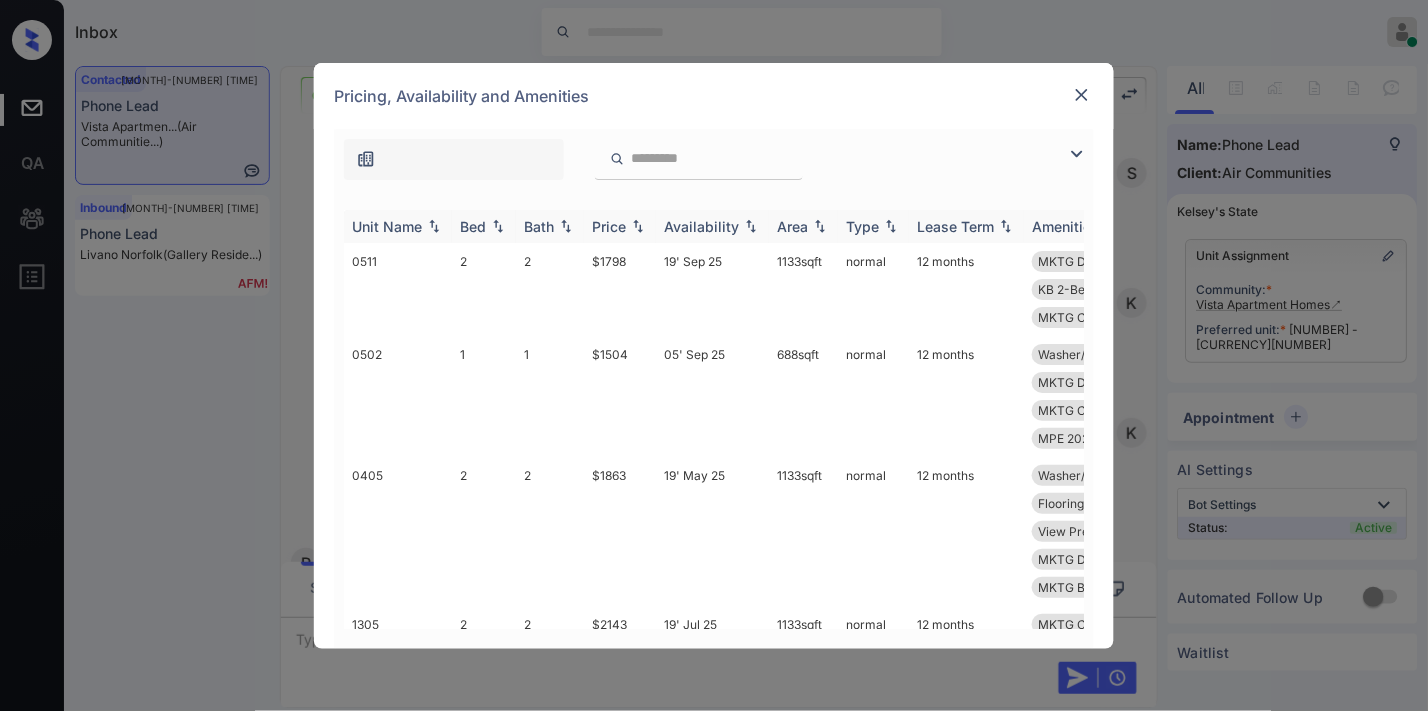 click on "Price" at bounding box center [620, 226] 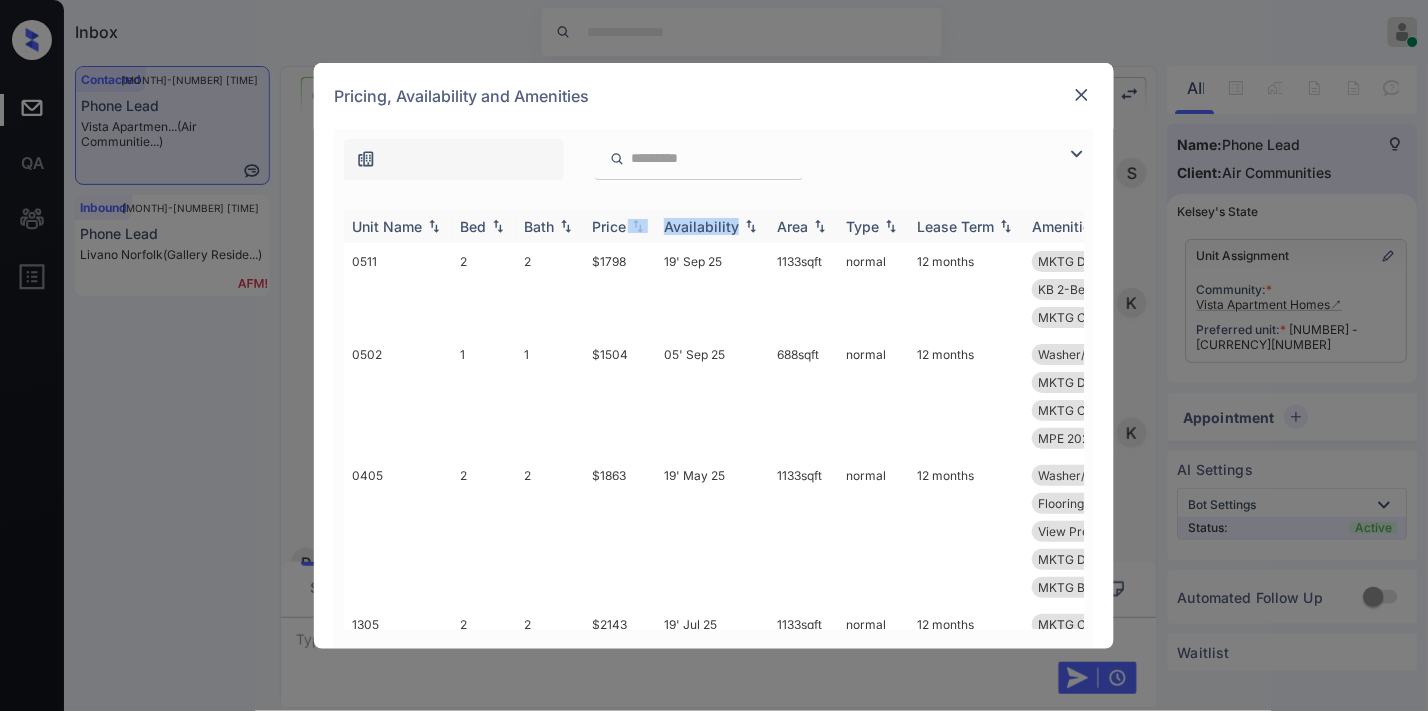 click on "Price" at bounding box center [620, 226] 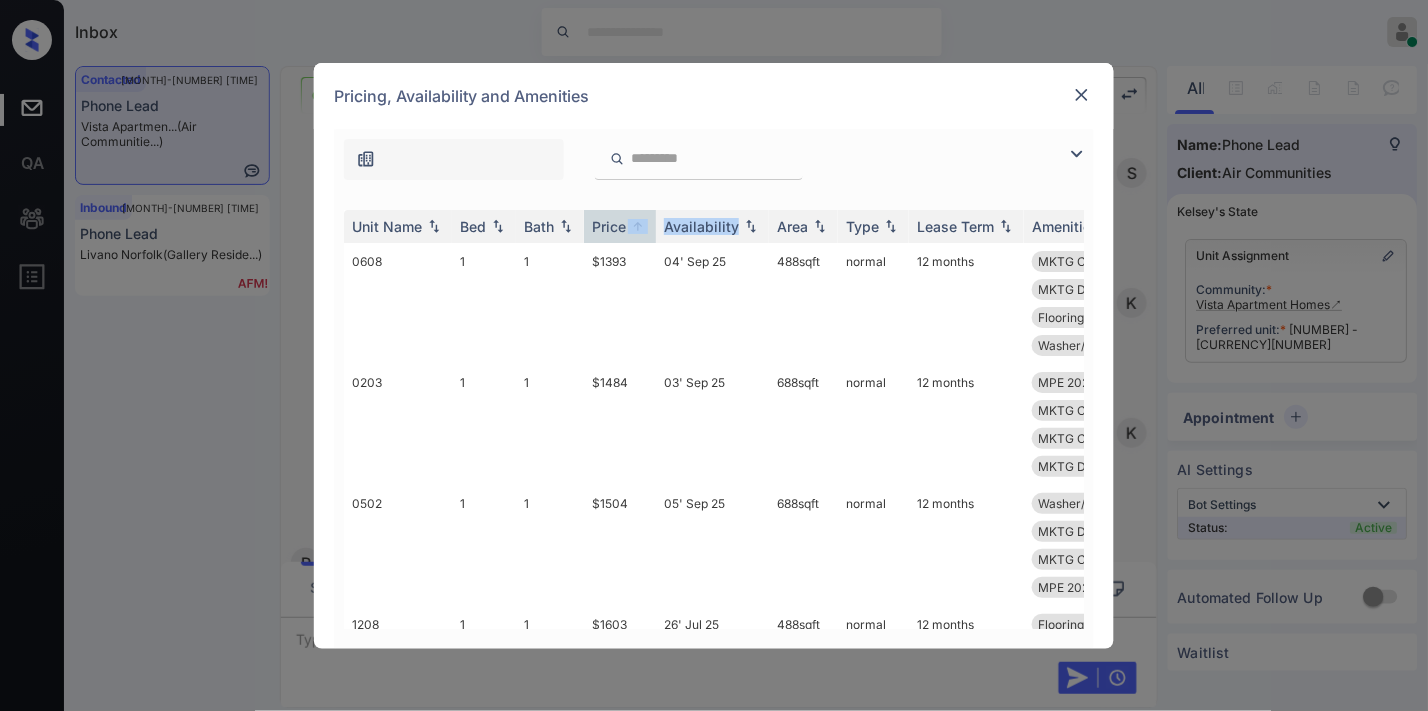 click at bounding box center [1077, 154] 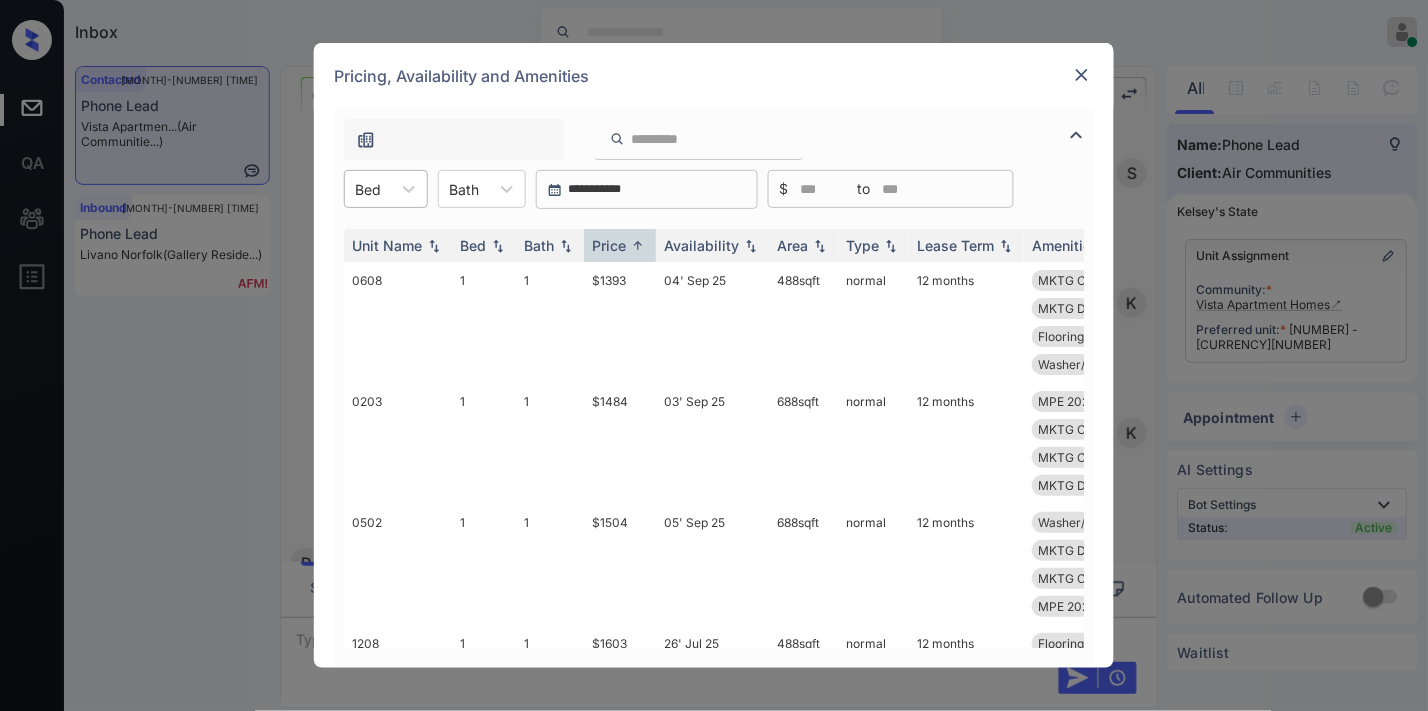 click at bounding box center [368, 189] 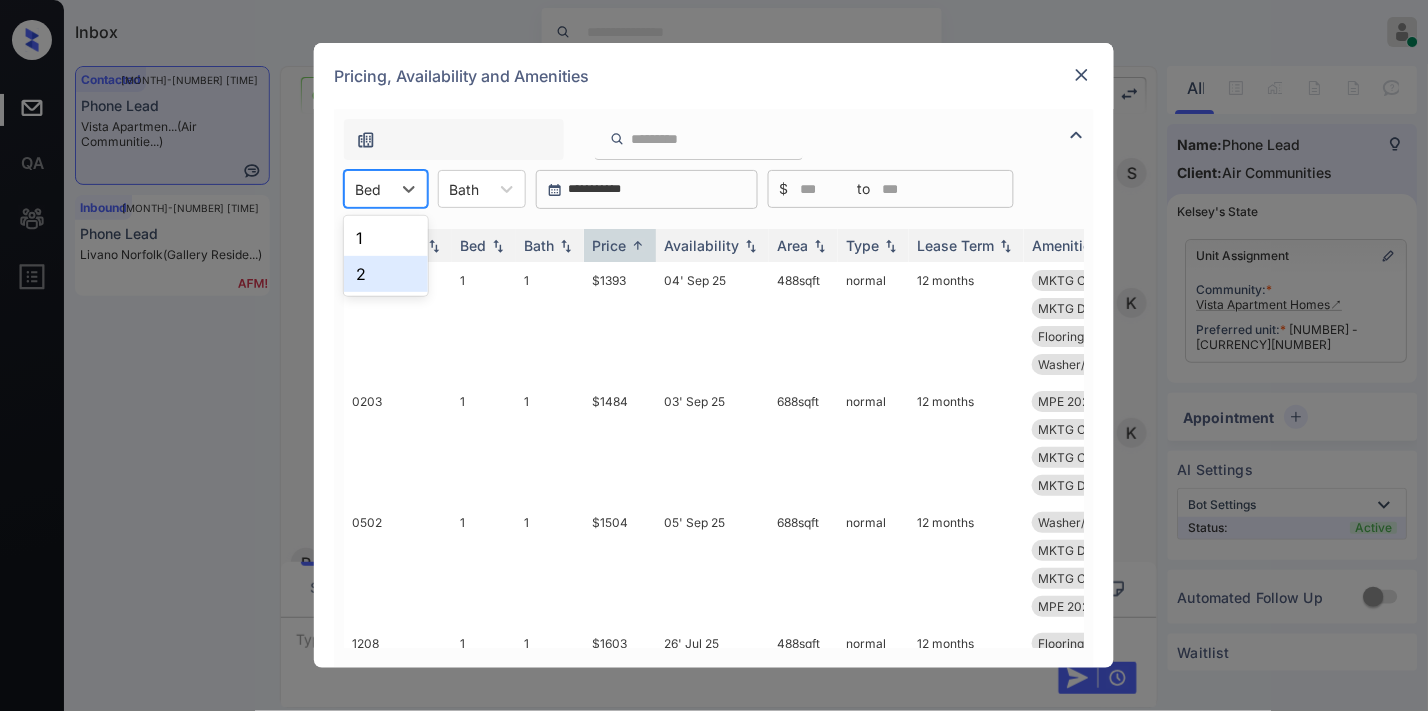 click on "2" at bounding box center [386, 274] 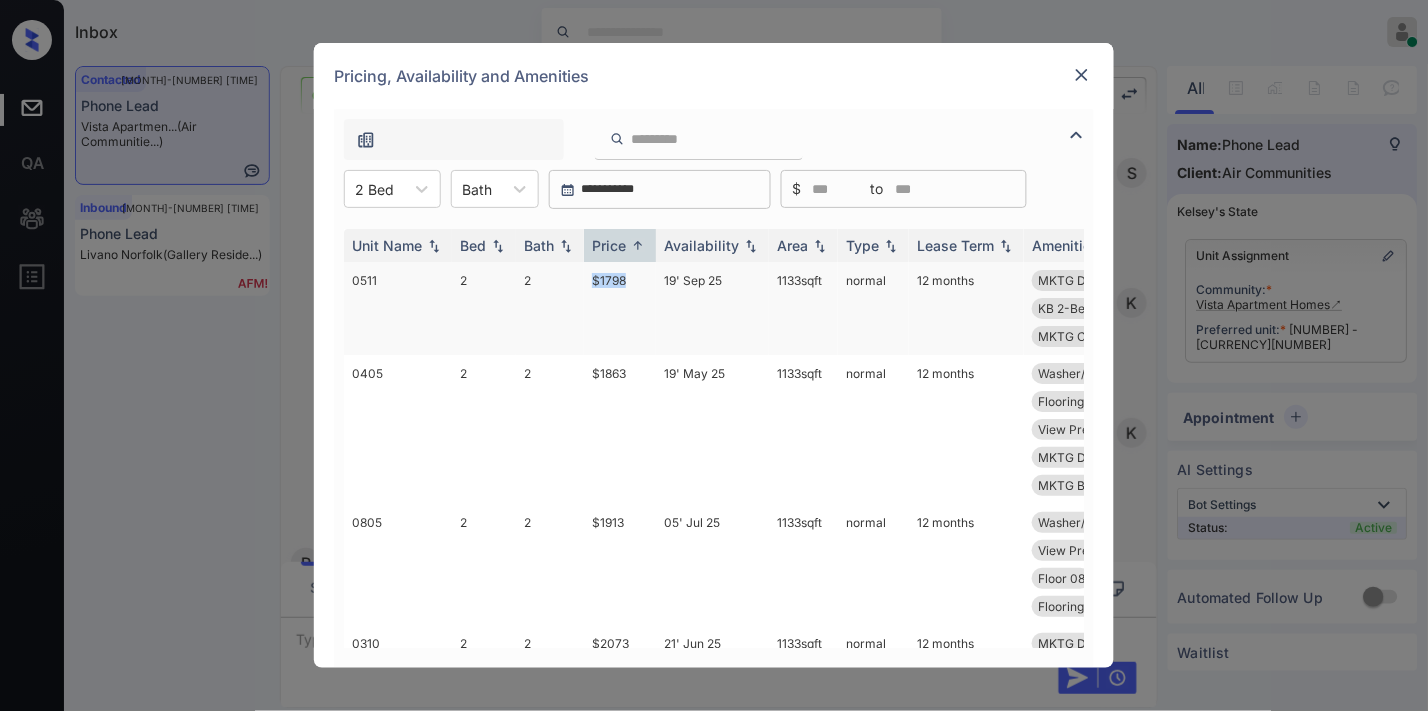 drag, startPoint x: 635, startPoint y: 276, endPoint x: 583, endPoint y: 267, distance: 52.773098 